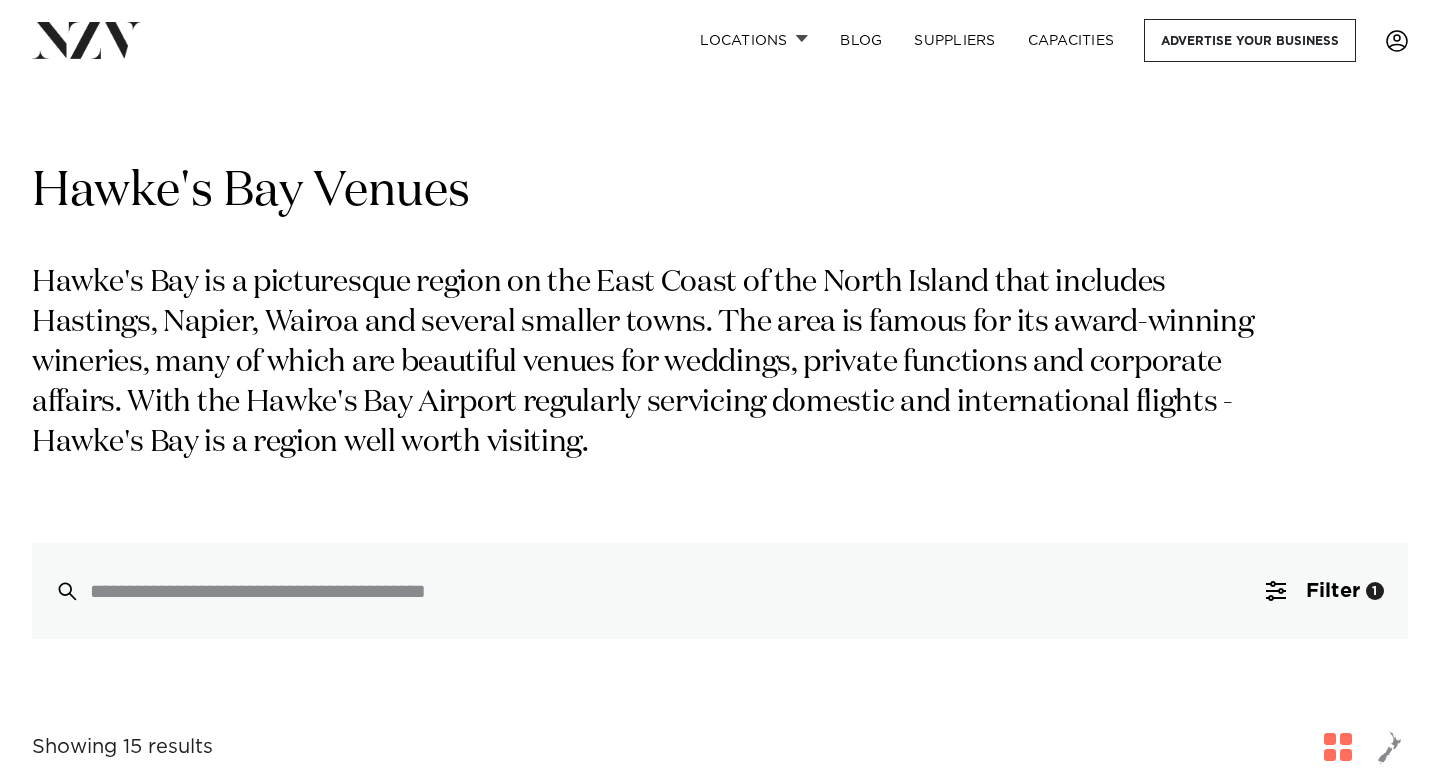 scroll, scrollTop: 828, scrollLeft: 0, axis: vertical 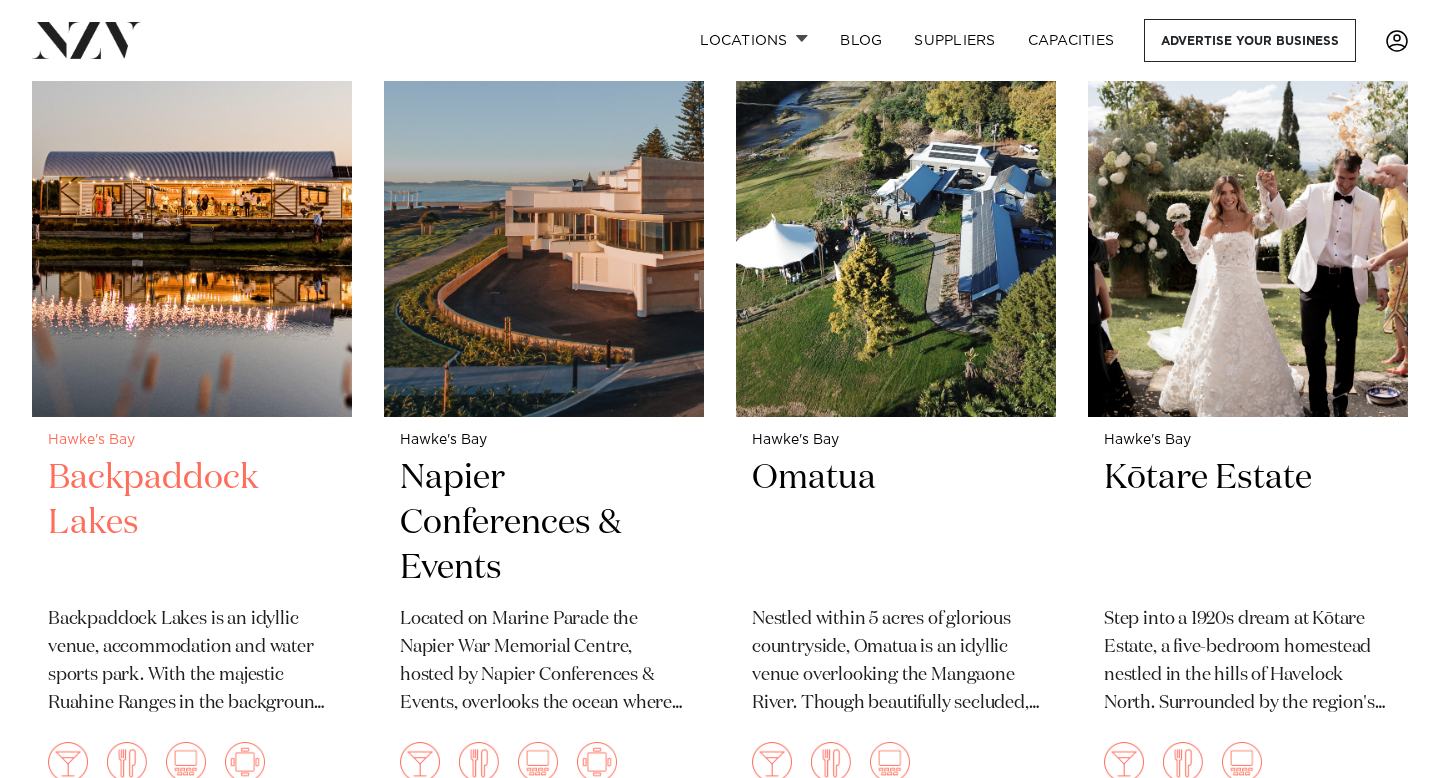 click at bounding box center [192, 201] 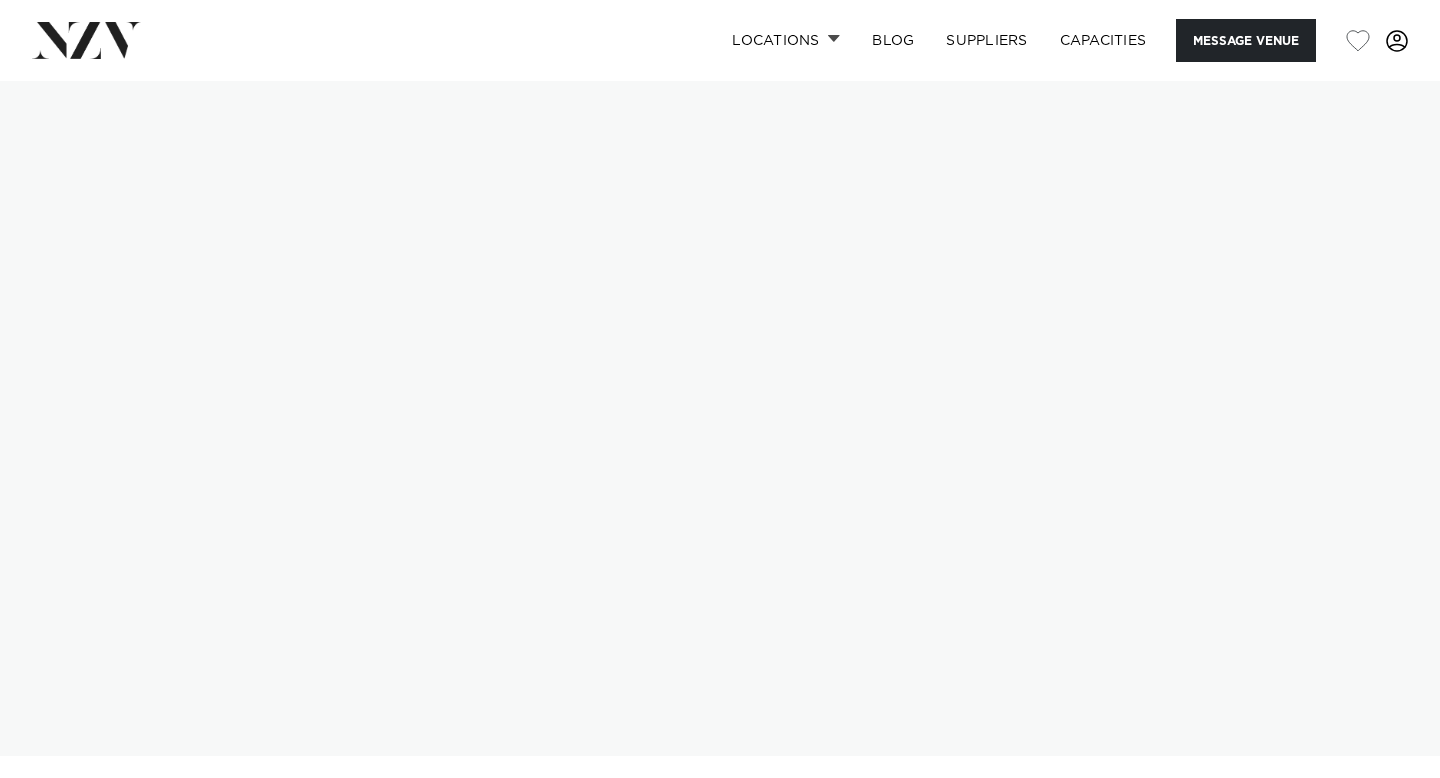 scroll, scrollTop: 0, scrollLeft: 0, axis: both 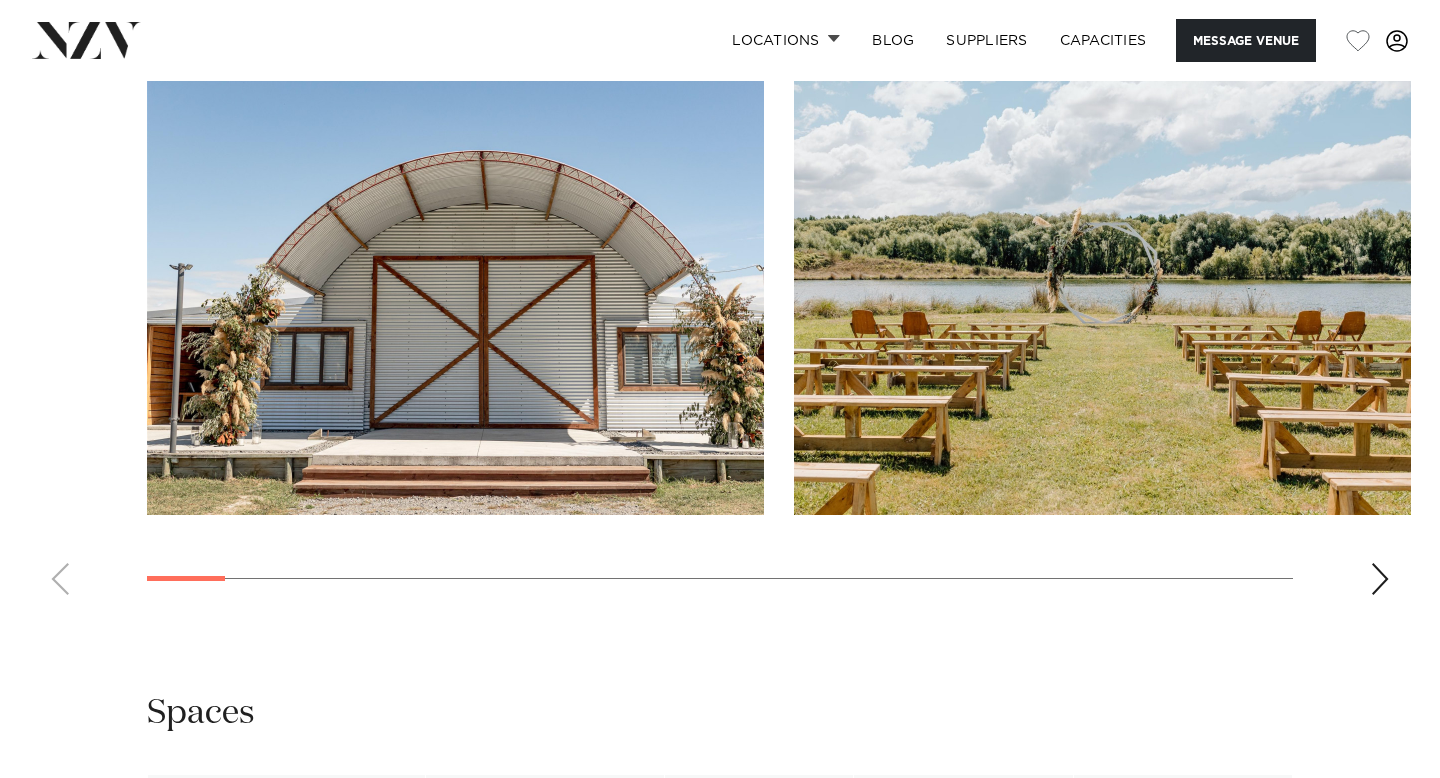 click at bounding box center (1380, 579) 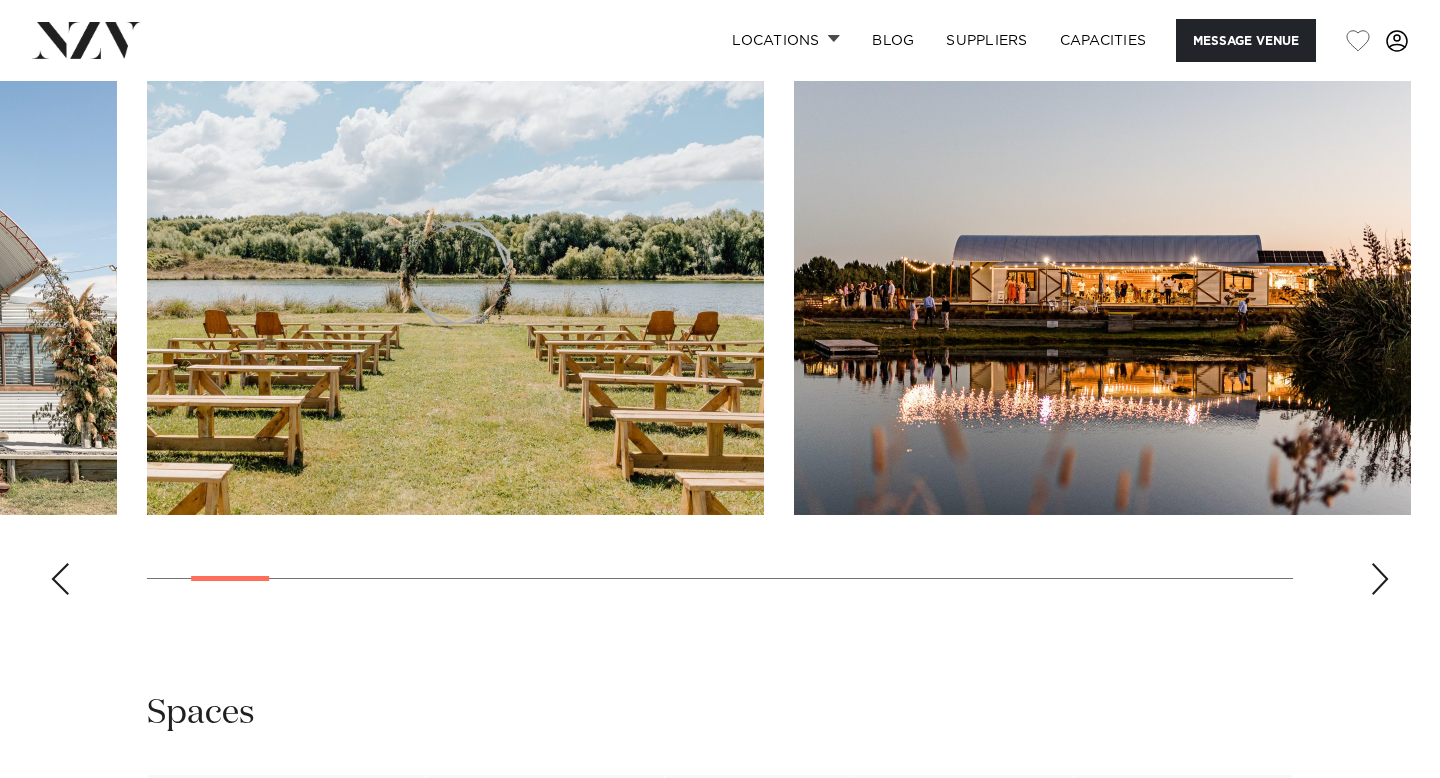click at bounding box center (1380, 579) 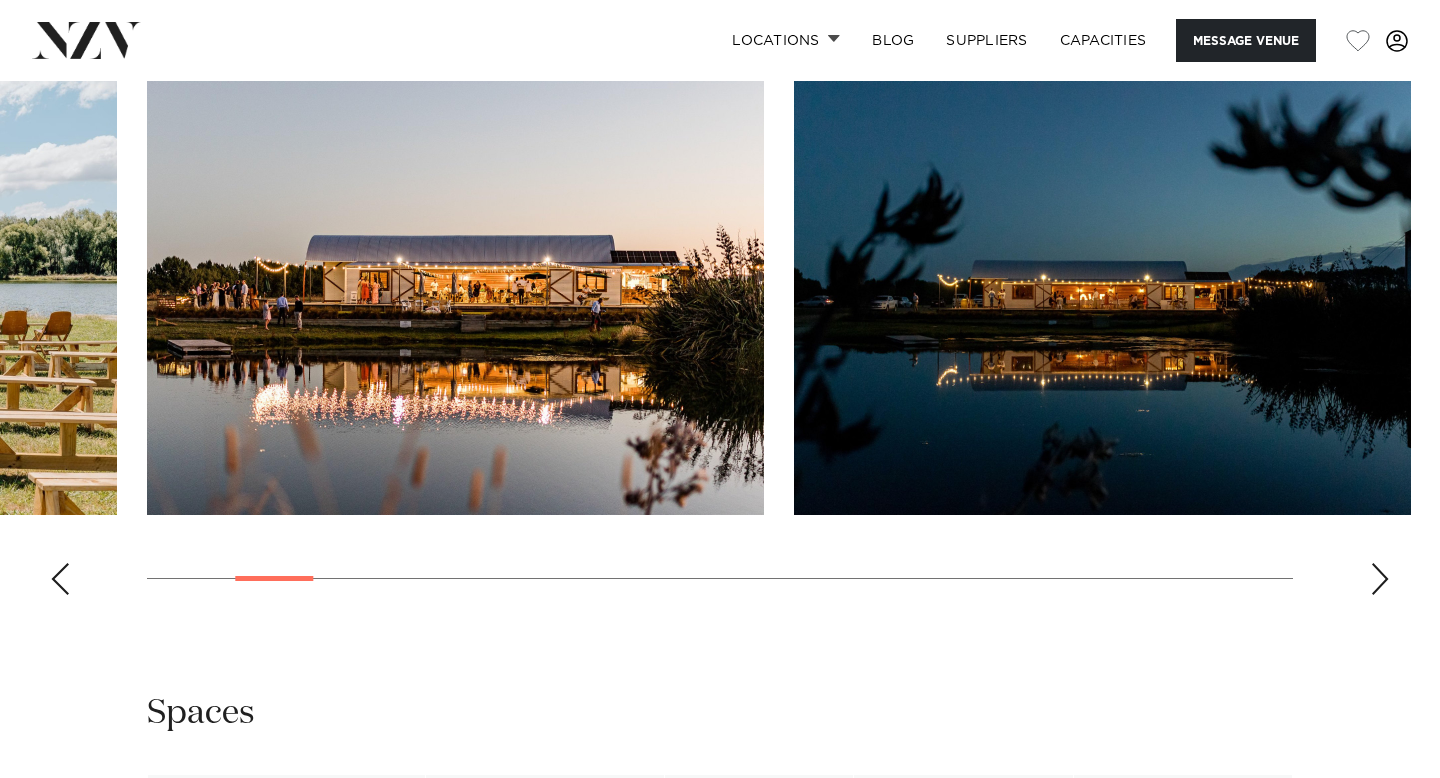 click at bounding box center [1380, 579] 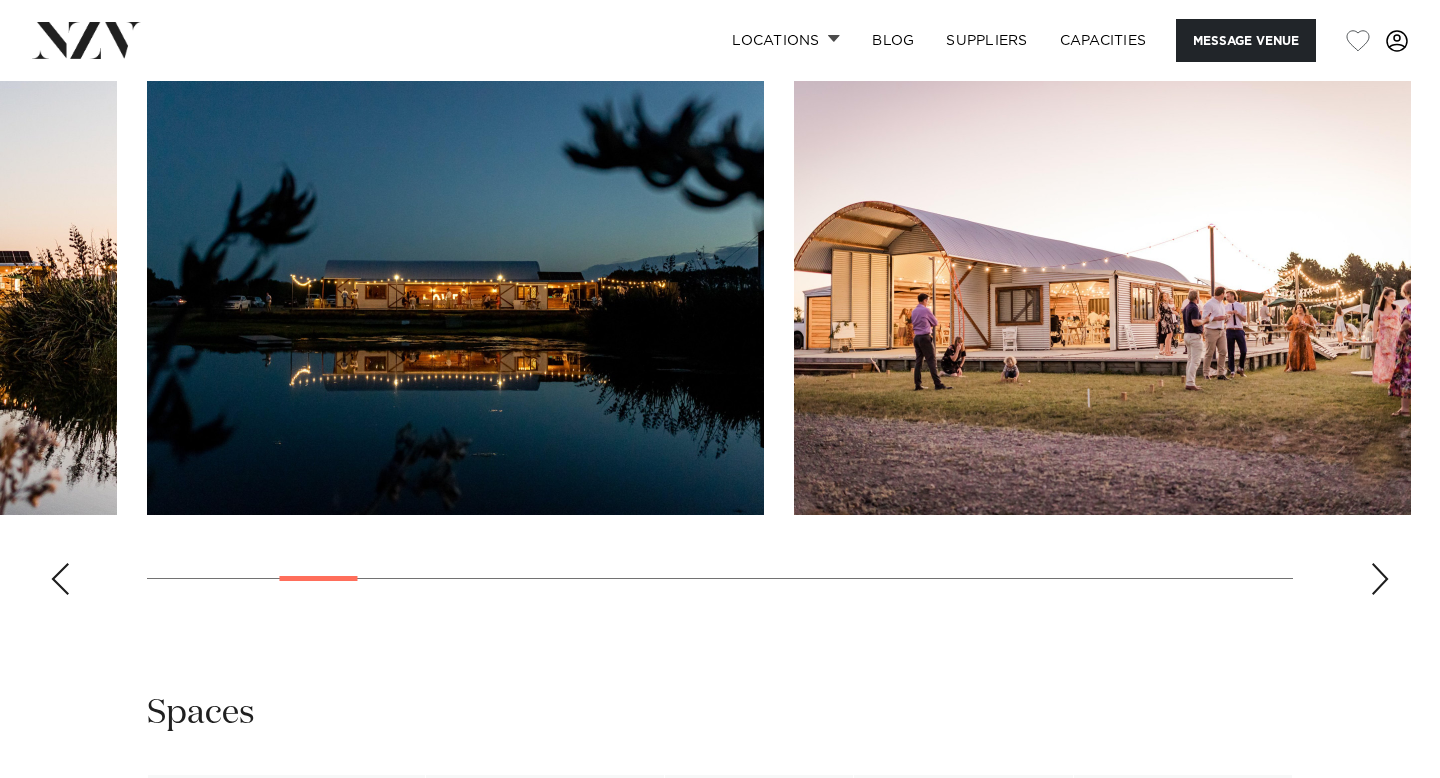 click at bounding box center (1380, 579) 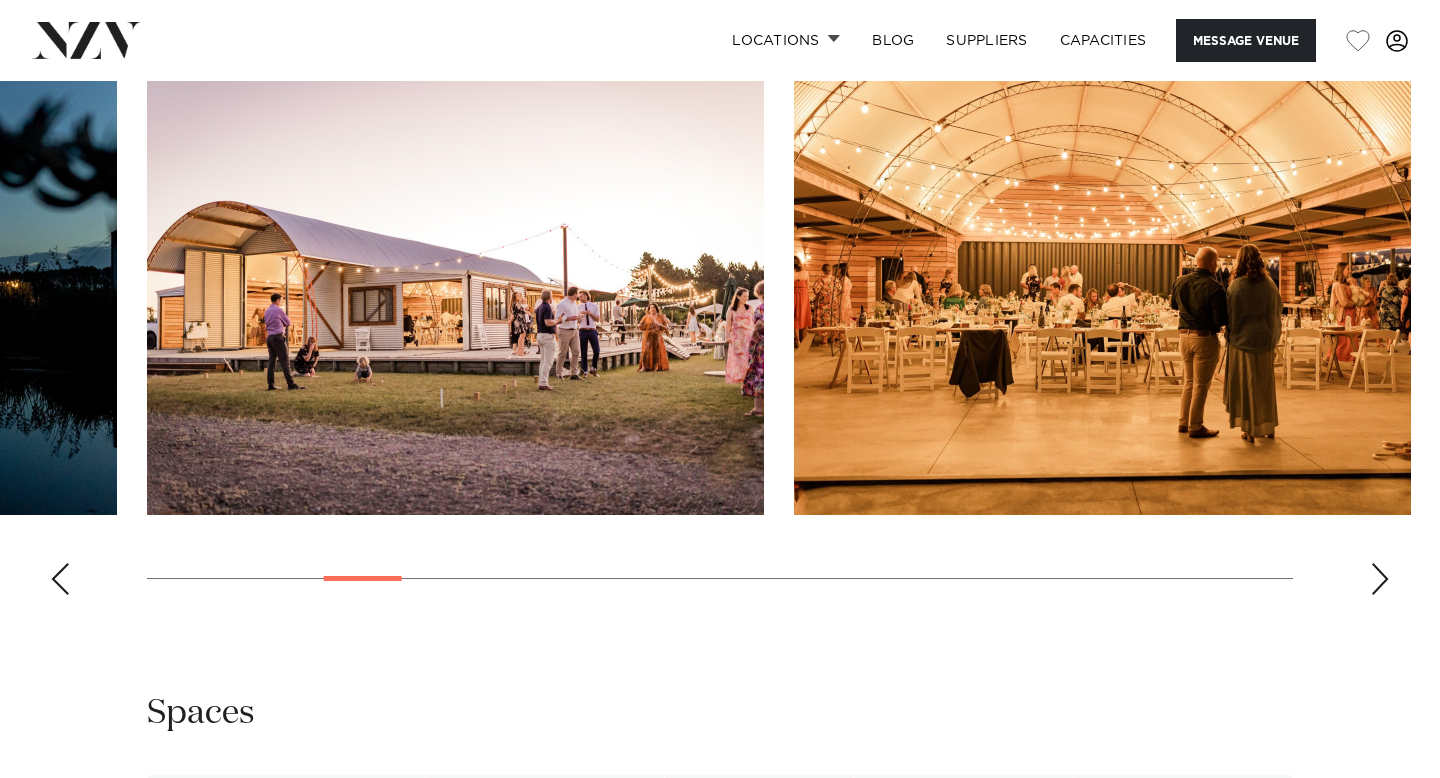 click at bounding box center (1380, 579) 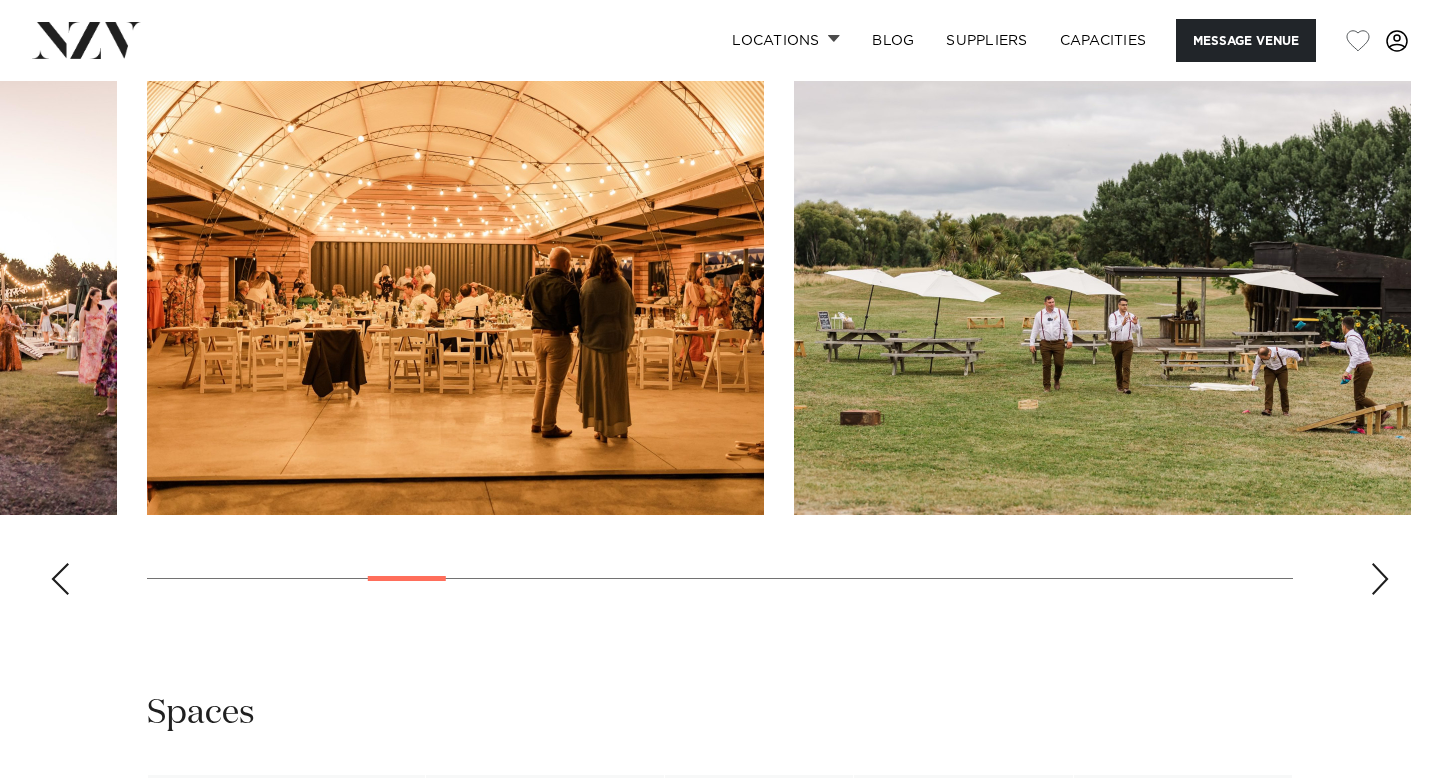 click at bounding box center (1380, 579) 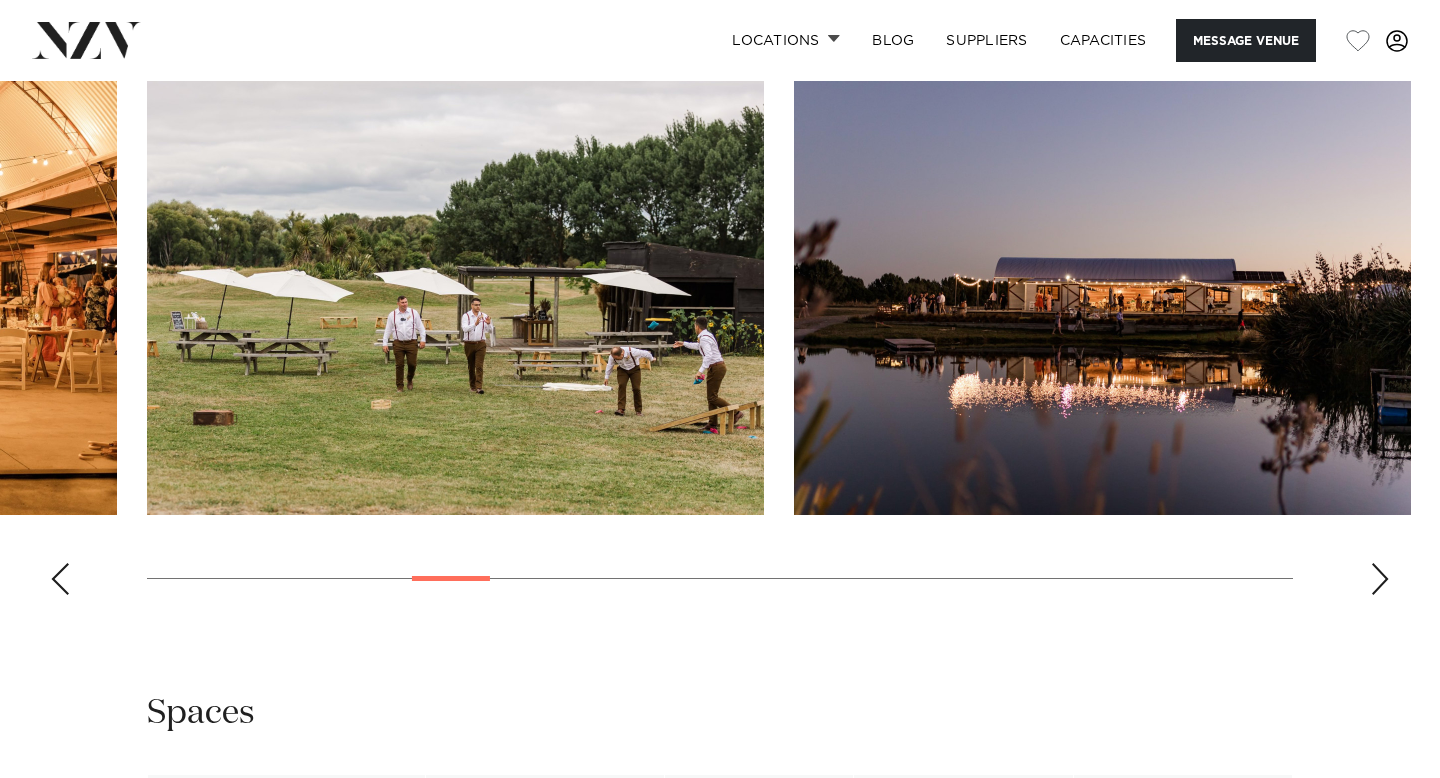 click at bounding box center (1380, 579) 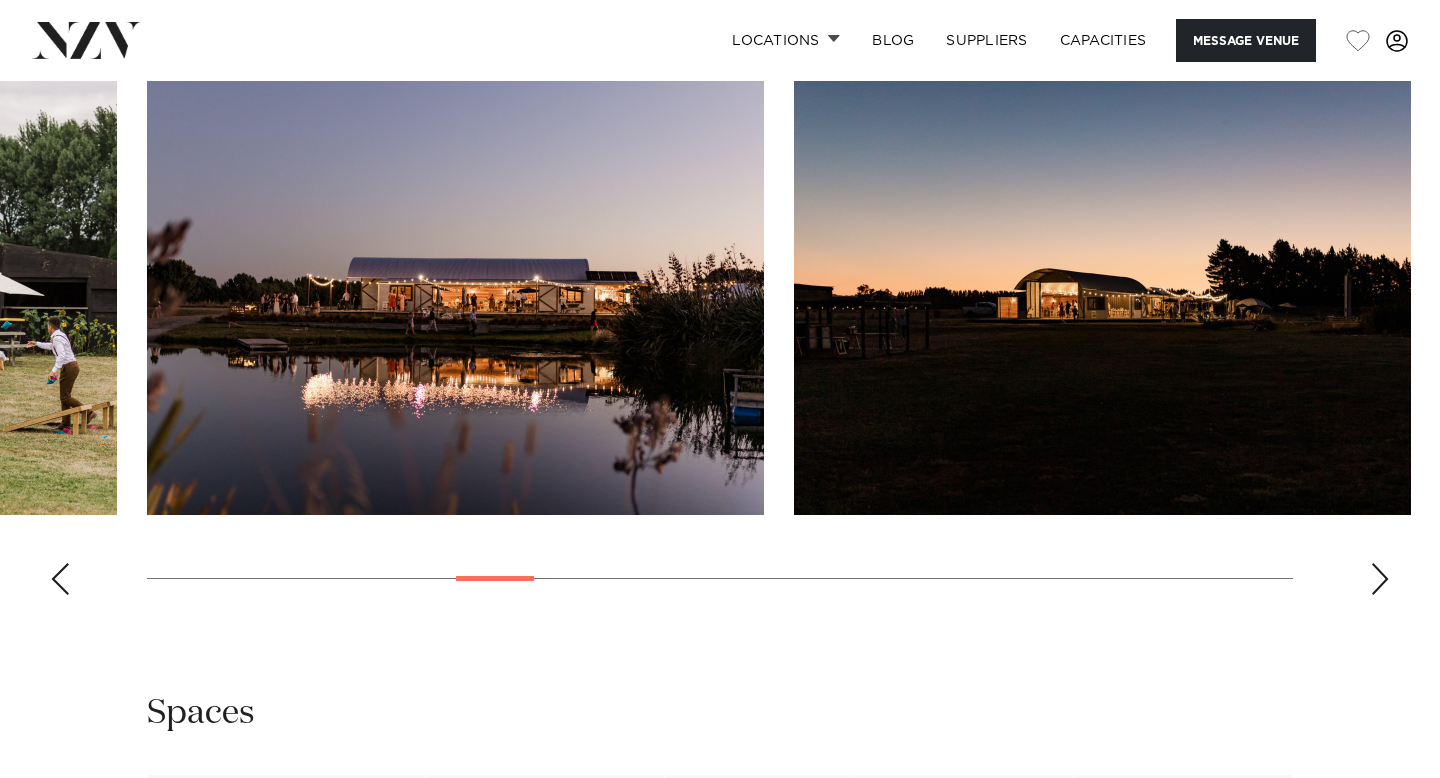 click at bounding box center (1380, 579) 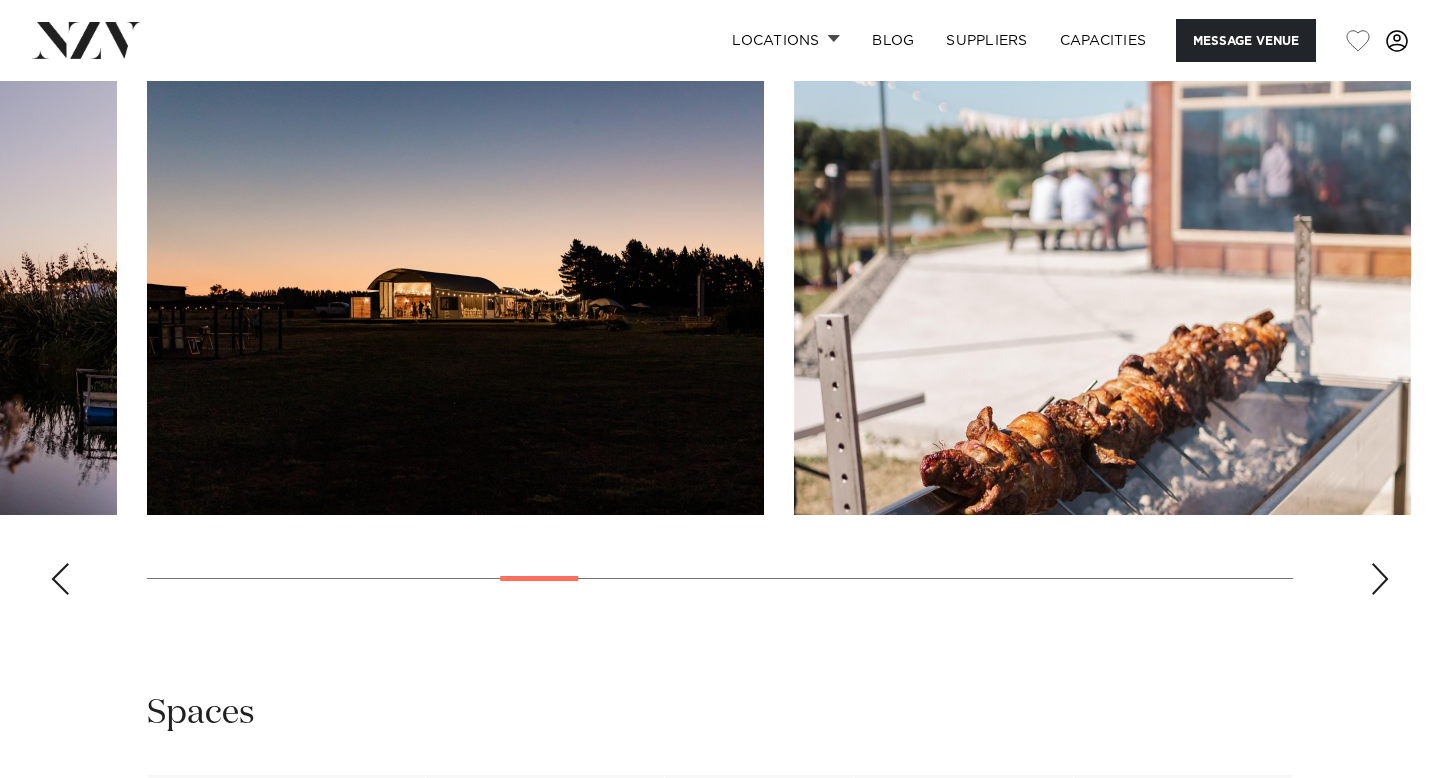 click at bounding box center (1380, 579) 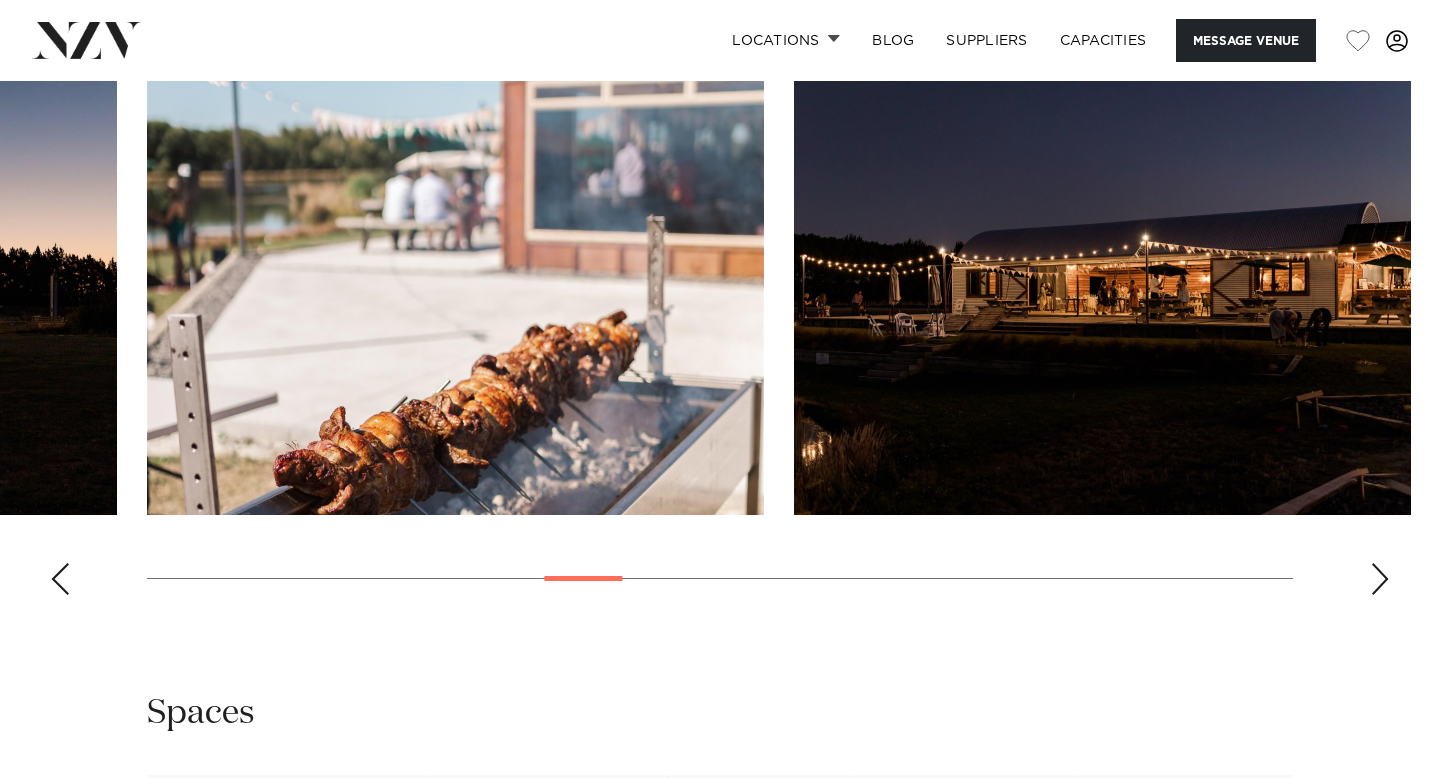 click at bounding box center [1380, 579] 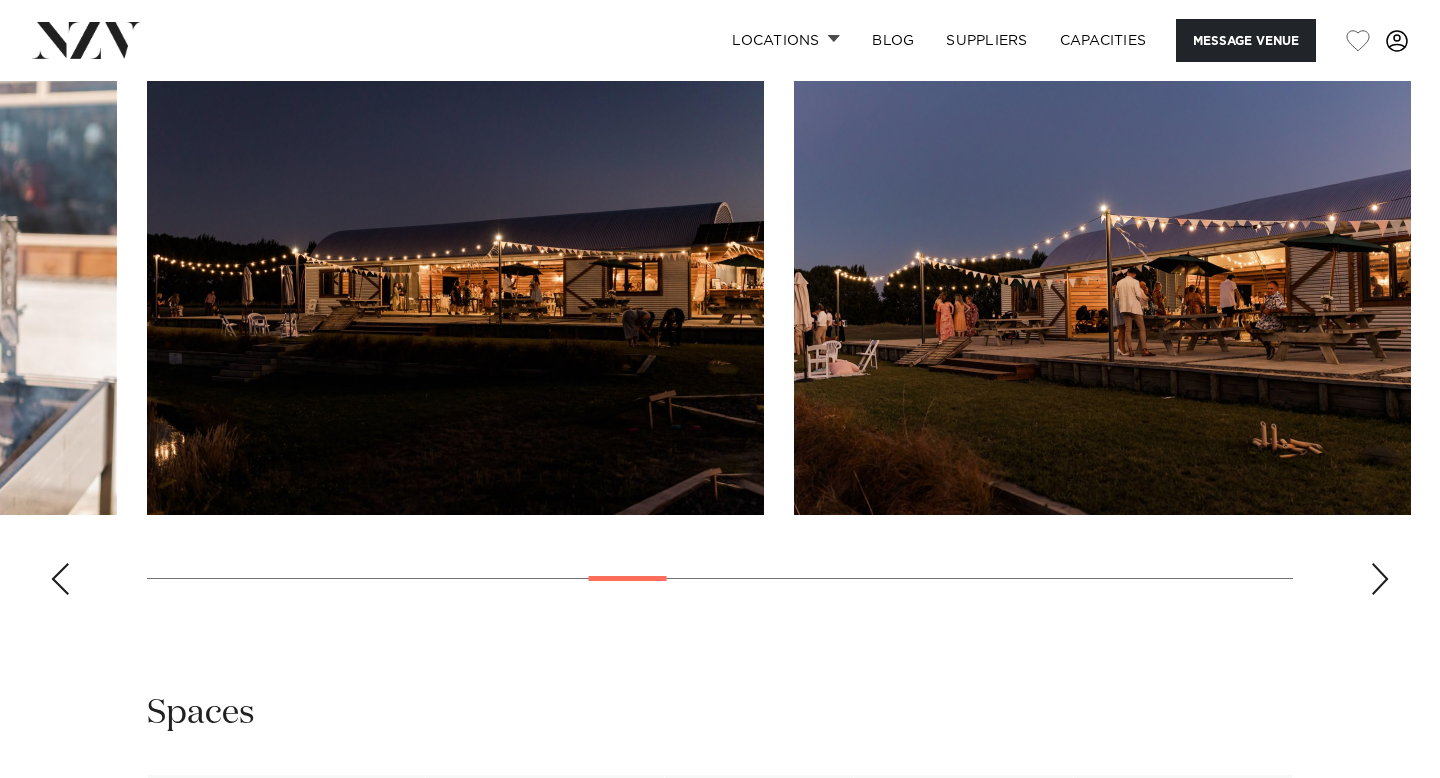 click at bounding box center [1380, 579] 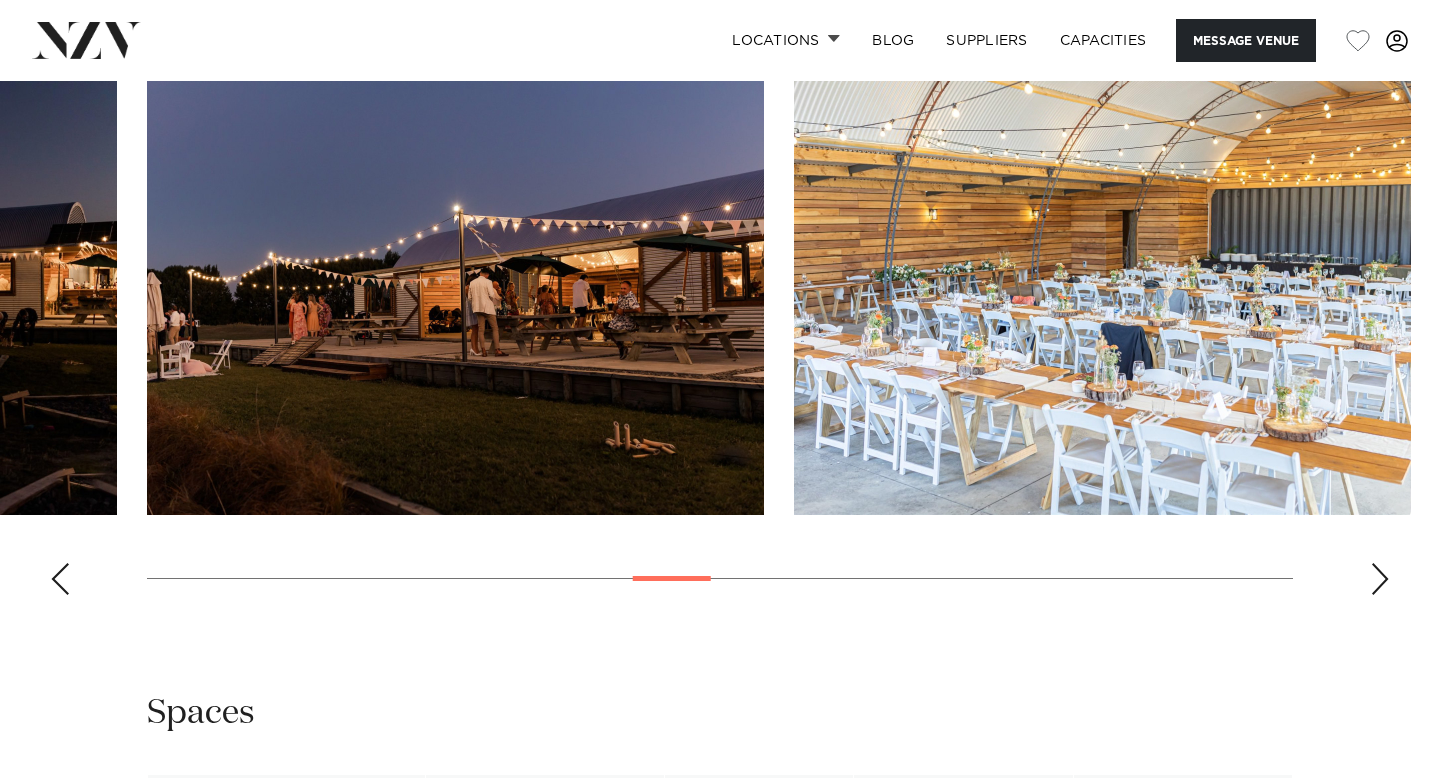 click at bounding box center (1380, 579) 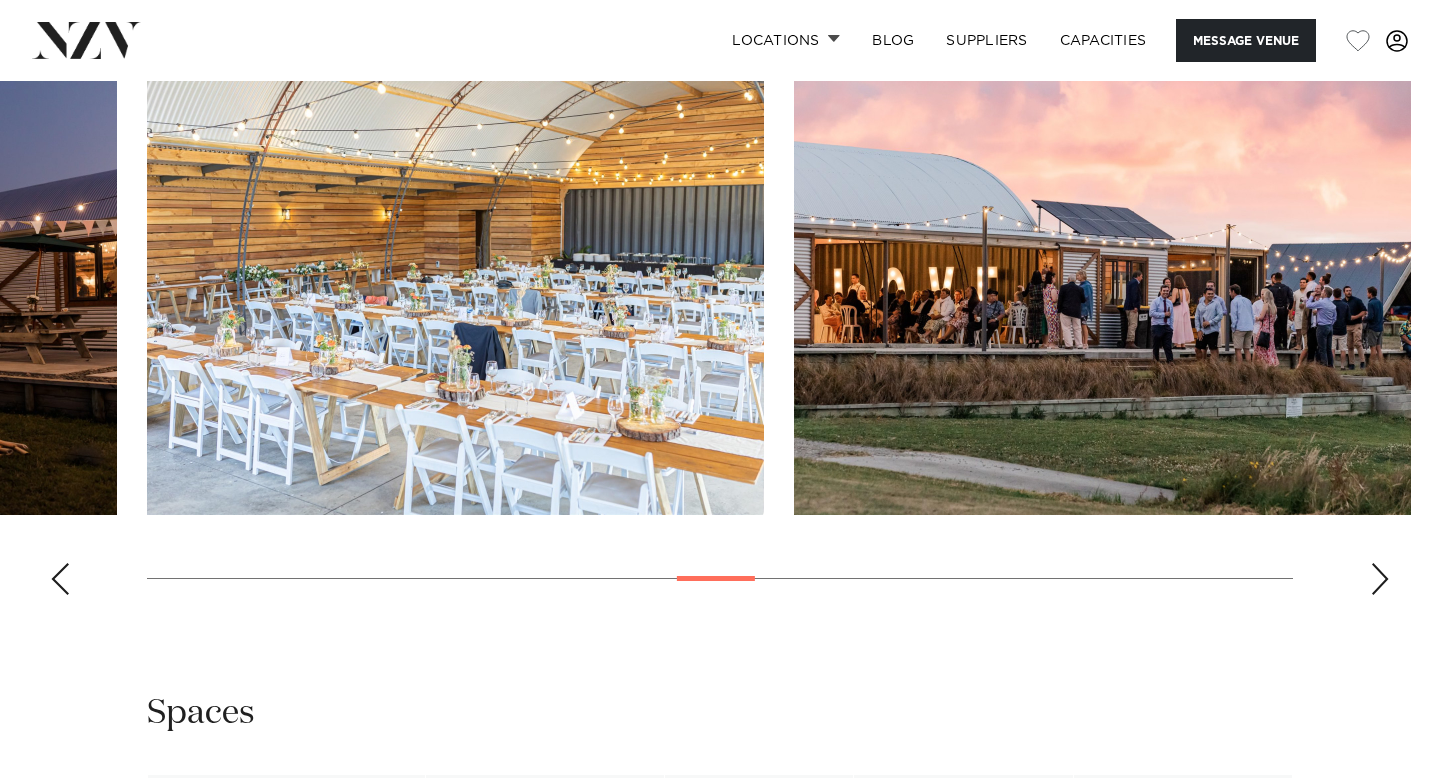 click at bounding box center [1380, 579] 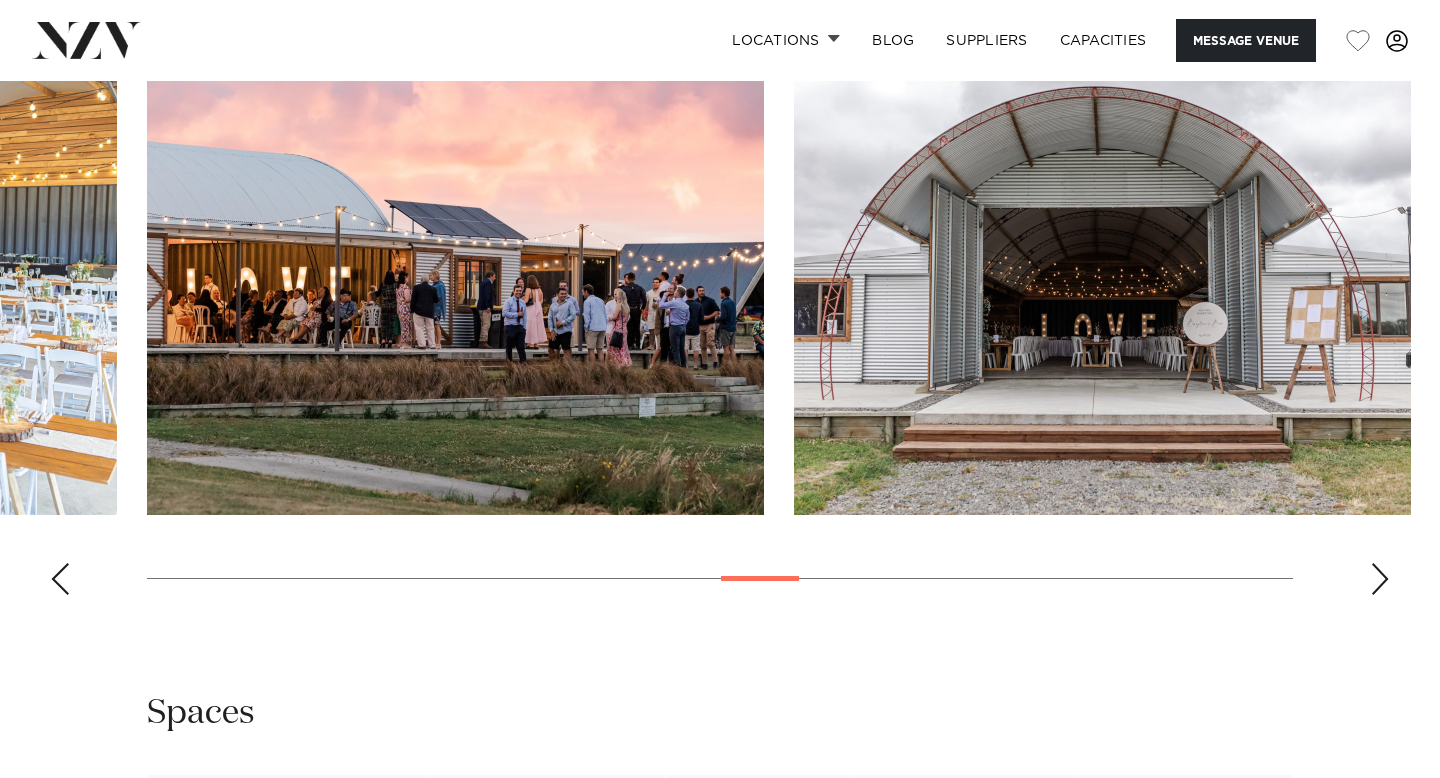 click at bounding box center [1380, 579] 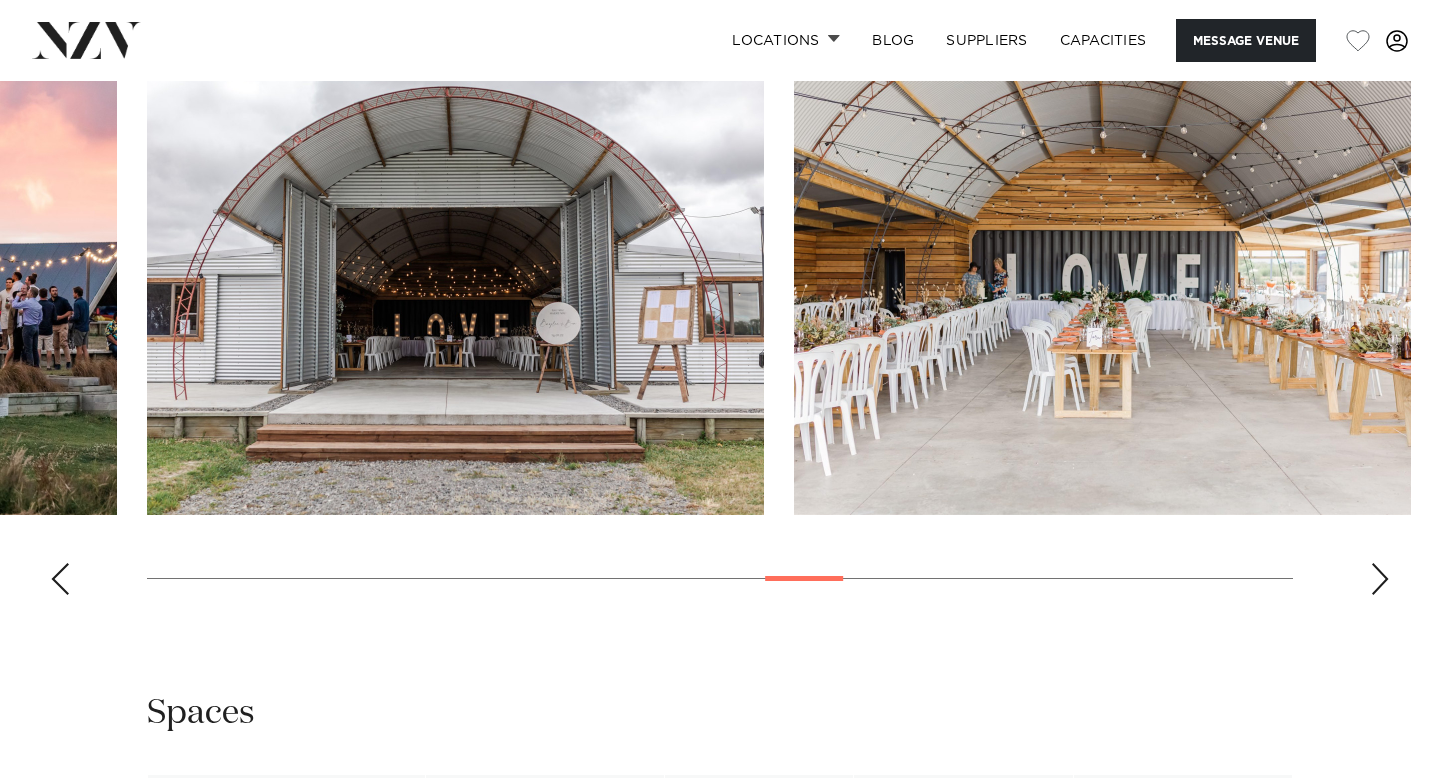 click at bounding box center (1380, 579) 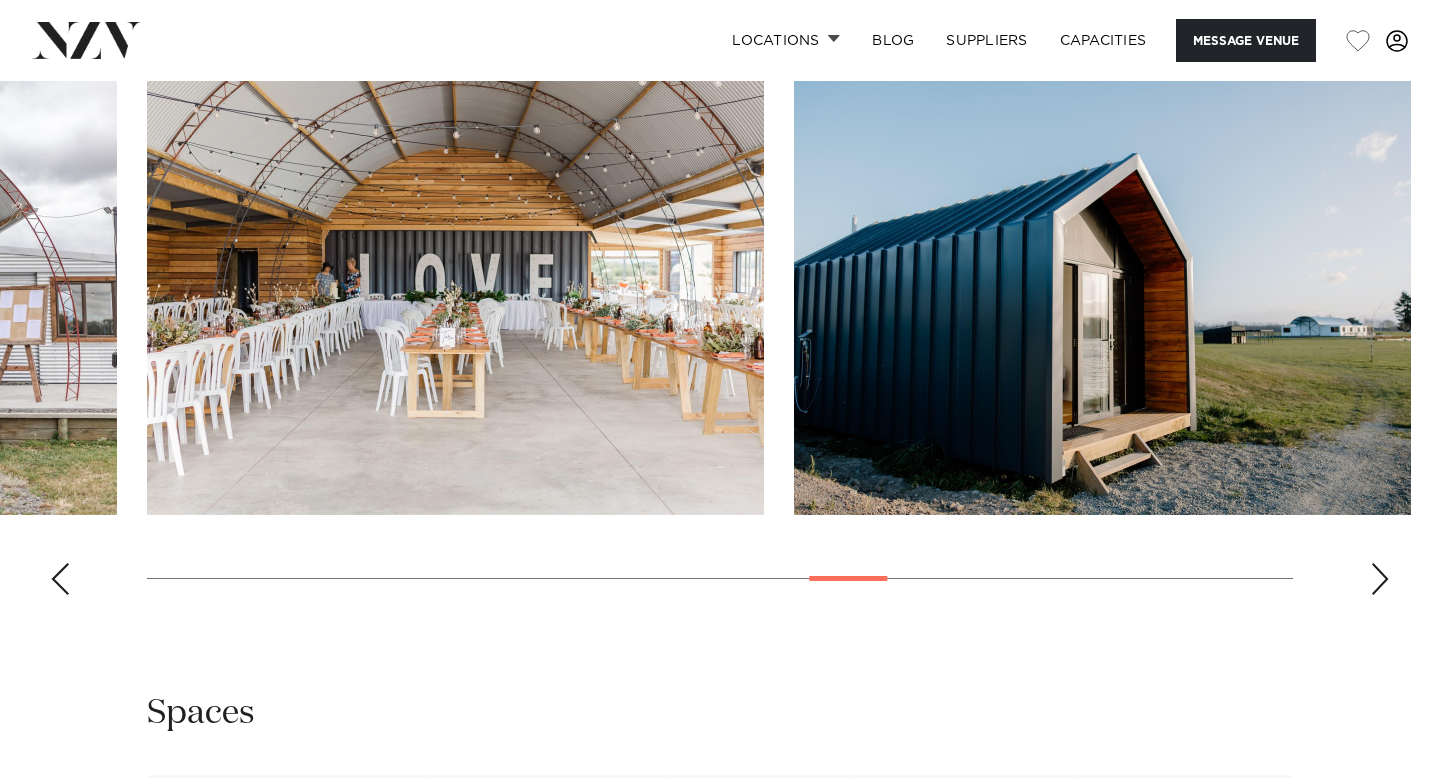 click at bounding box center [1380, 579] 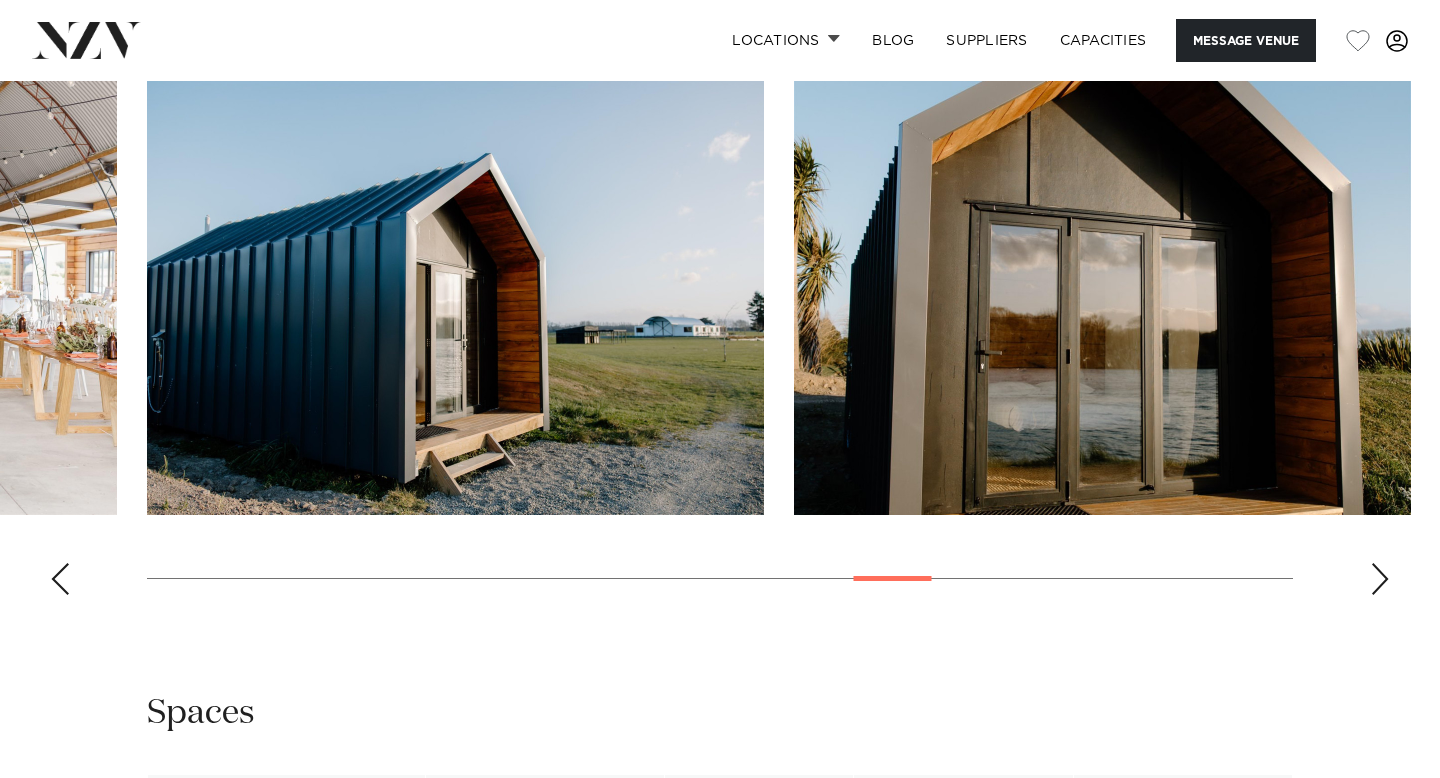 click at bounding box center (1380, 579) 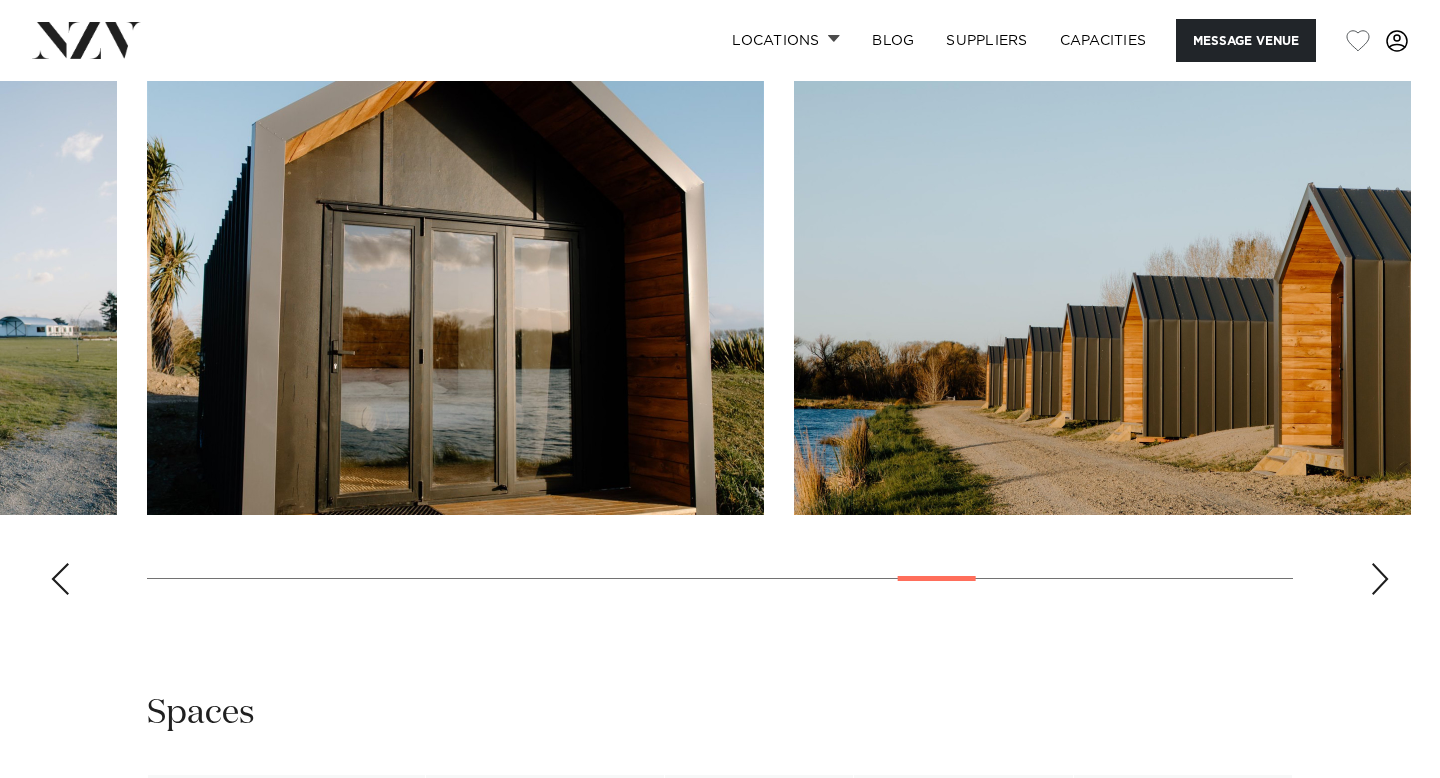 click at bounding box center [1380, 579] 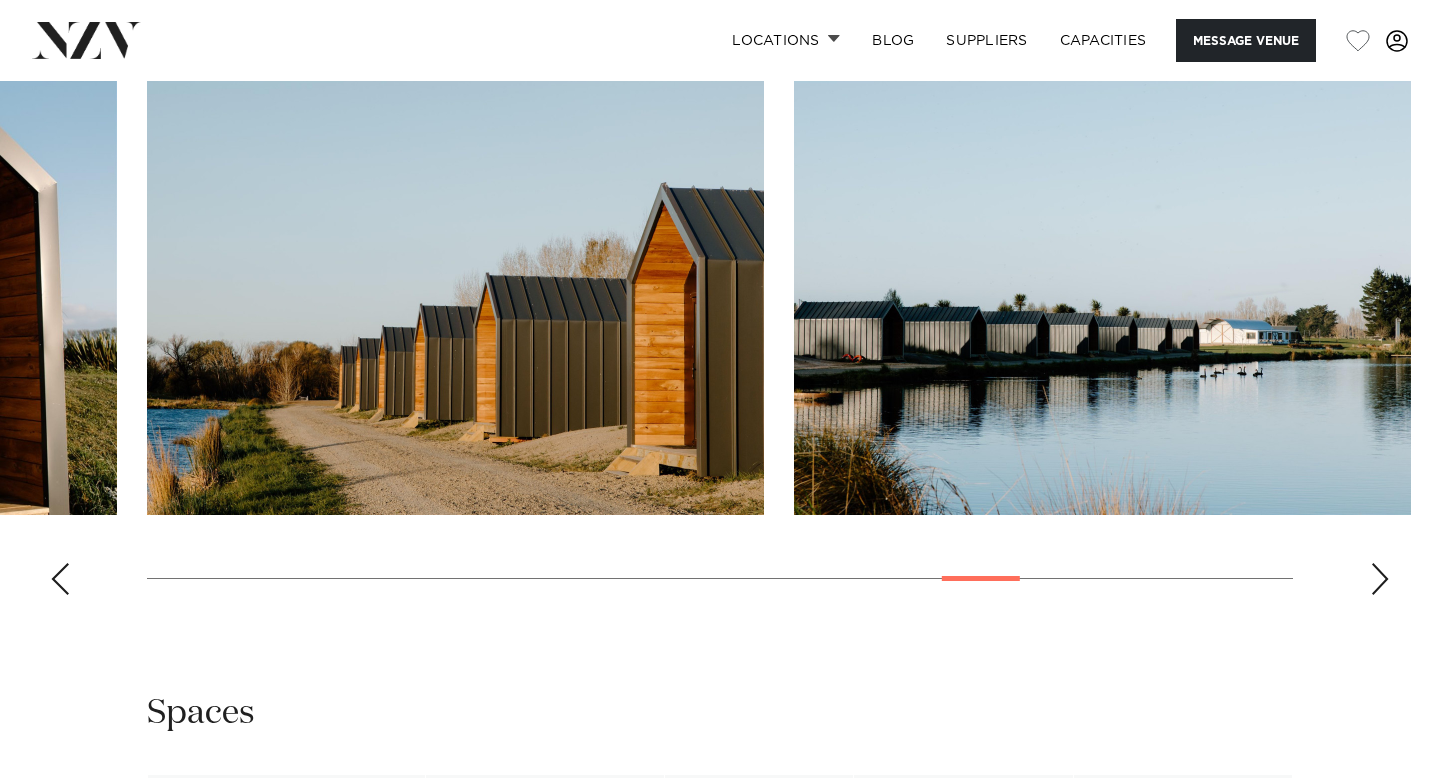 click at bounding box center (1380, 579) 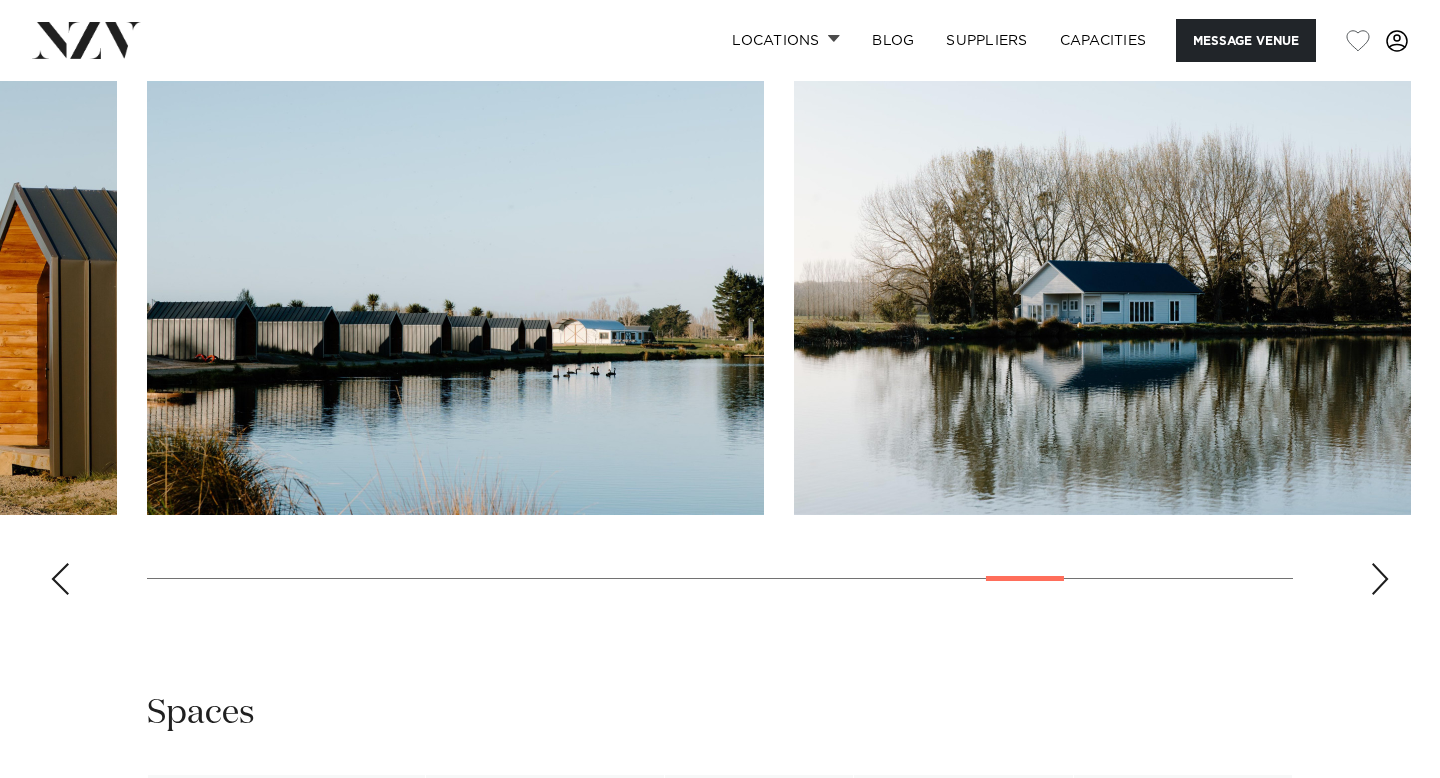 click at bounding box center (1380, 579) 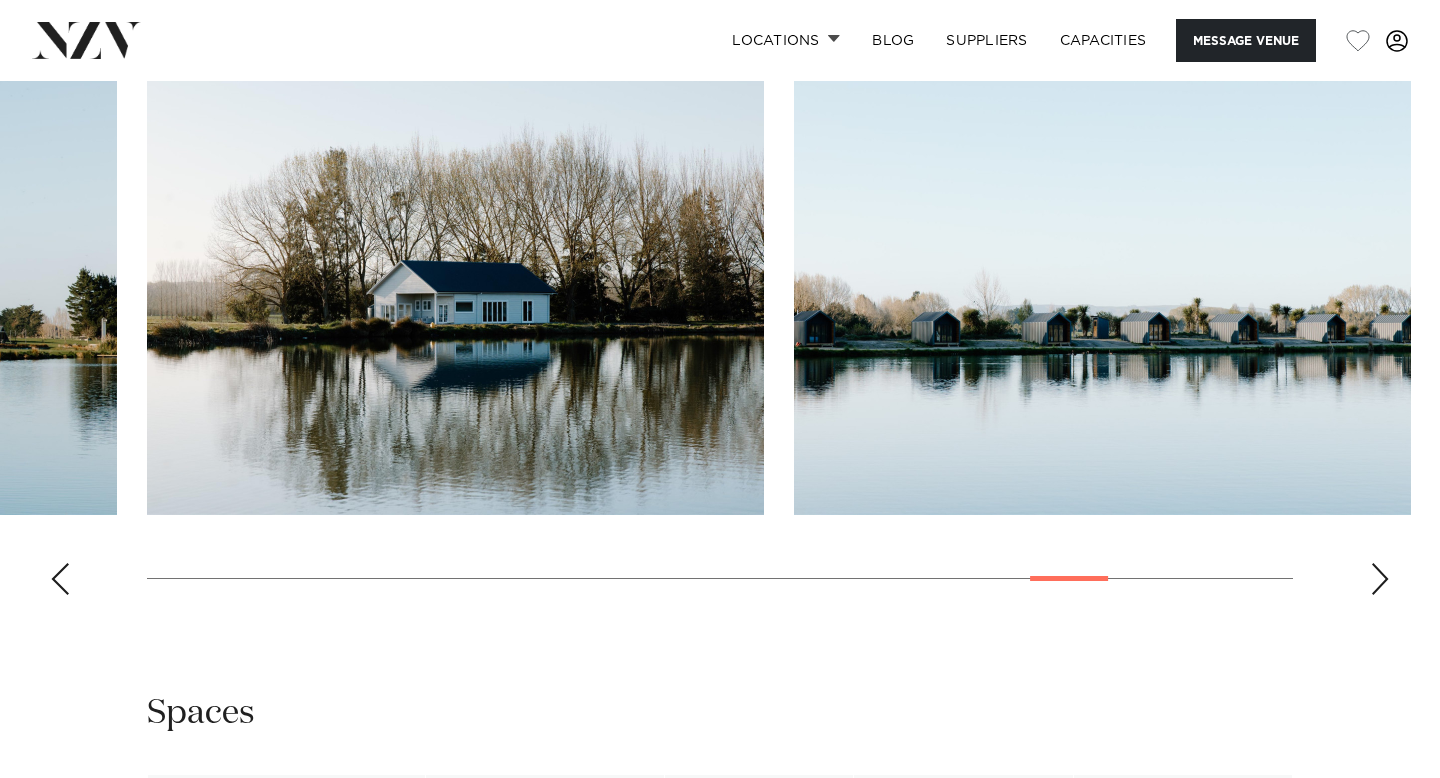 click at bounding box center [1380, 579] 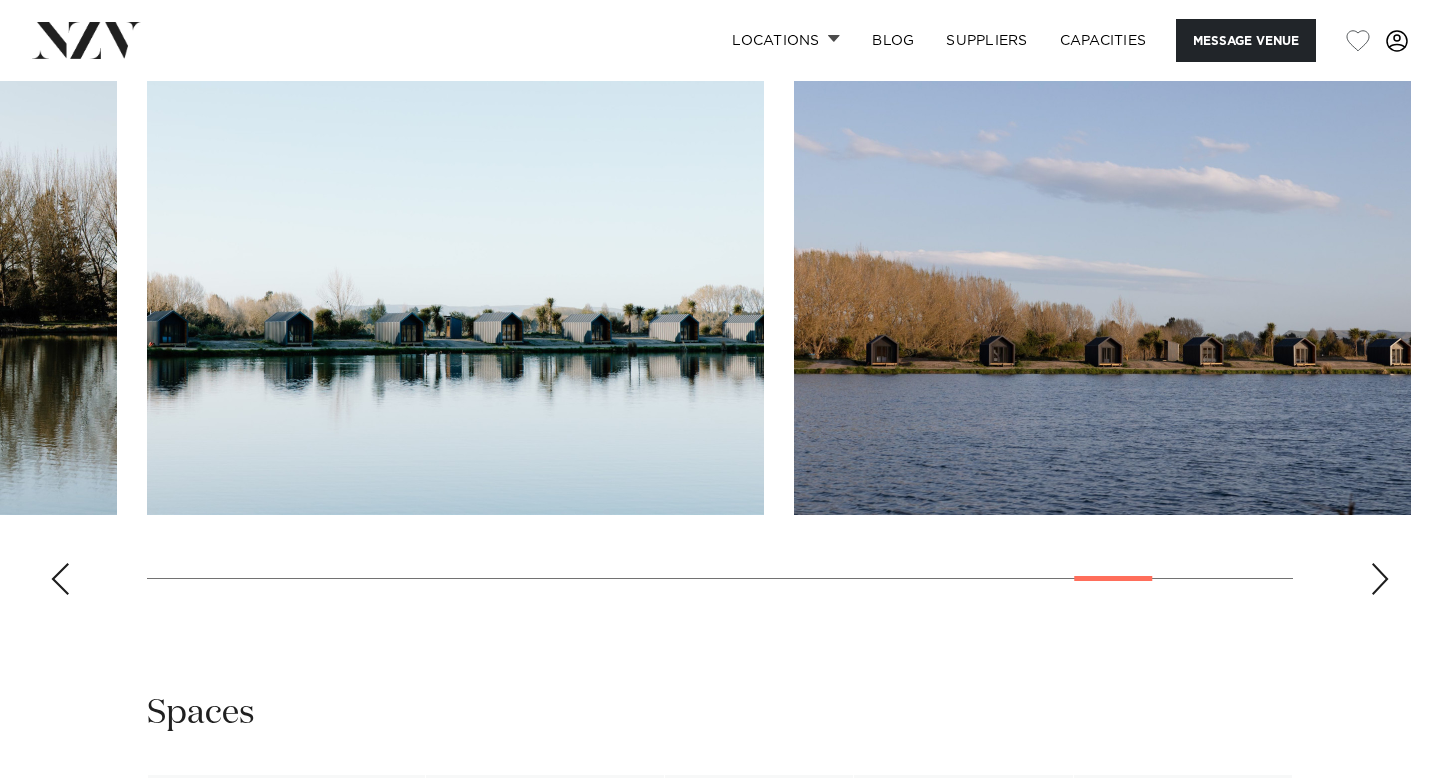 click at bounding box center (720, 336) 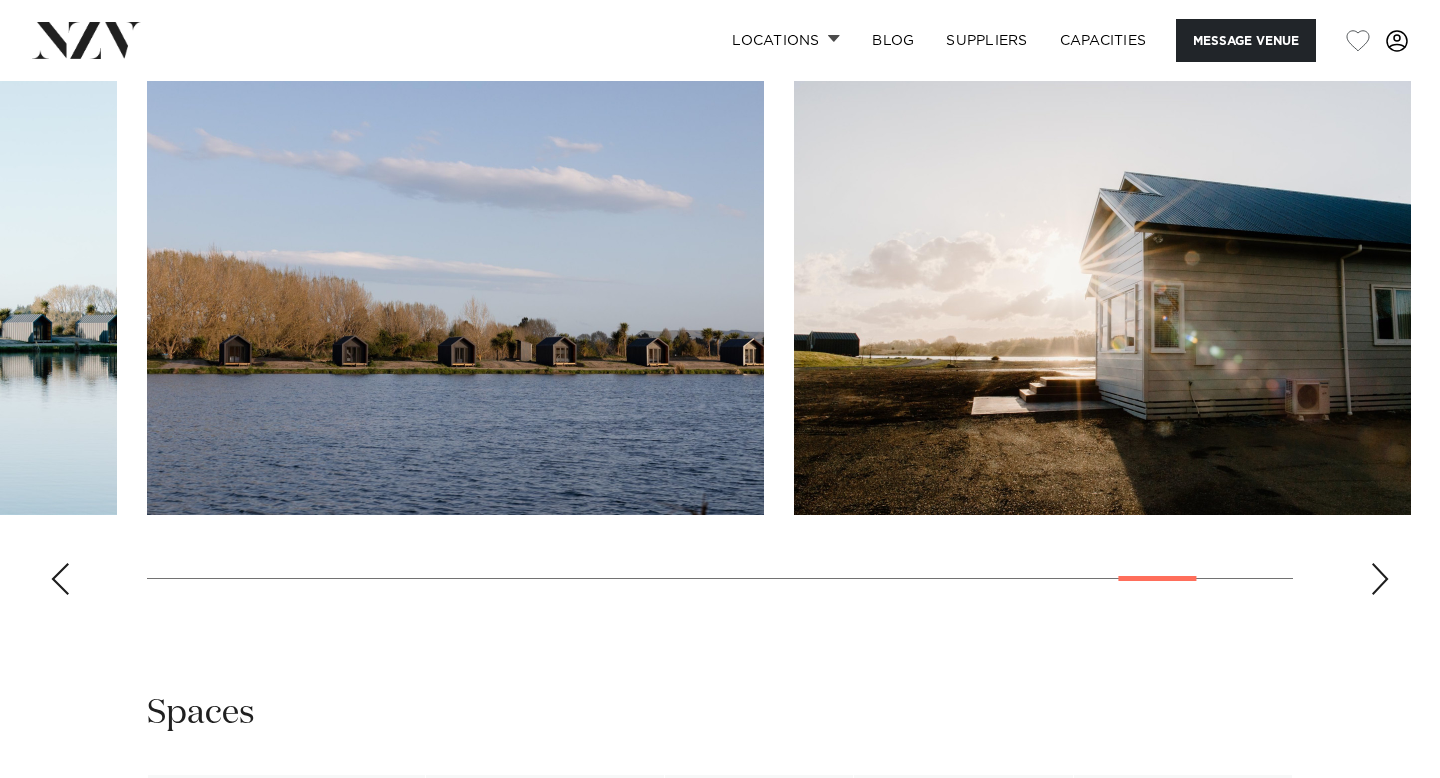click at bounding box center (1380, 579) 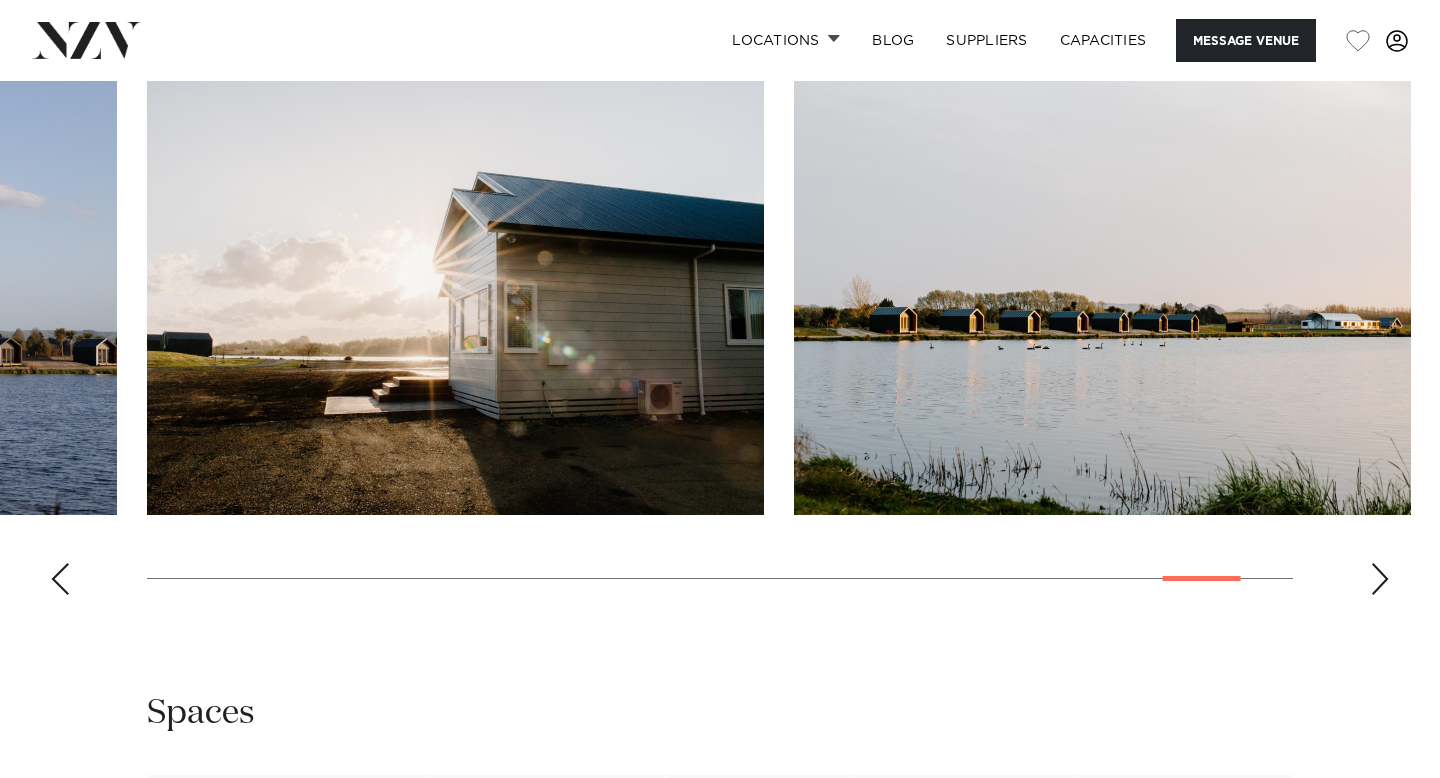 click at bounding box center (1380, 579) 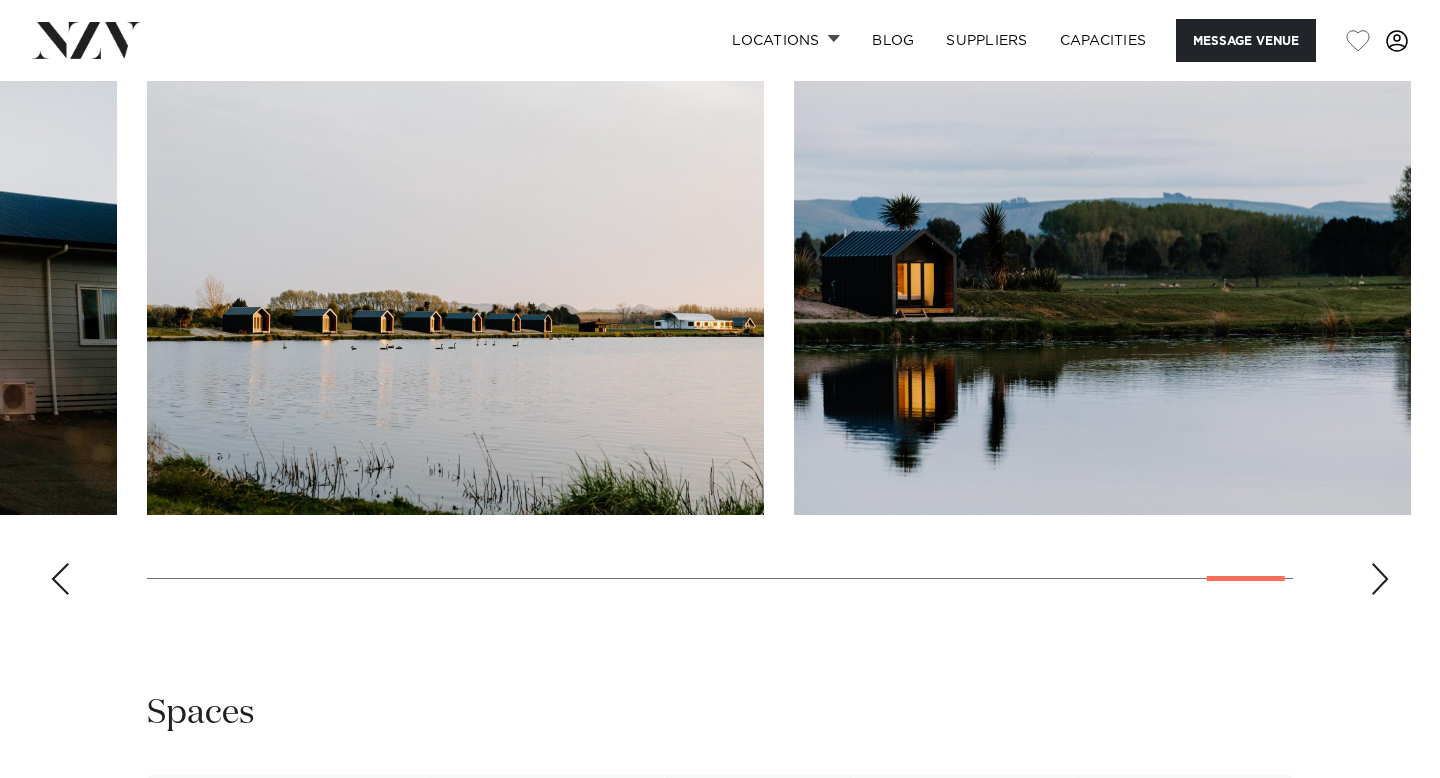 click at bounding box center [1380, 579] 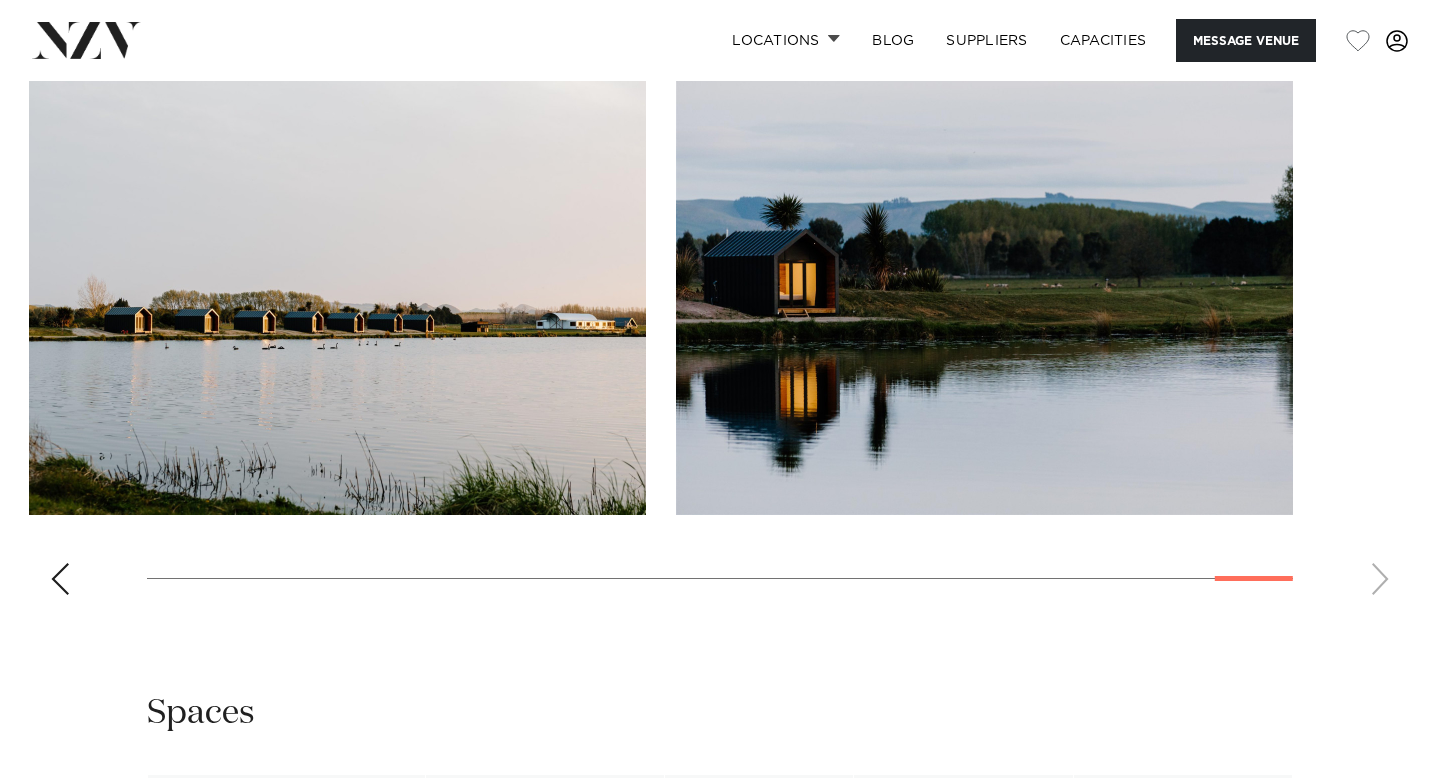 click at bounding box center [720, 336] 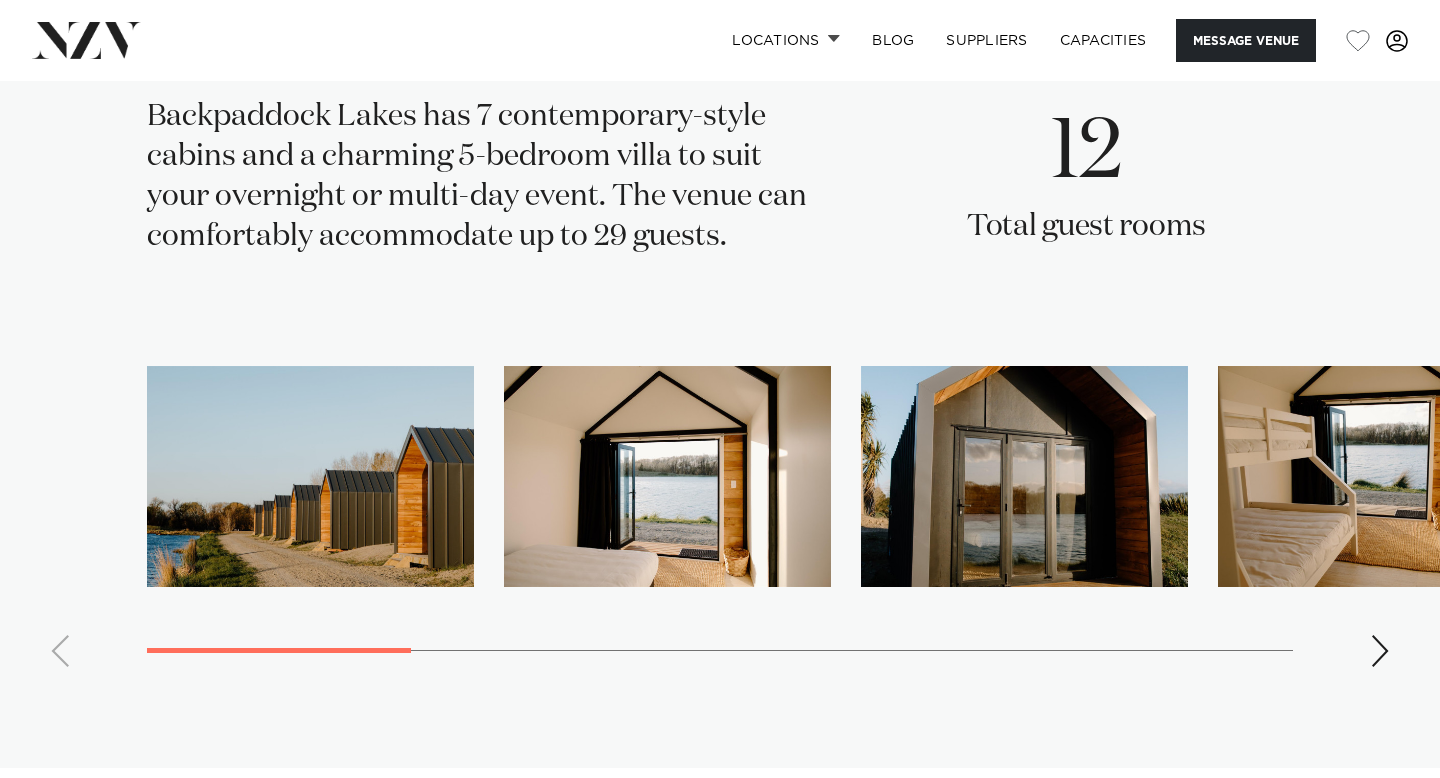 scroll, scrollTop: 3141, scrollLeft: 0, axis: vertical 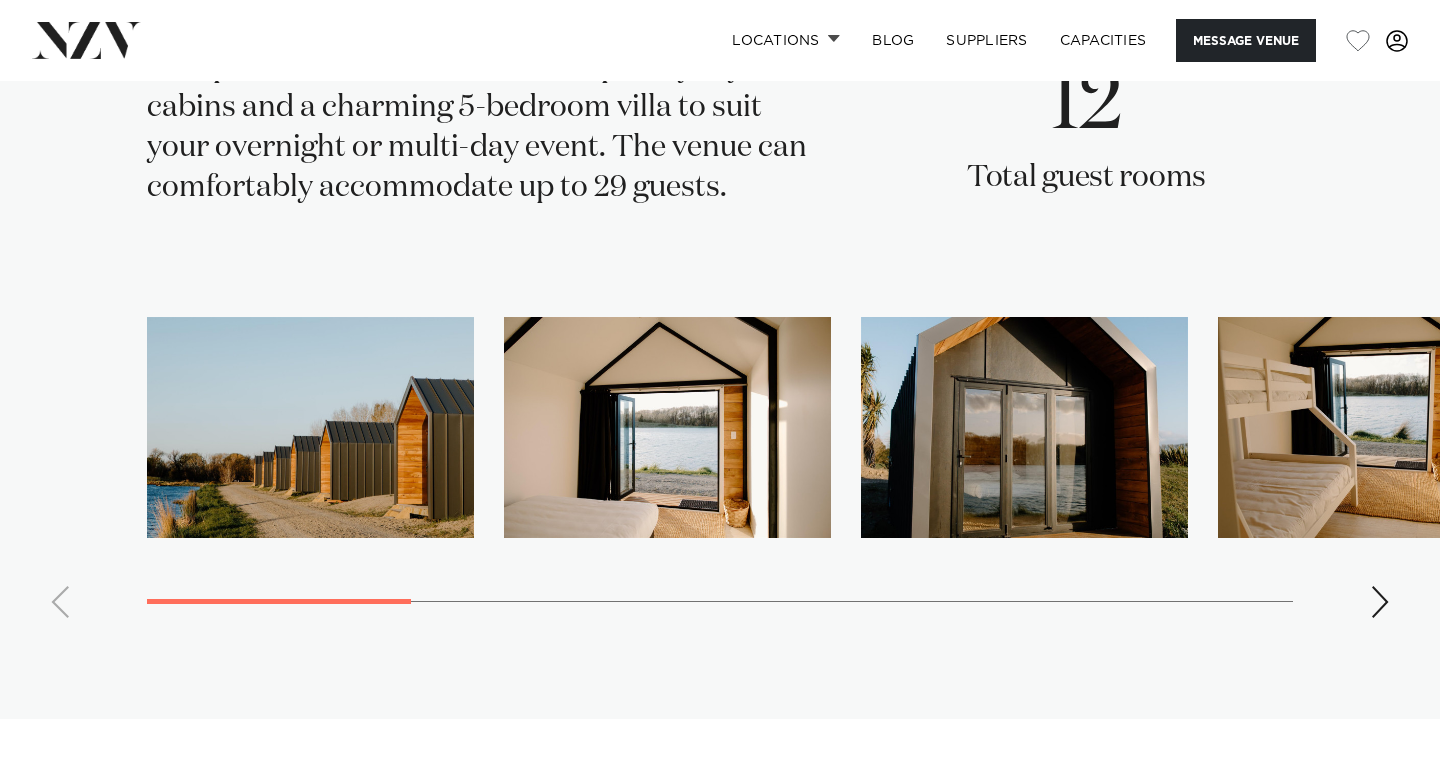 click at bounding box center (1380, 602) 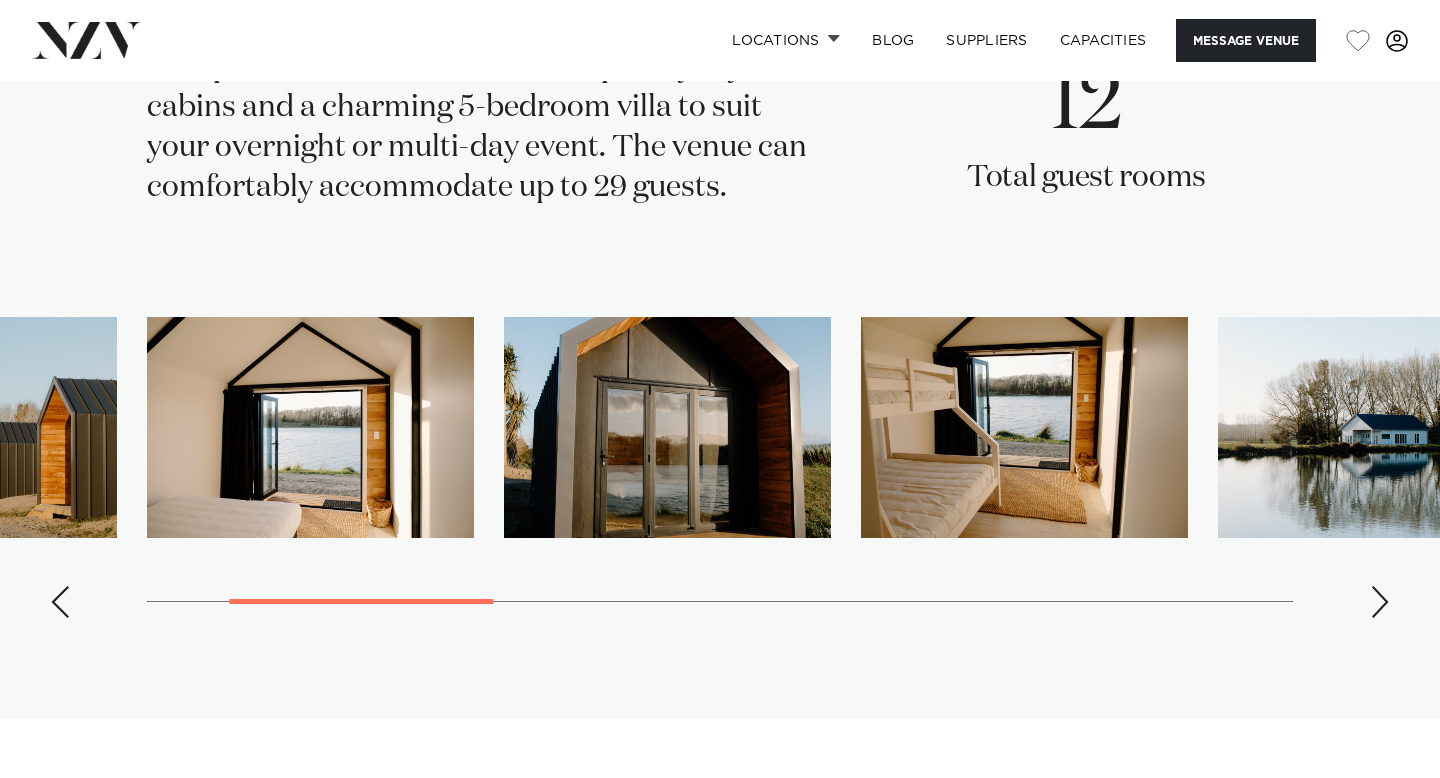 click at bounding box center (1380, 602) 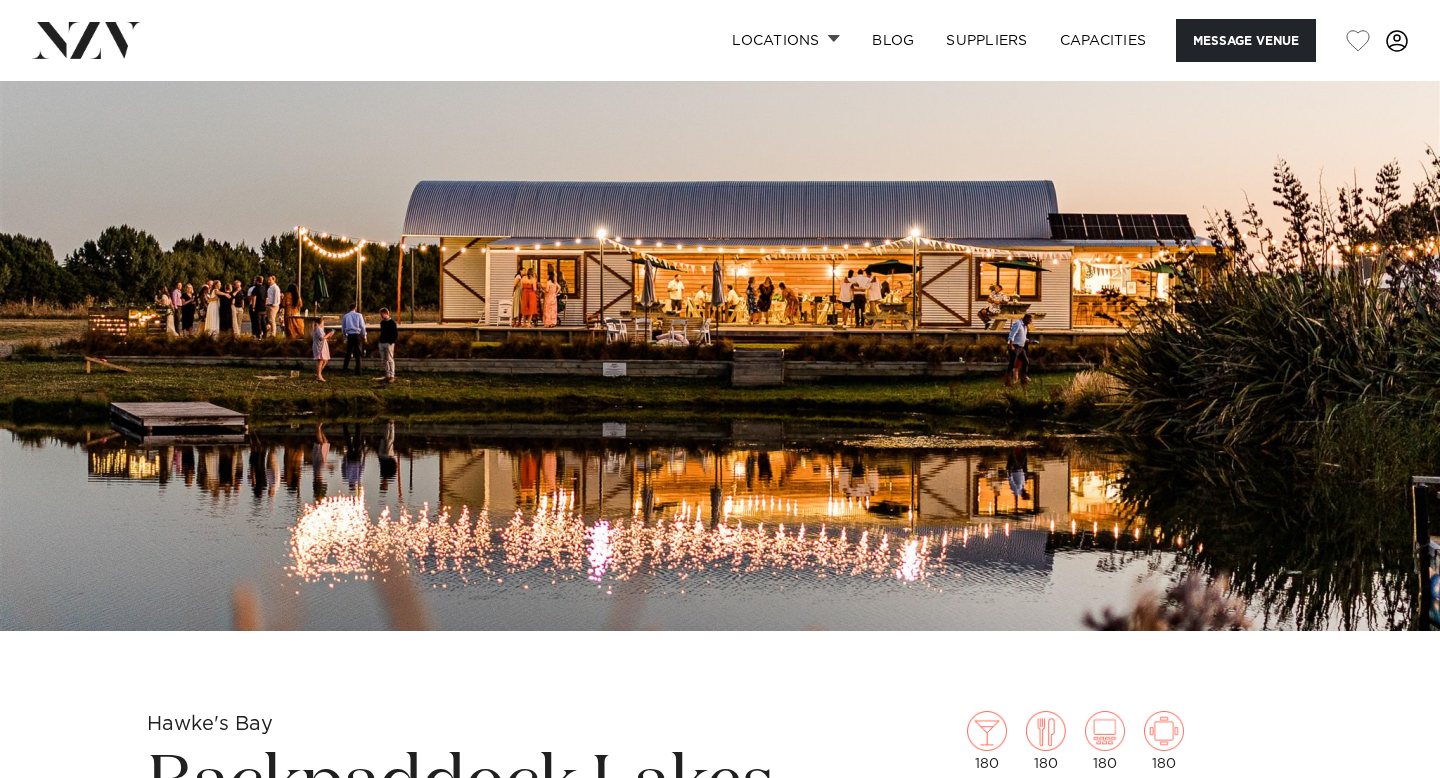 scroll, scrollTop: 118, scrollLeft: 0, axis: vertical 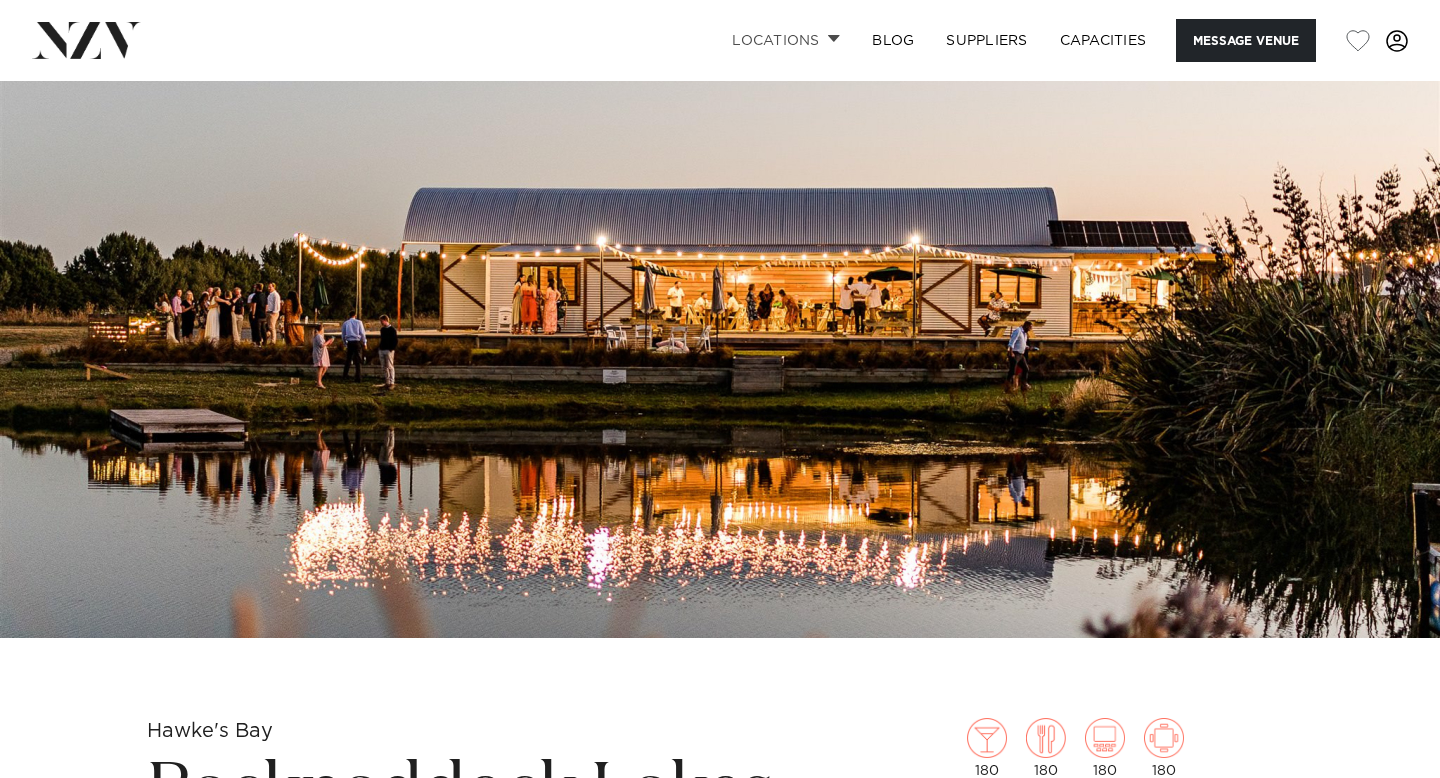 click on "Locations" at bounding box center (786, 40) 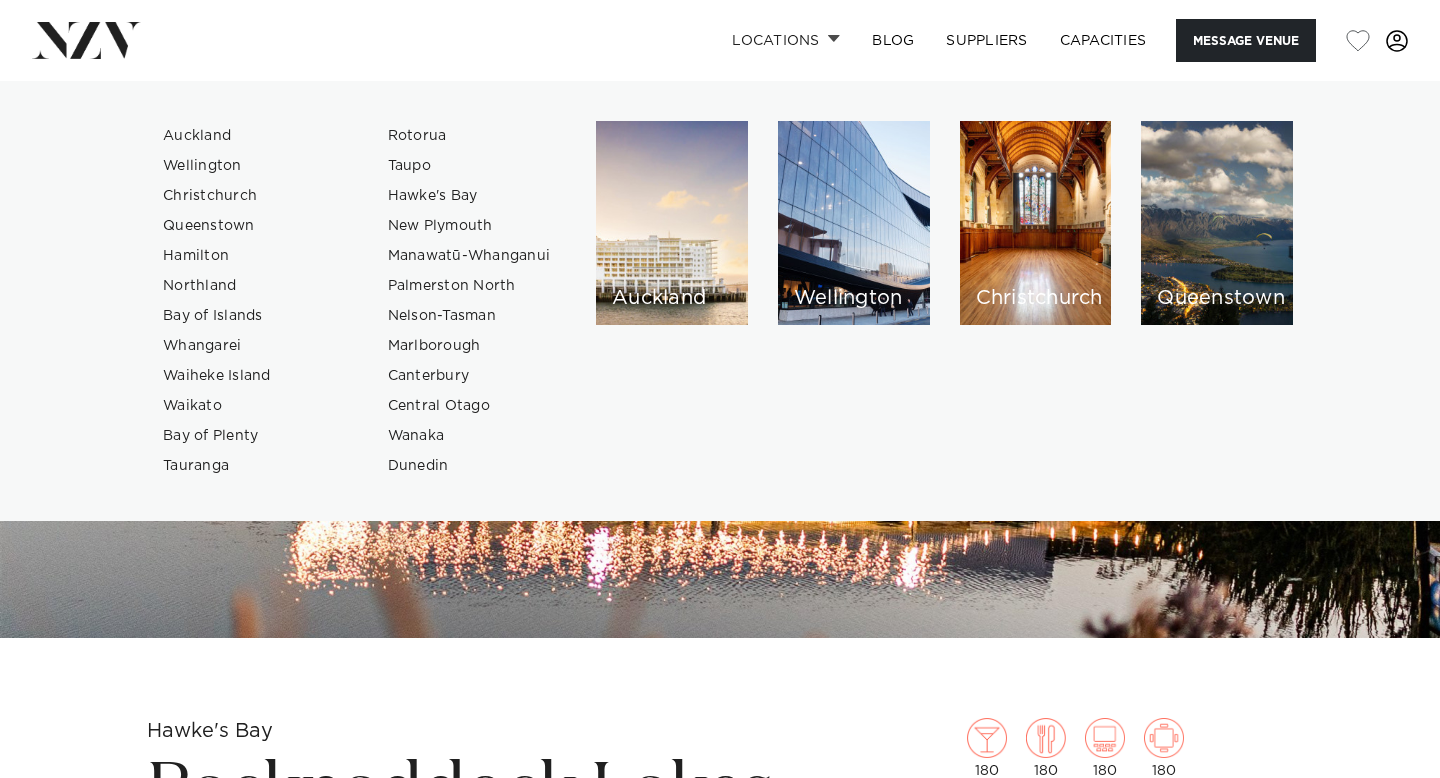 click on "Locations" at bounding box center [786, 40] 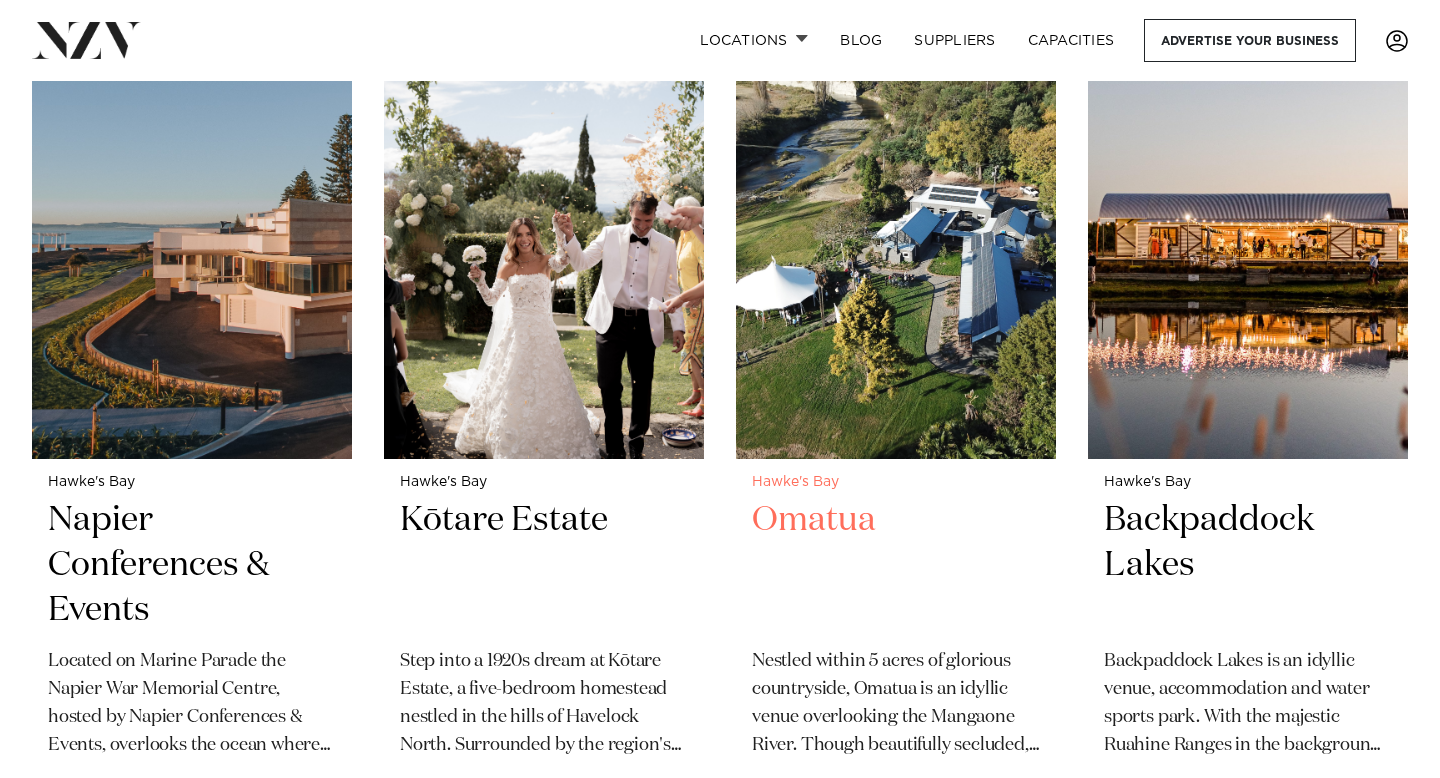 scroll, scrollTop: 786, scrollLeft: 0, axis: vertical 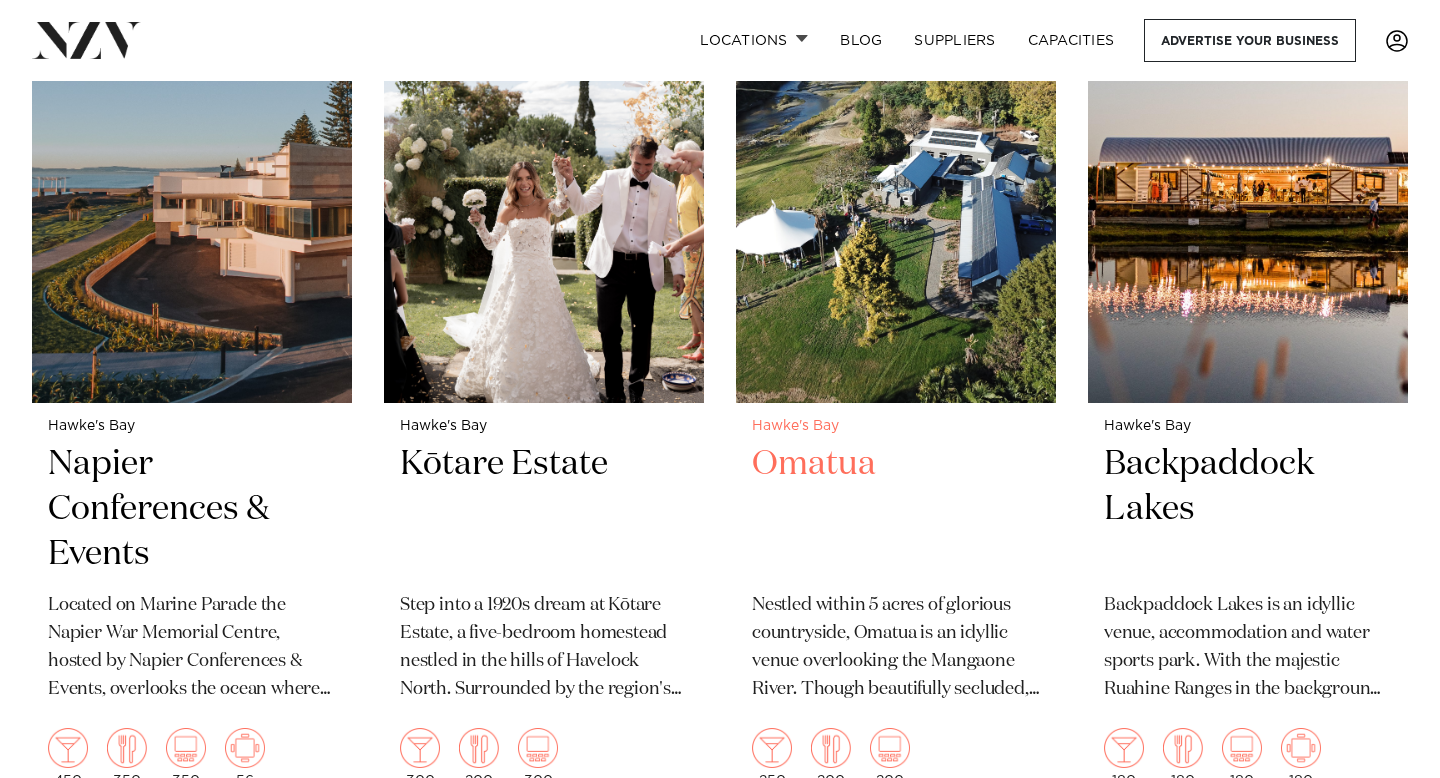 click at bounding box center [896, 187] 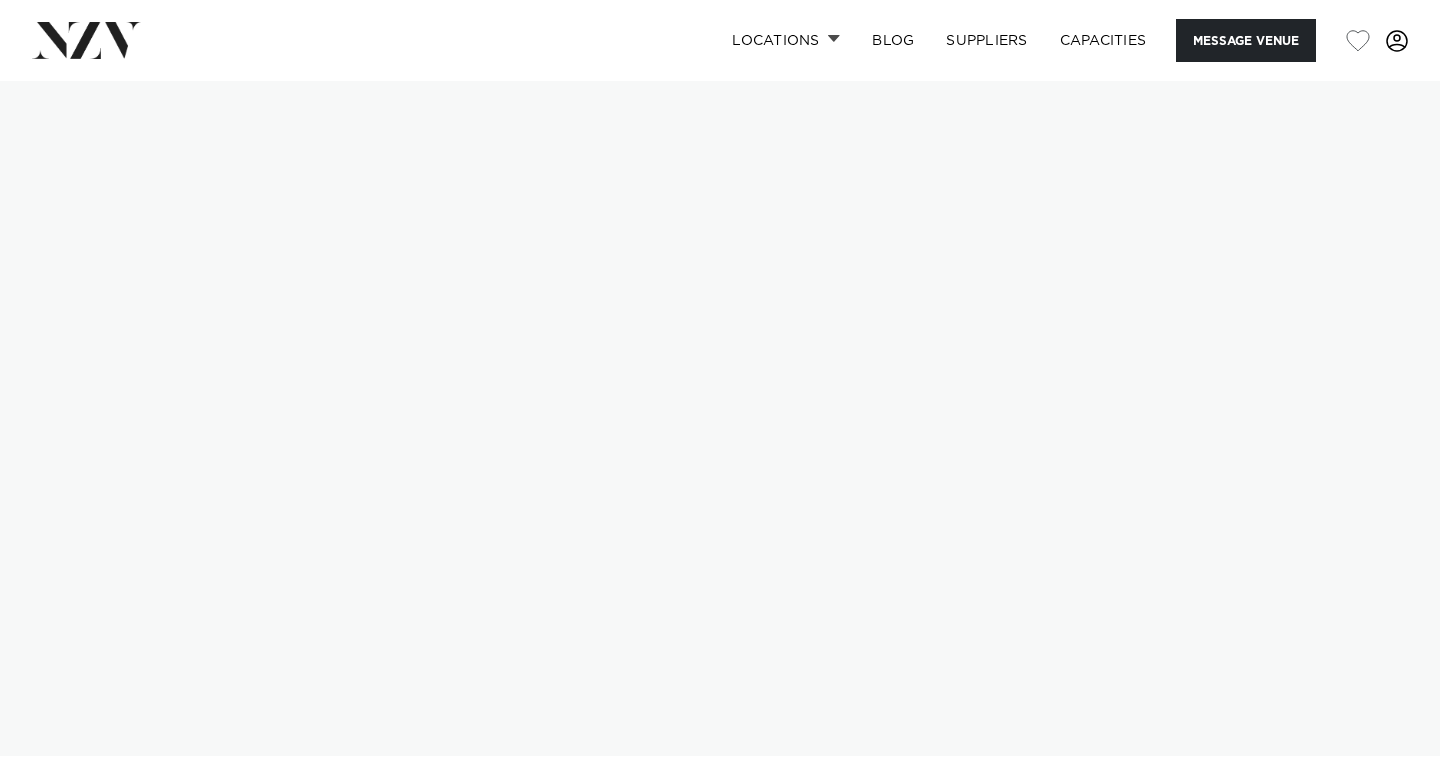 scroll, scrollTop: 0, scrollLeft: 0, axis: both 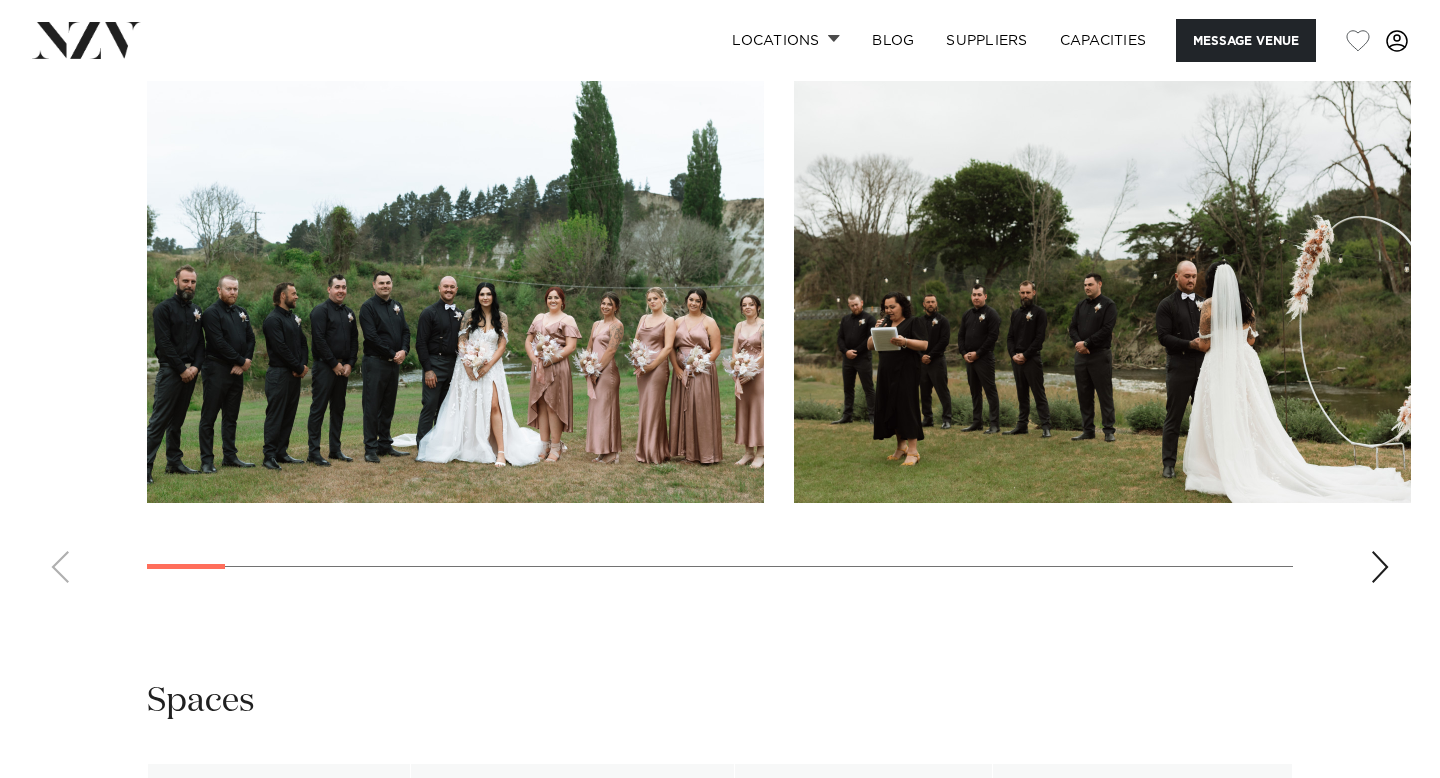 click at bounding box center (1380, 567) 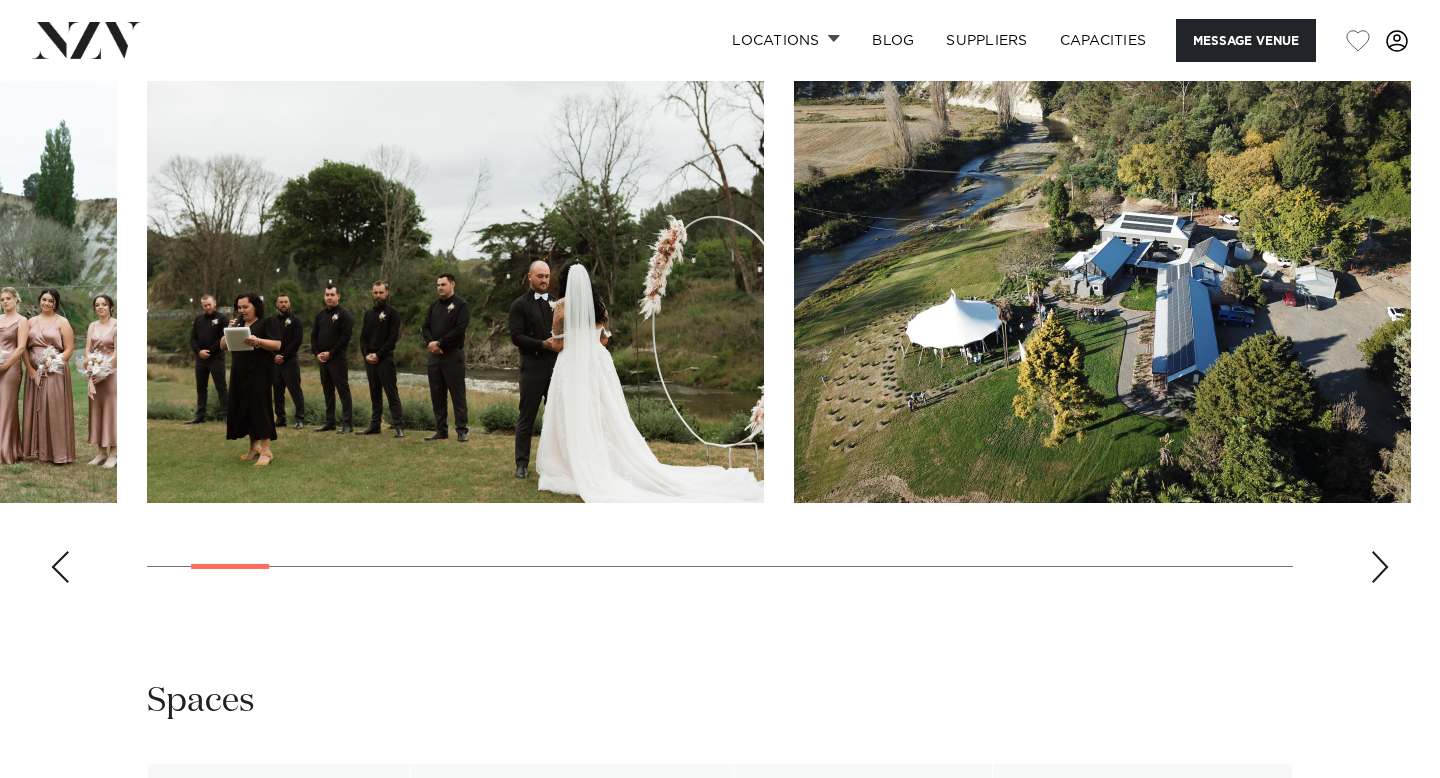 click at bounding box center [1380, 567] 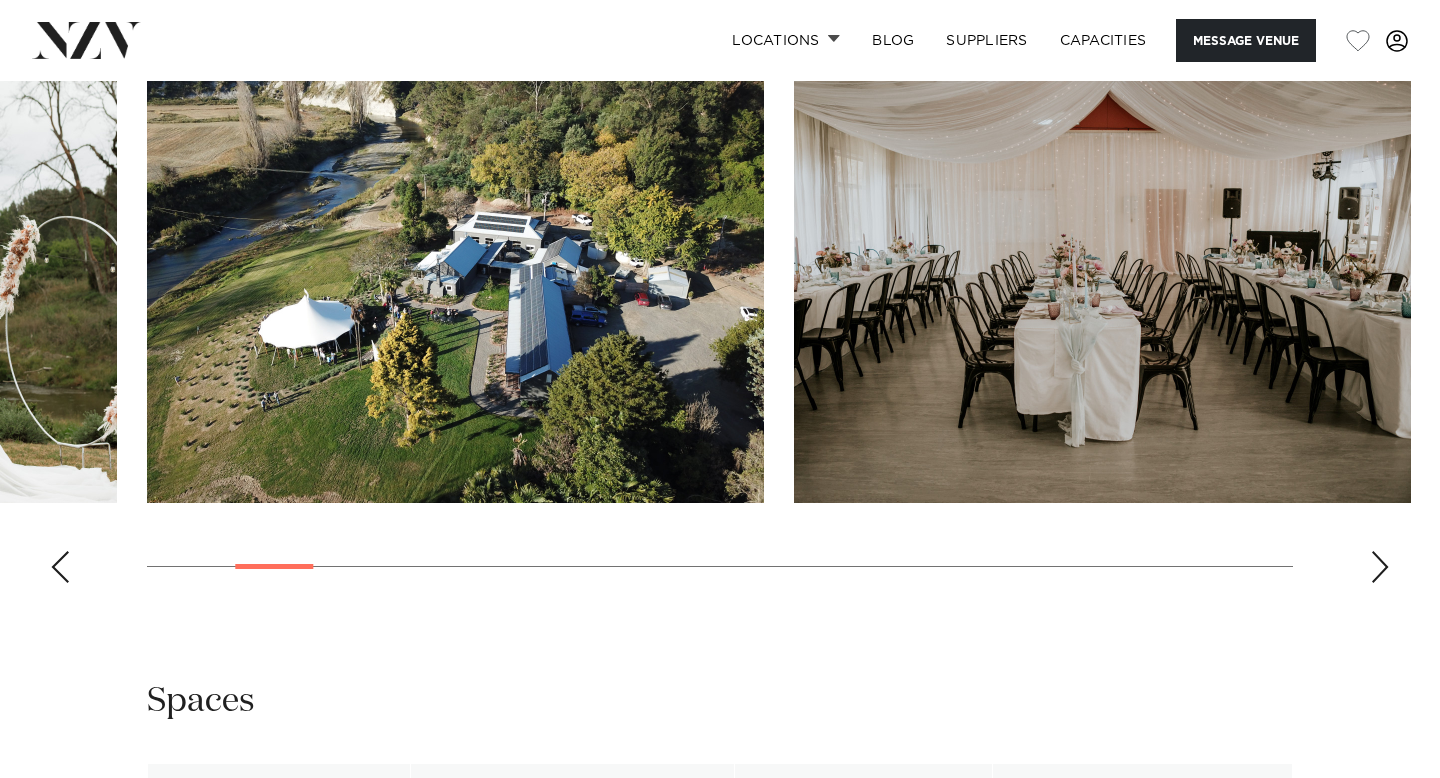 click at bounding box center [1380, 567] 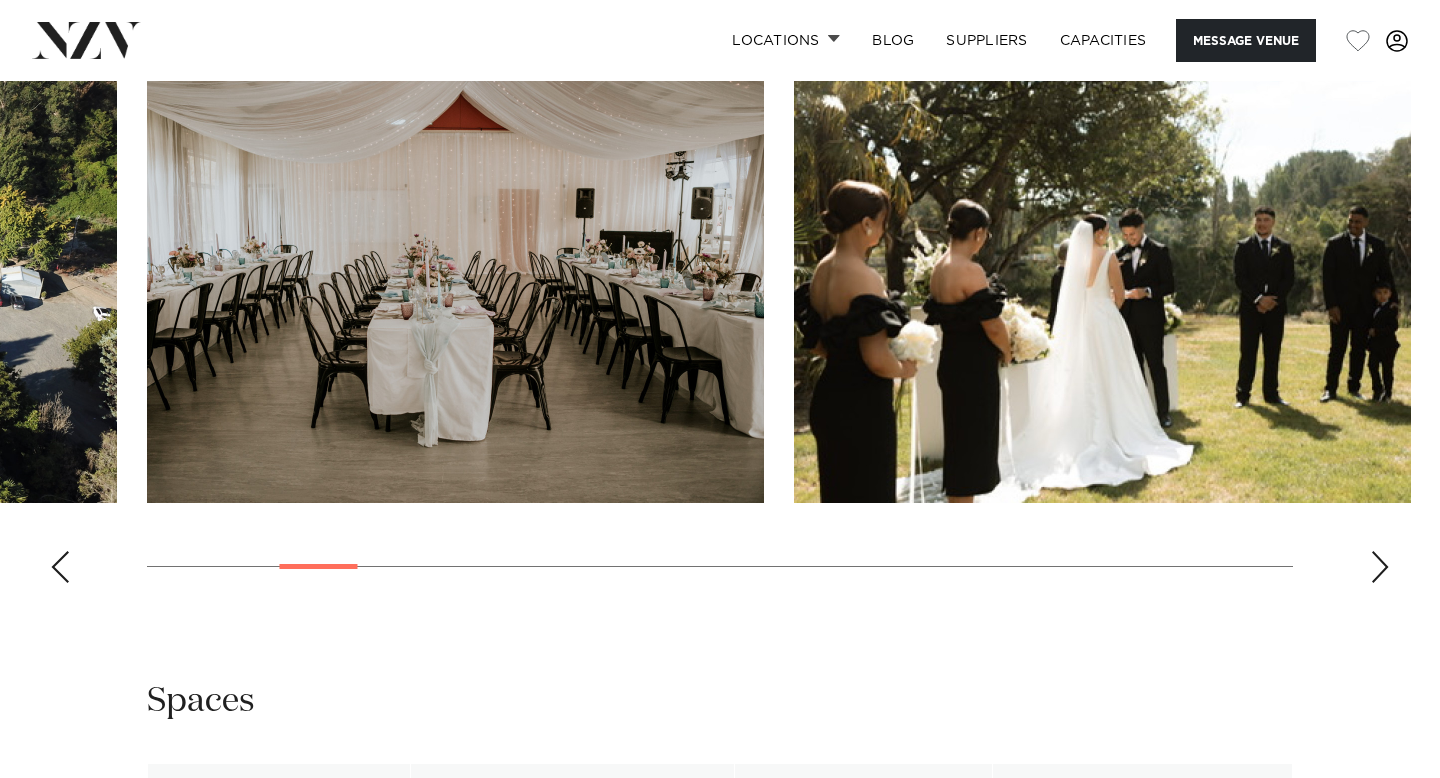 click at bounding box center [1380, 567] 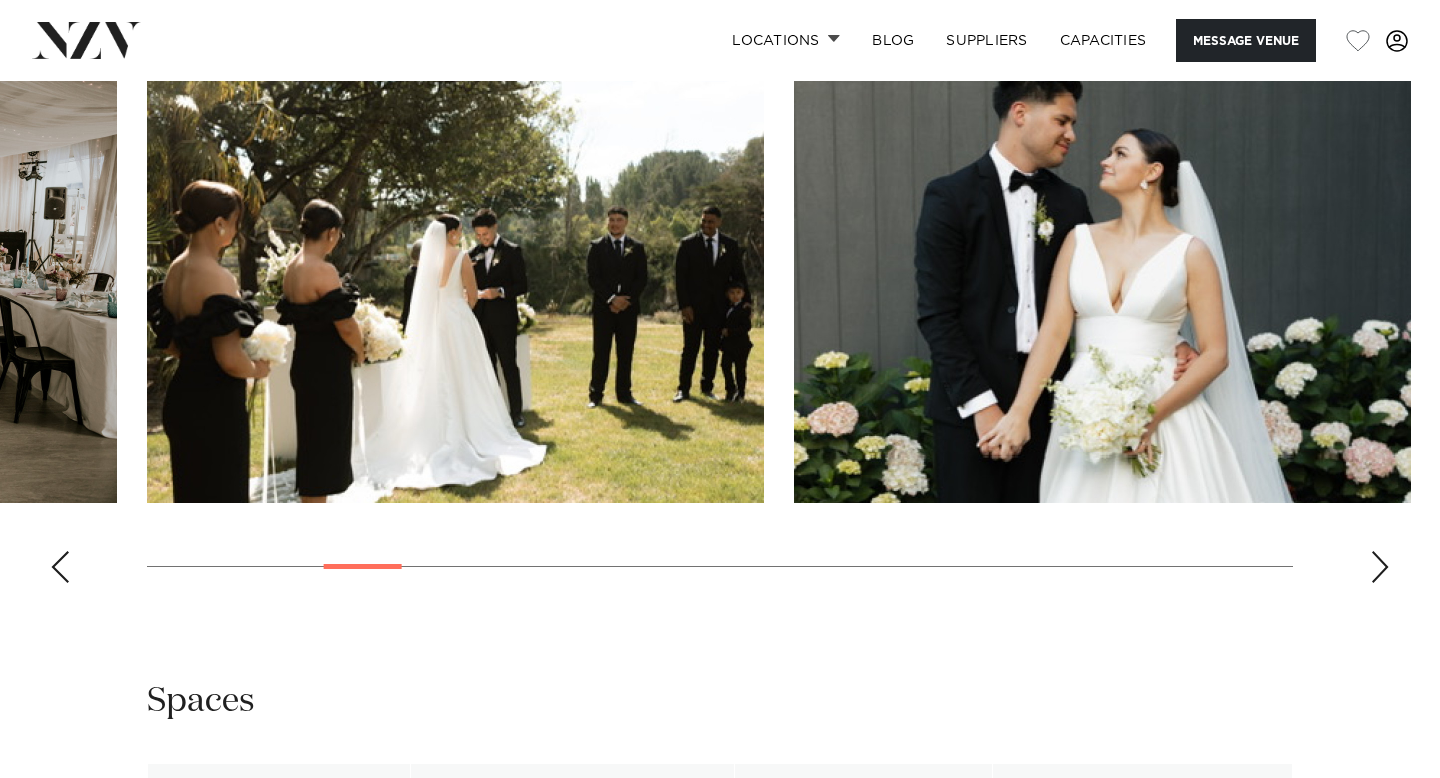 click at bounding box center [1380, 567] 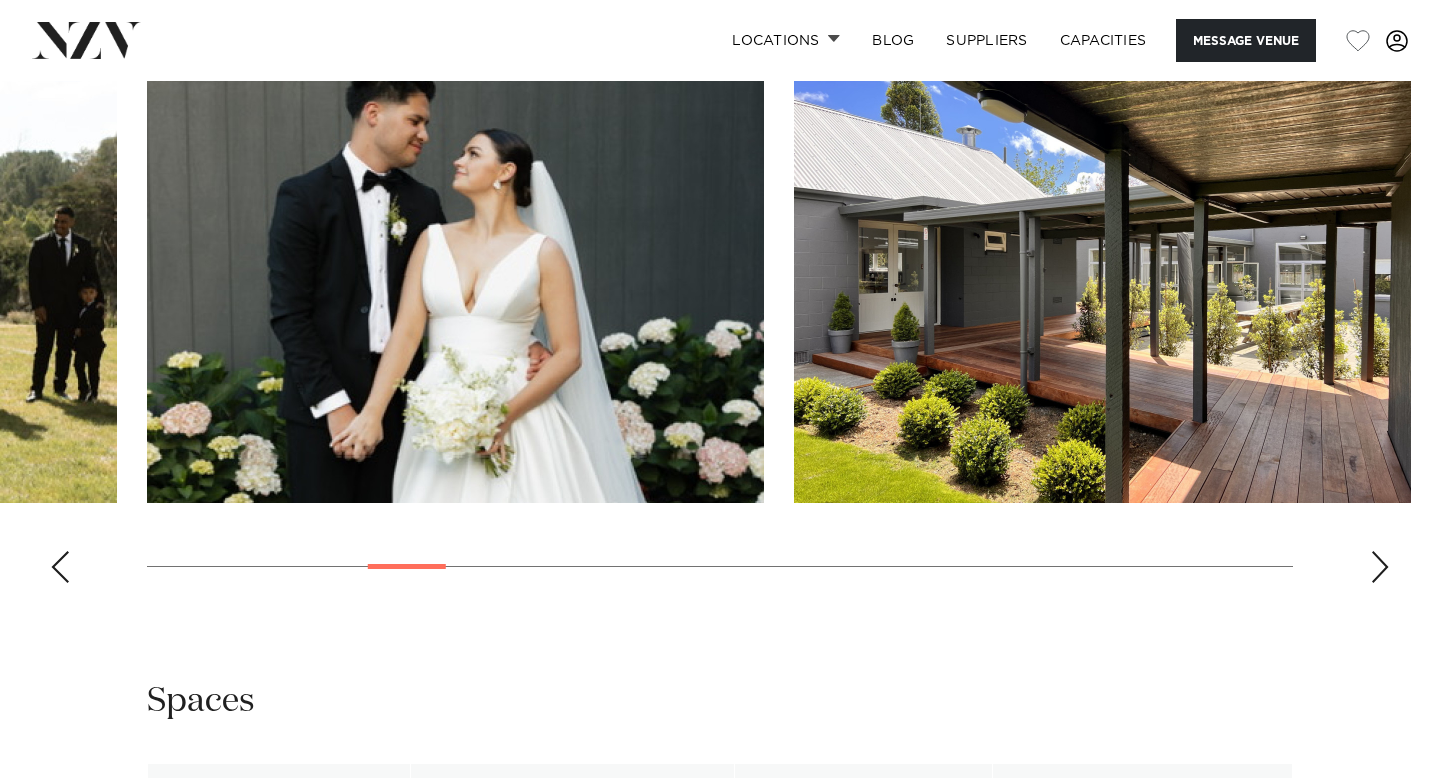 click at bounding box center (1380, 567) 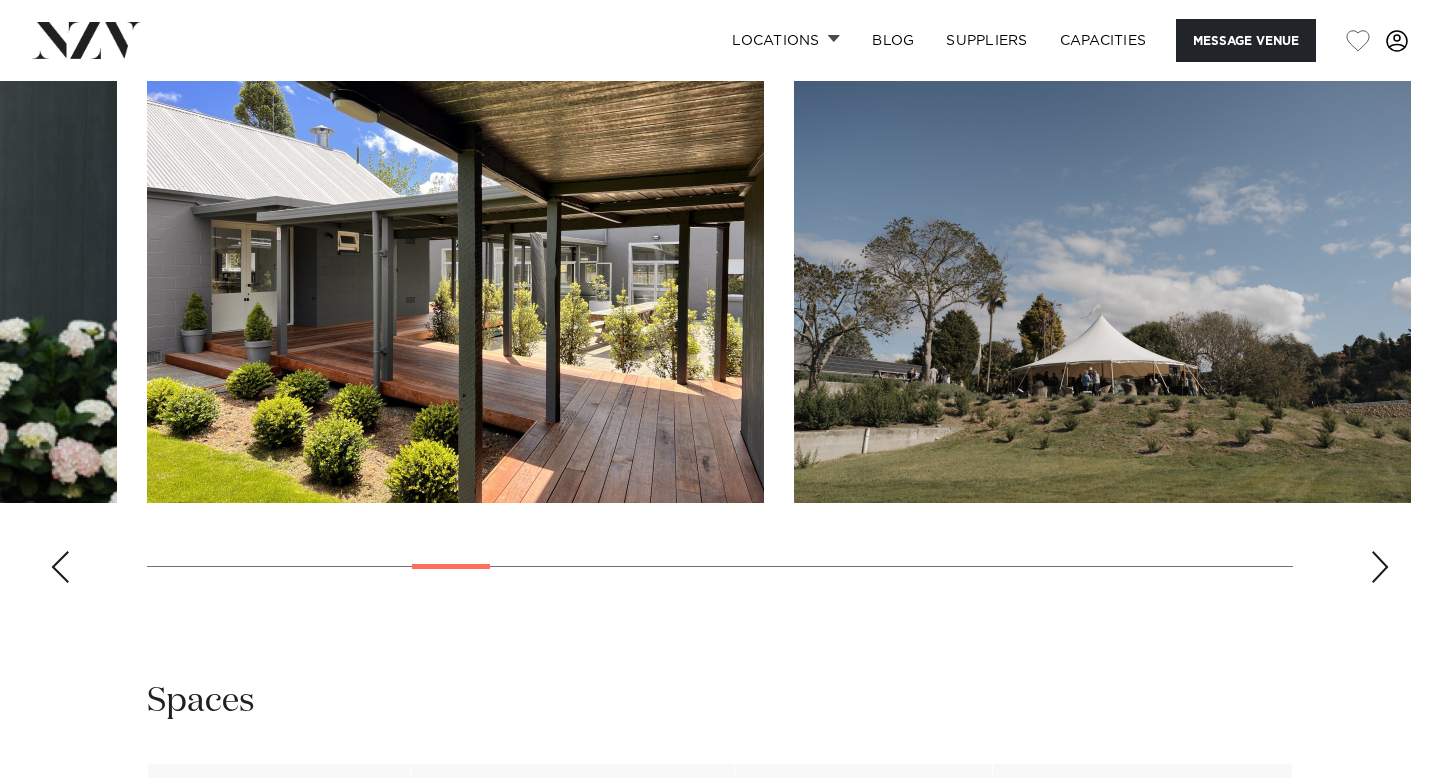 click at bounding box center [1380, 567] 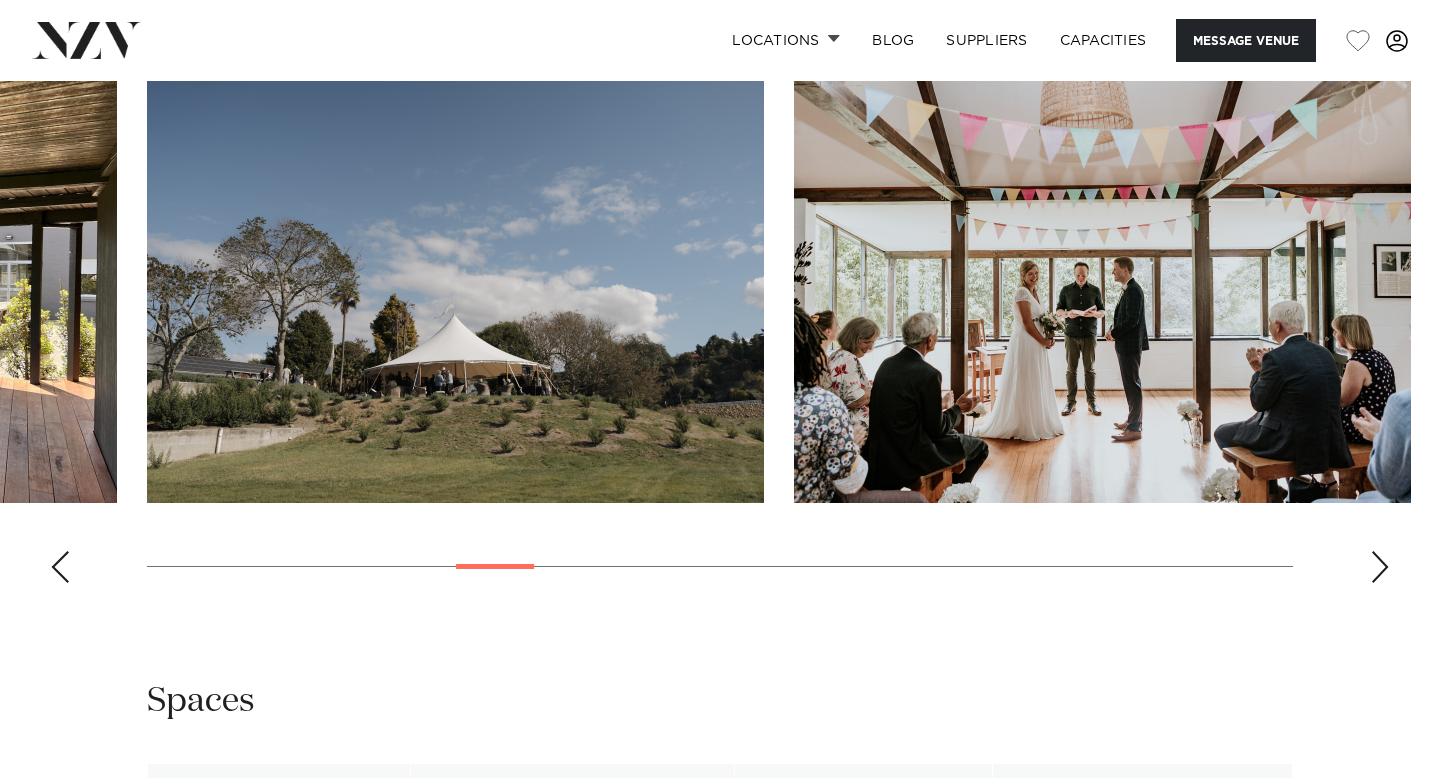 click at bounding box center (1380, 567) 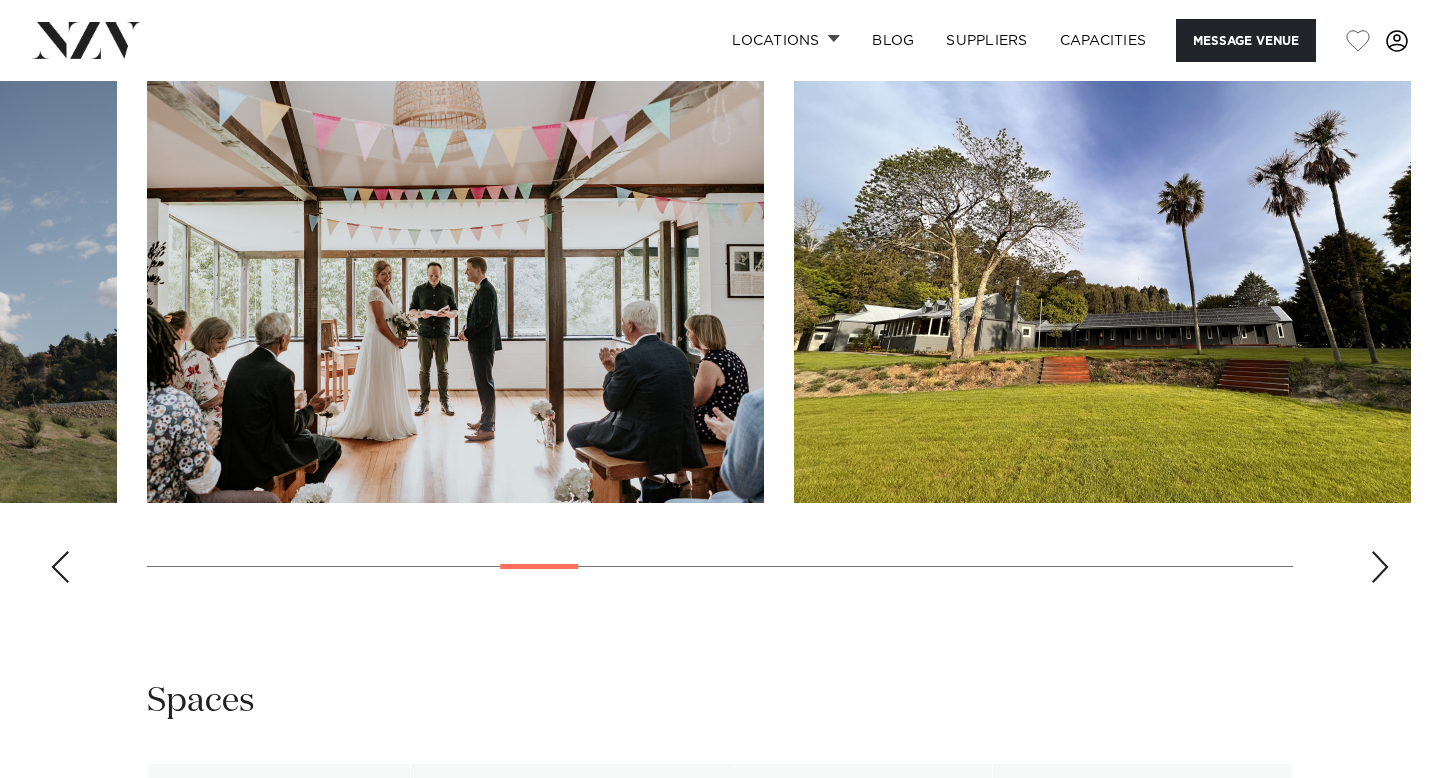 click at bounding box center [1380, 567] 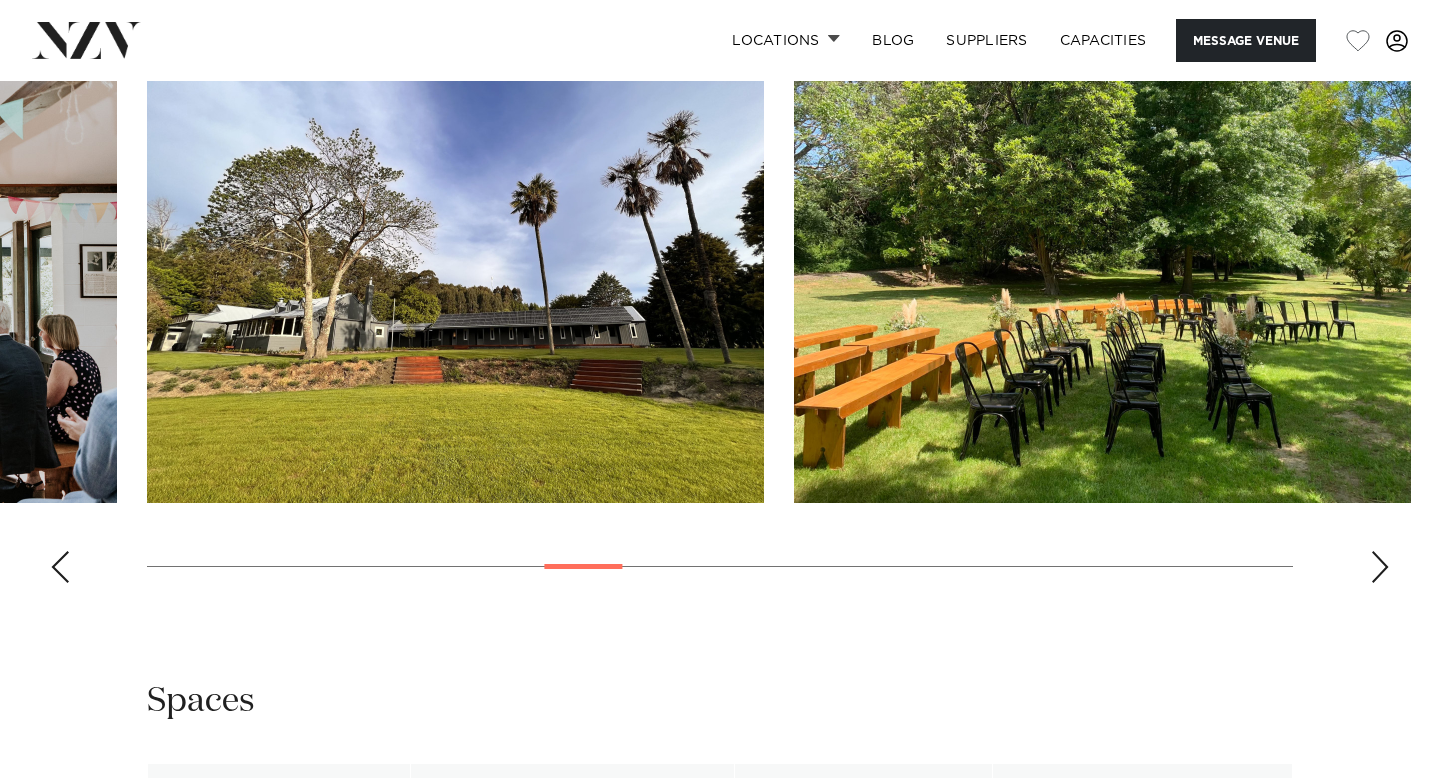 click at bounding box center (1380, 567) 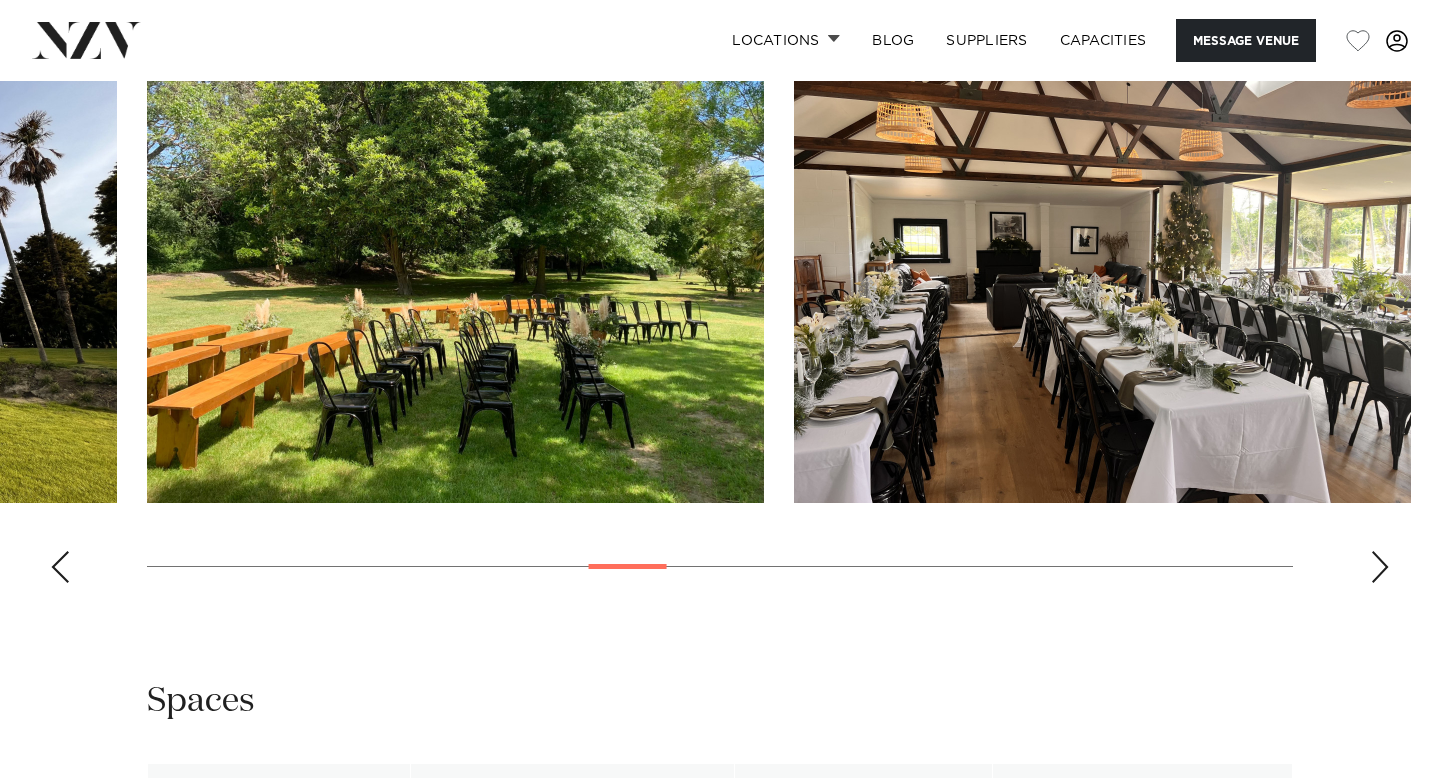 click at bounding box center (1380, 567) 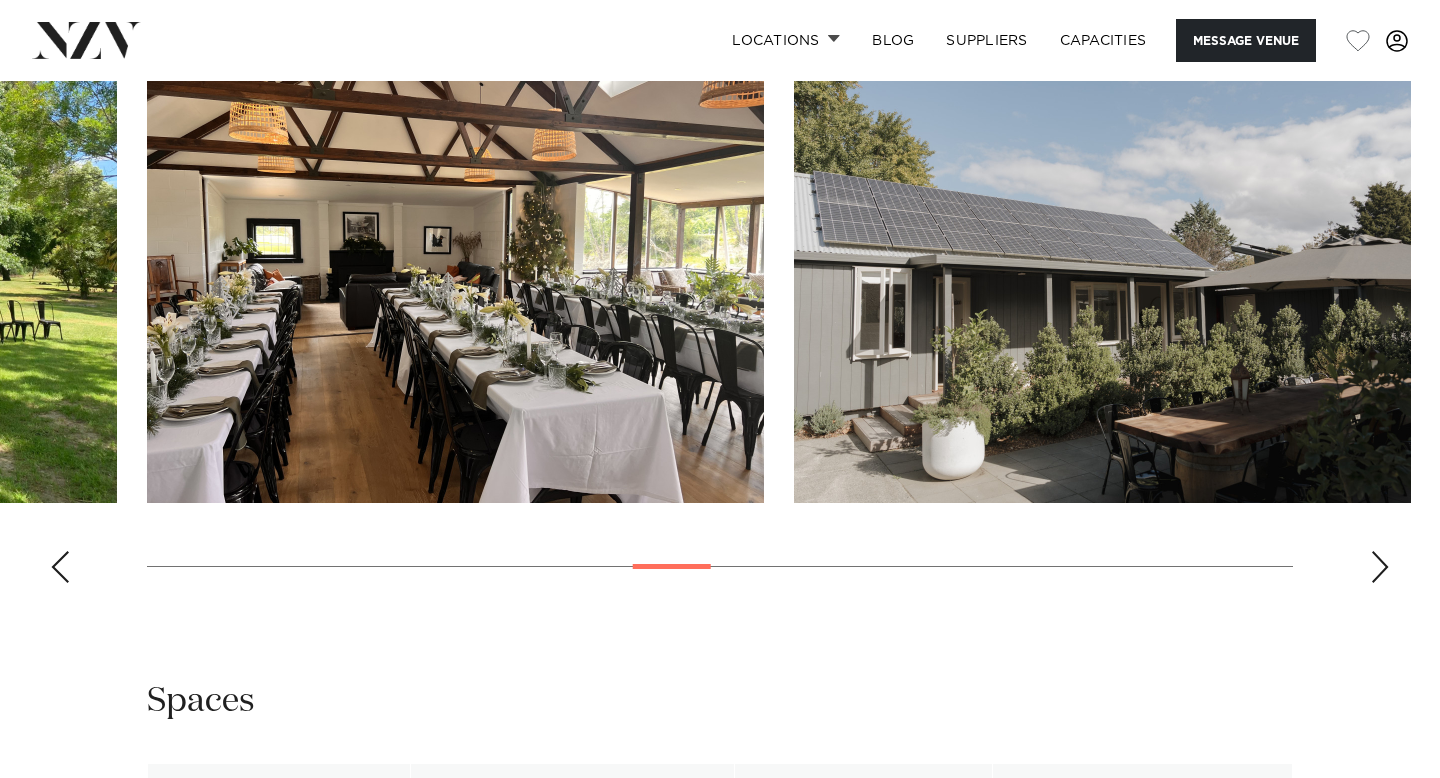 click at bounding box center [1380, 567] 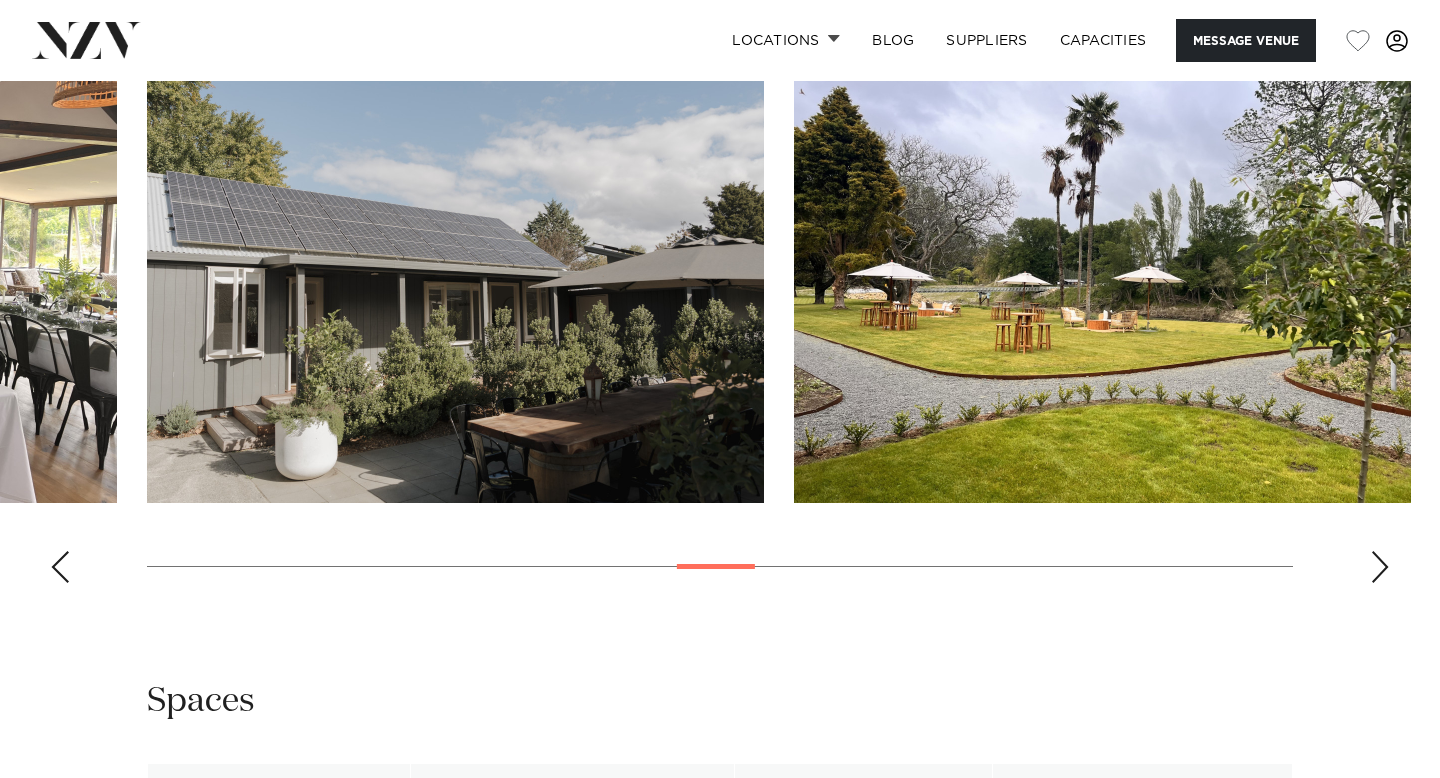 click at bounding box center (1380, 567) 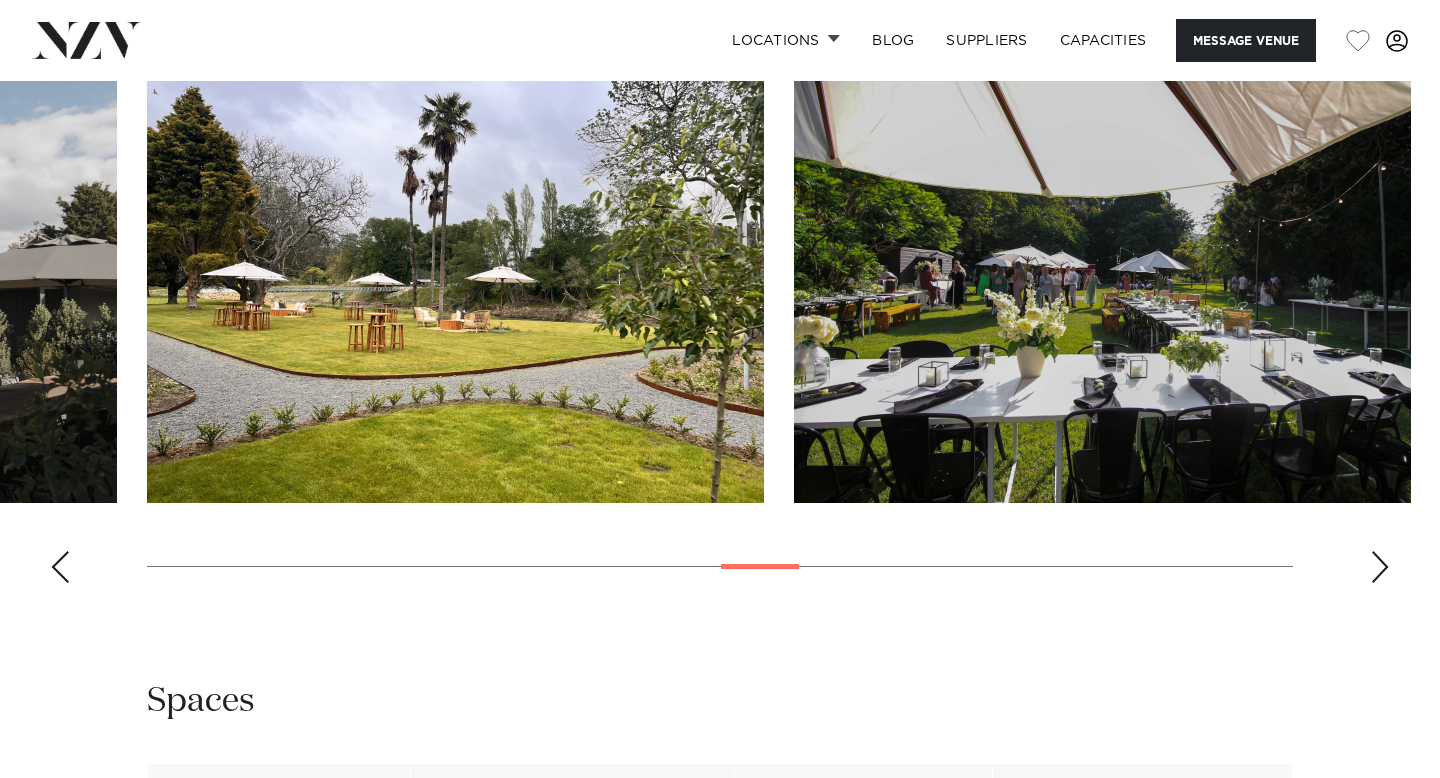 click at bounding box center [1380, 567] 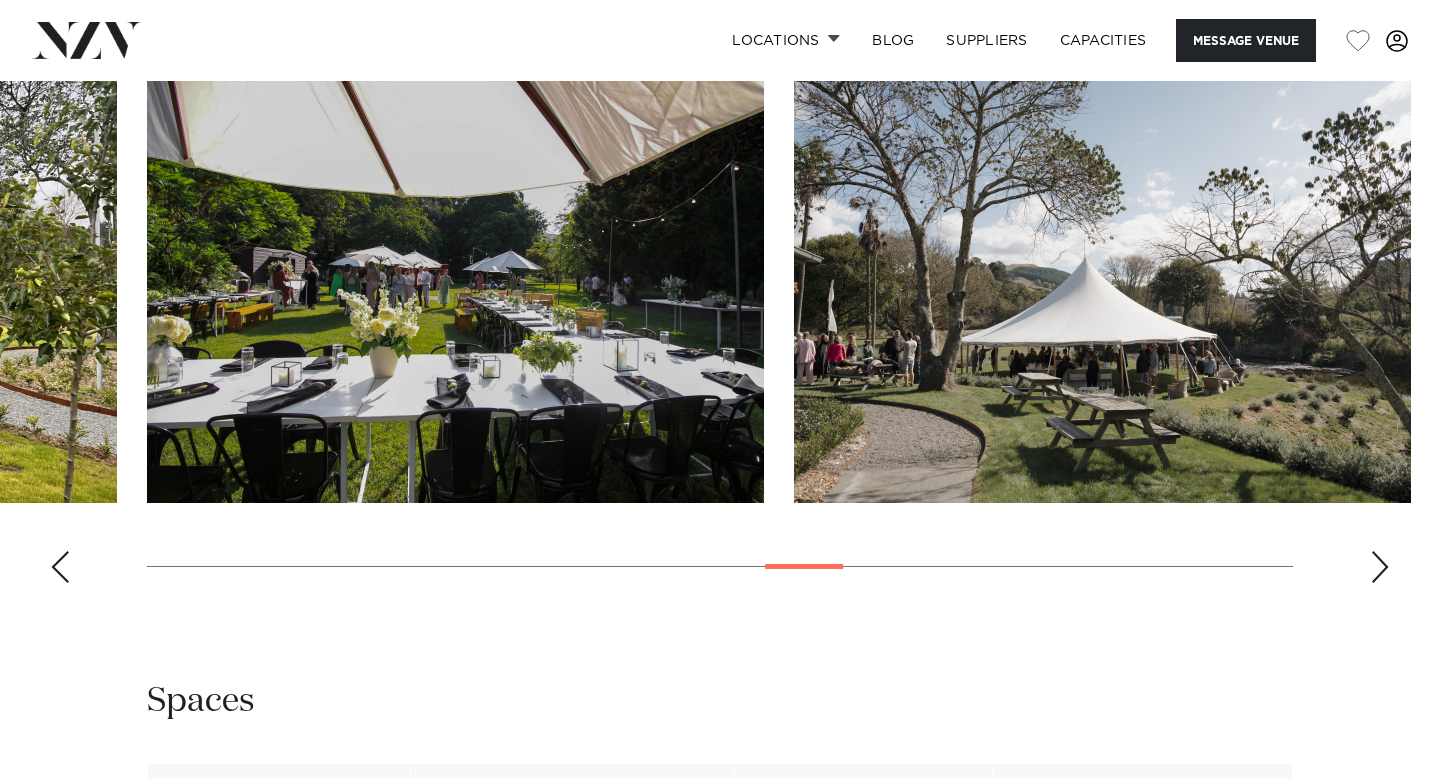 click at bounding box center [1380, 567] 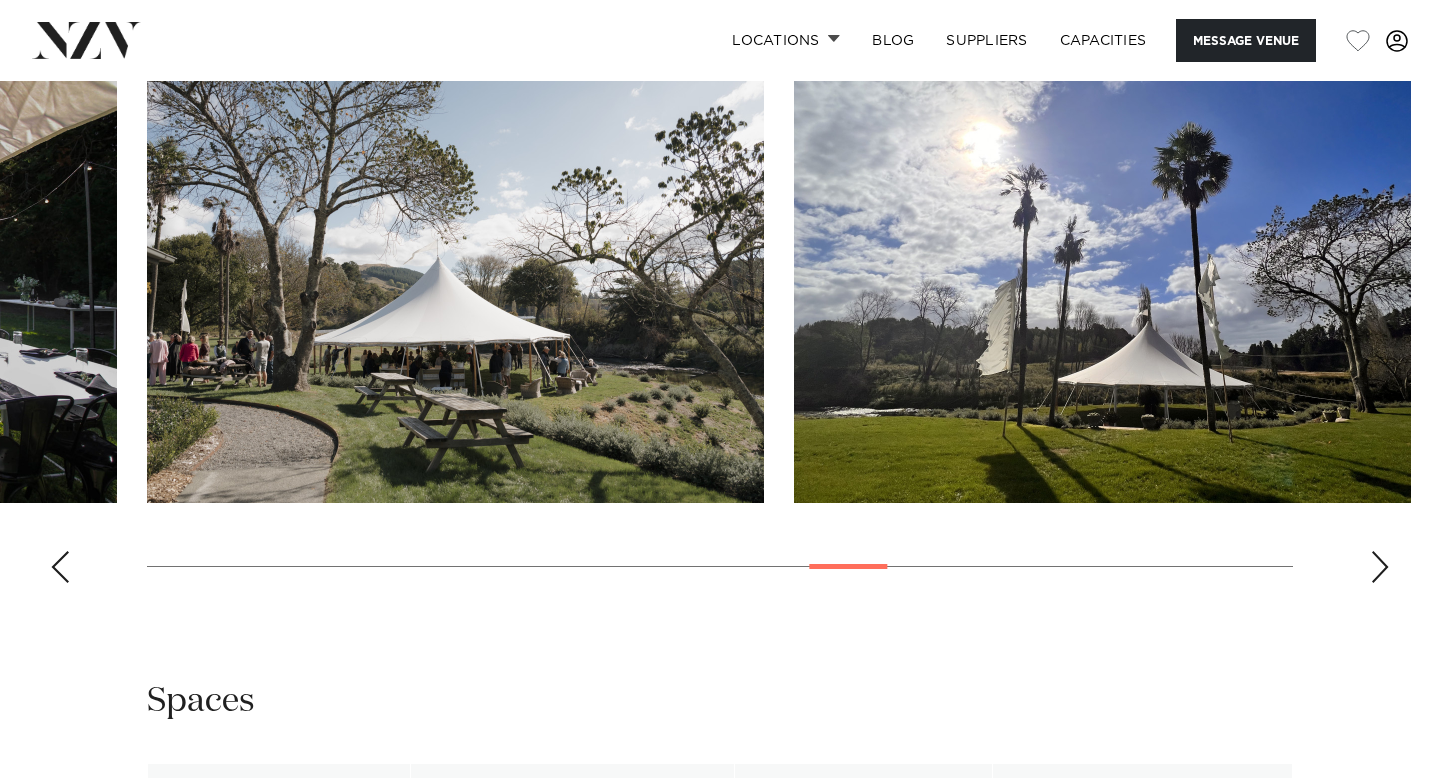 click at bounding box center (1380, 567) 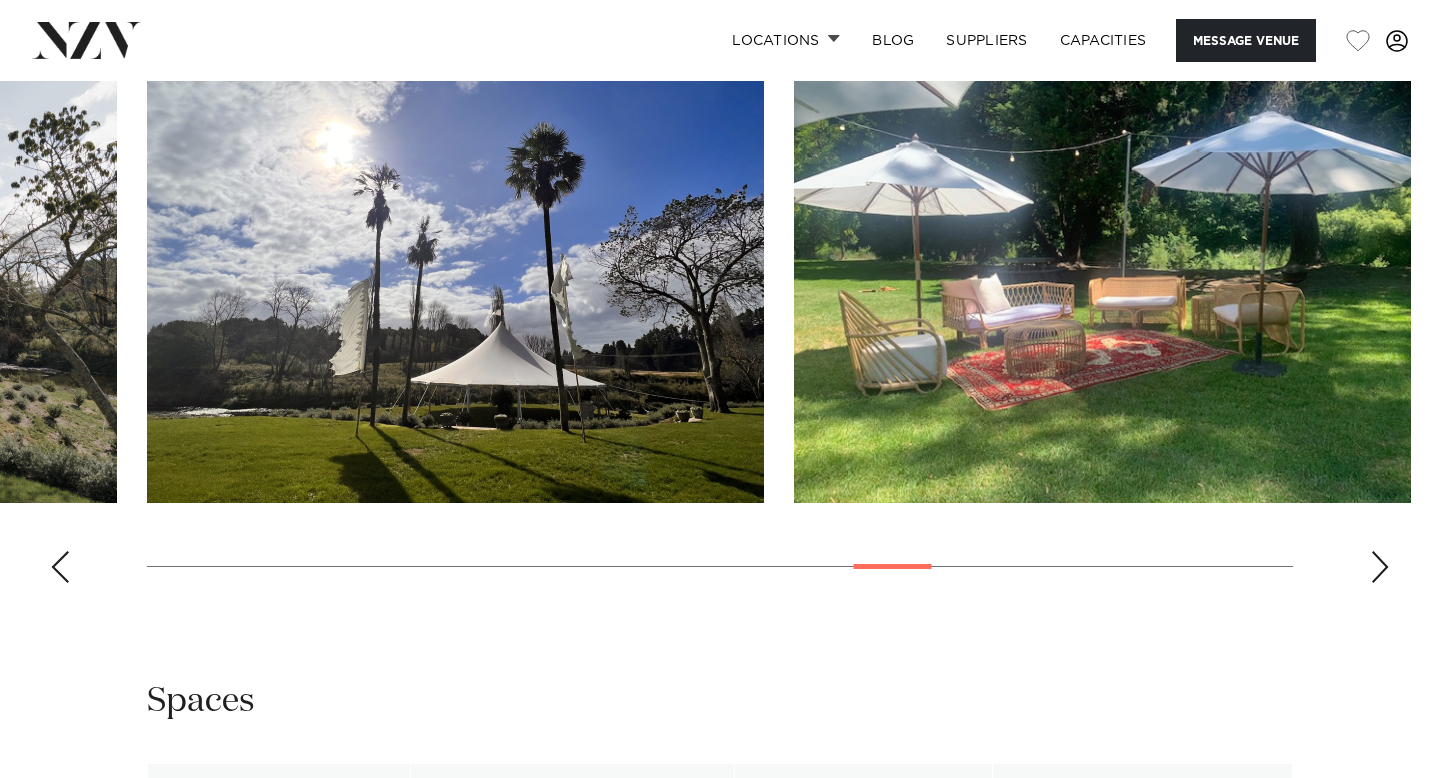 click at bounding box center [1380, 567] 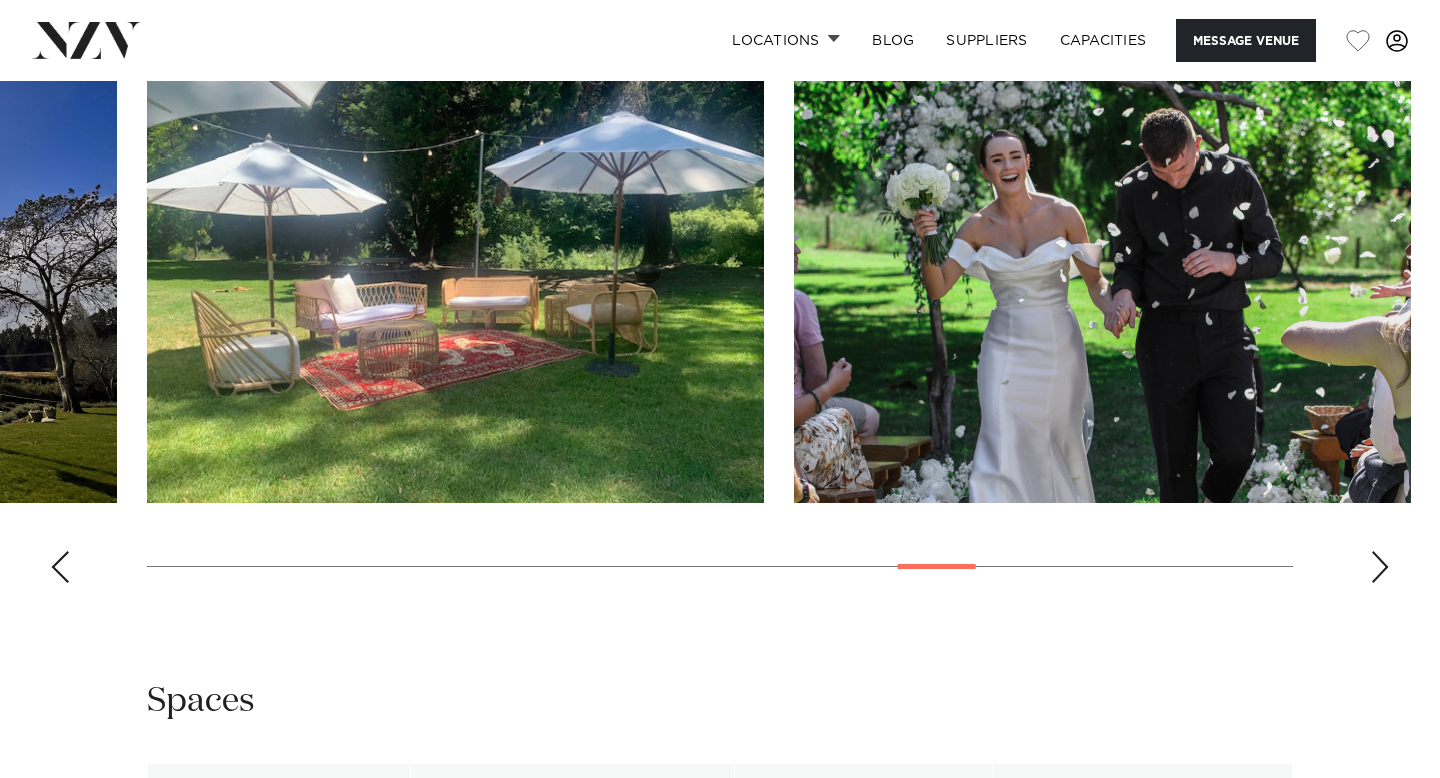 click at bounding box center [1380, 567] 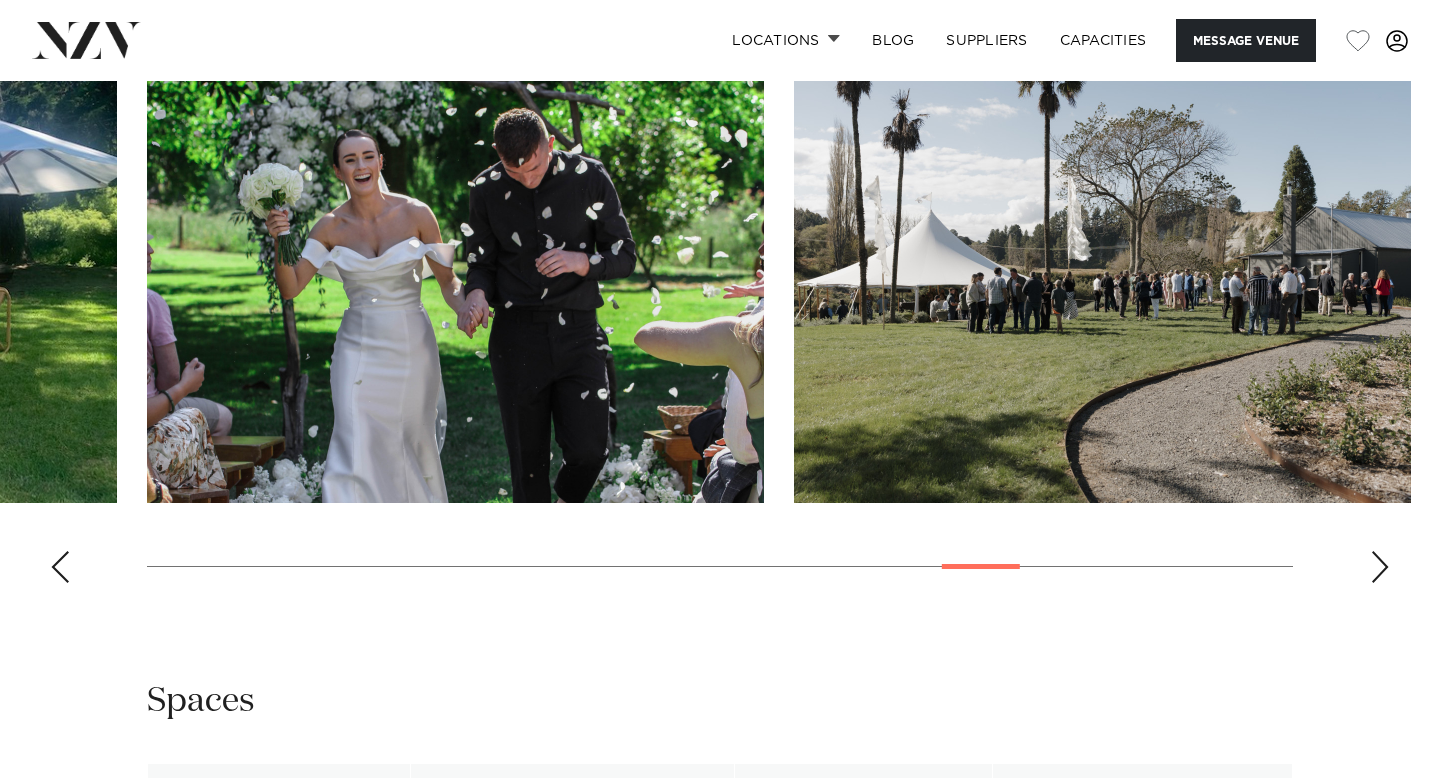 click at bounding box center (1380, 567) 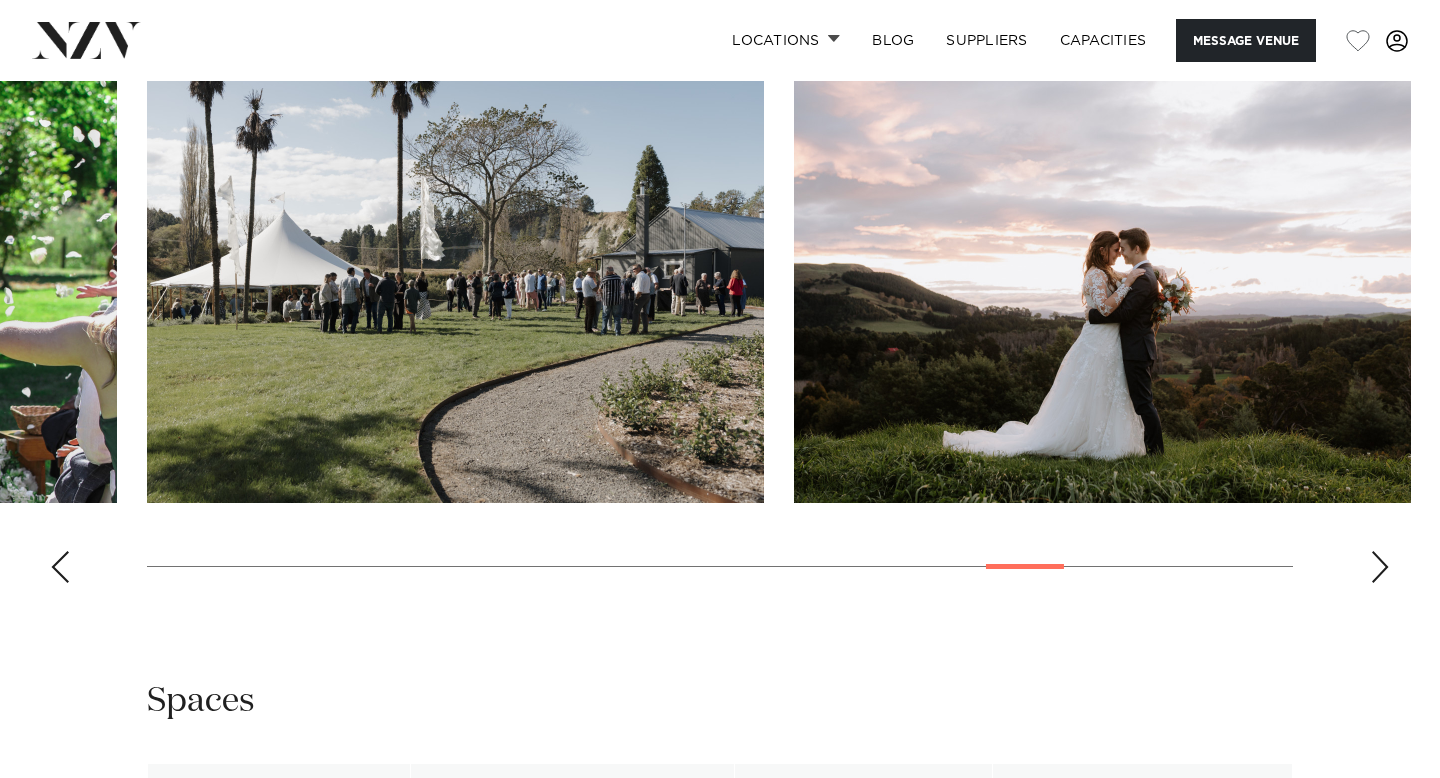 click at bounding box center [1380, 567] 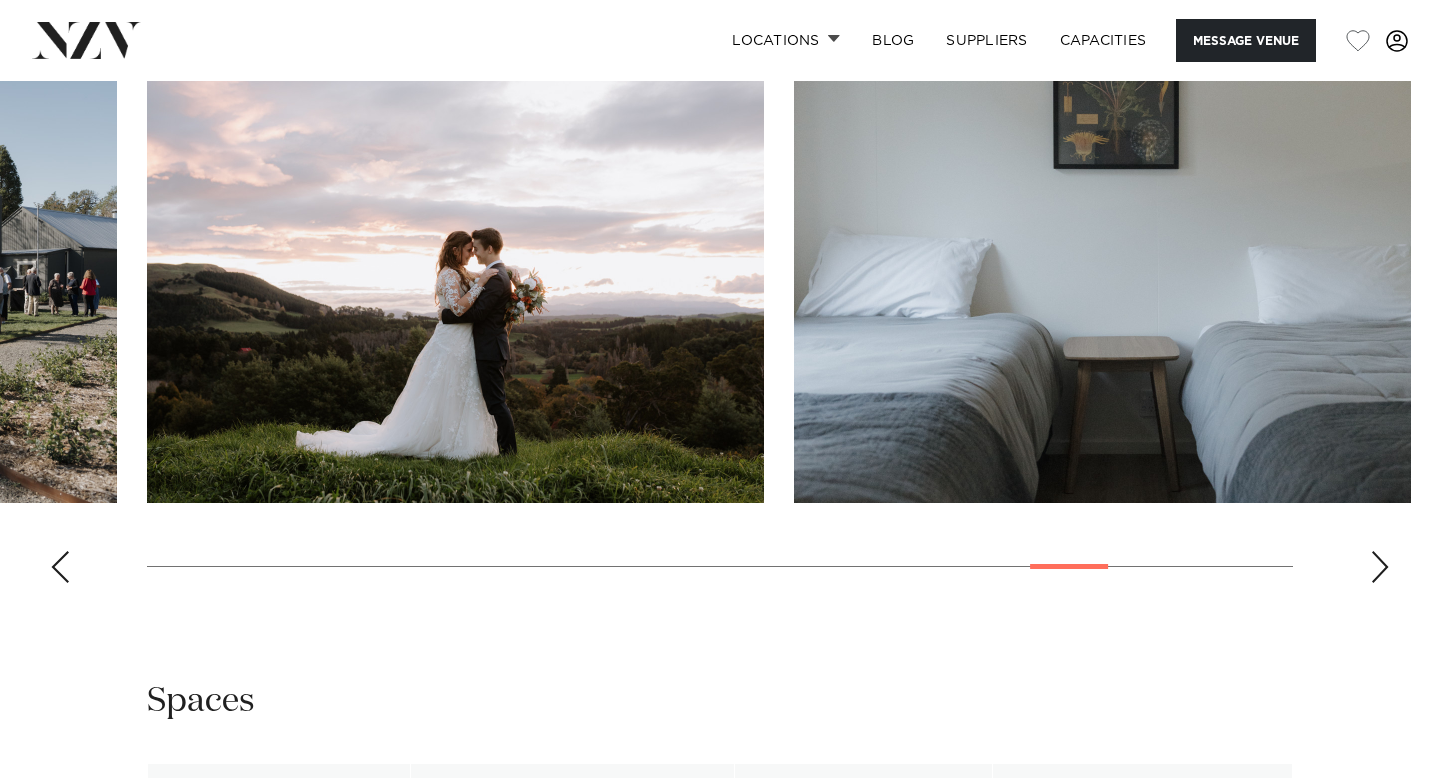 click at bounding box center (1380, 567) 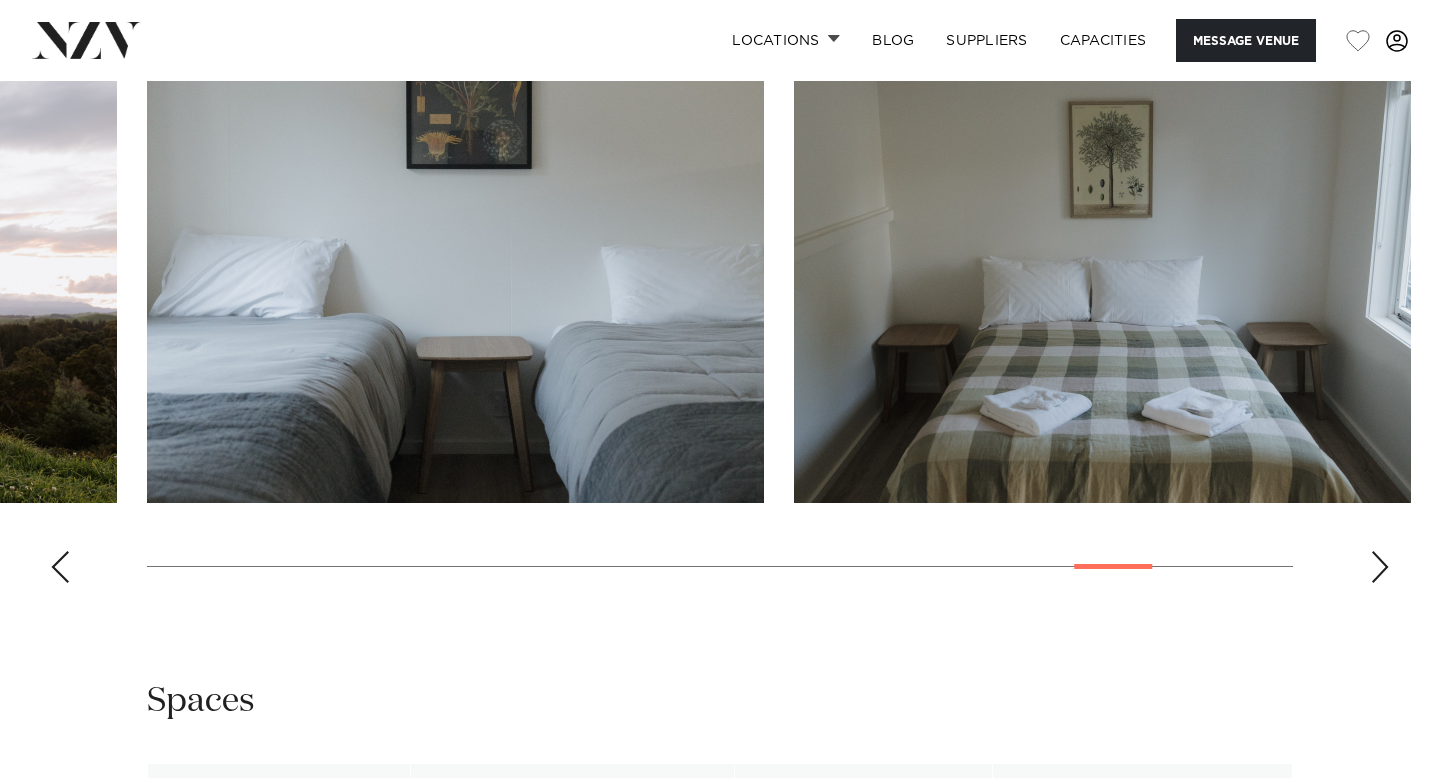 click at bounding box center [1380, 567] 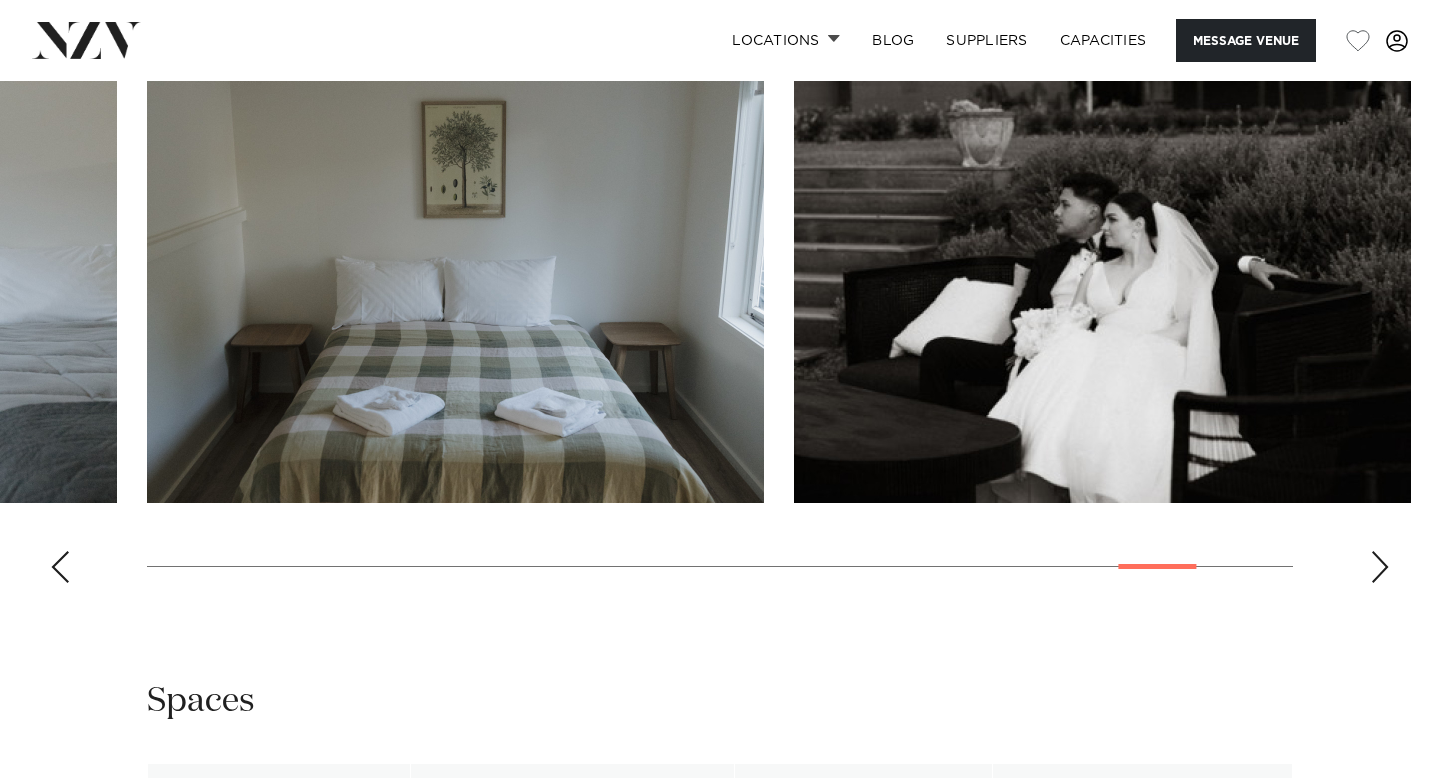 click at bounding box center (1380, 567) 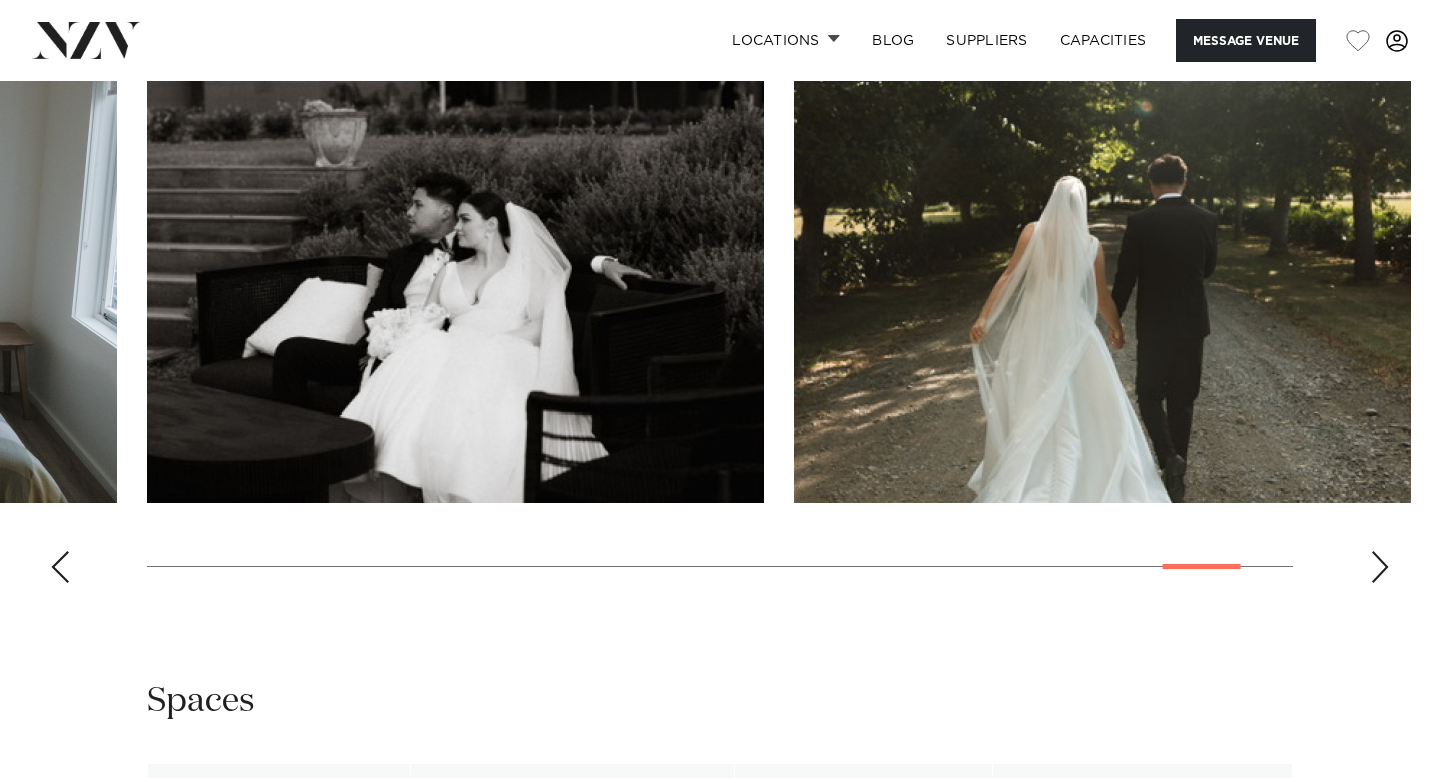 click at bounding box center [1380, 567] 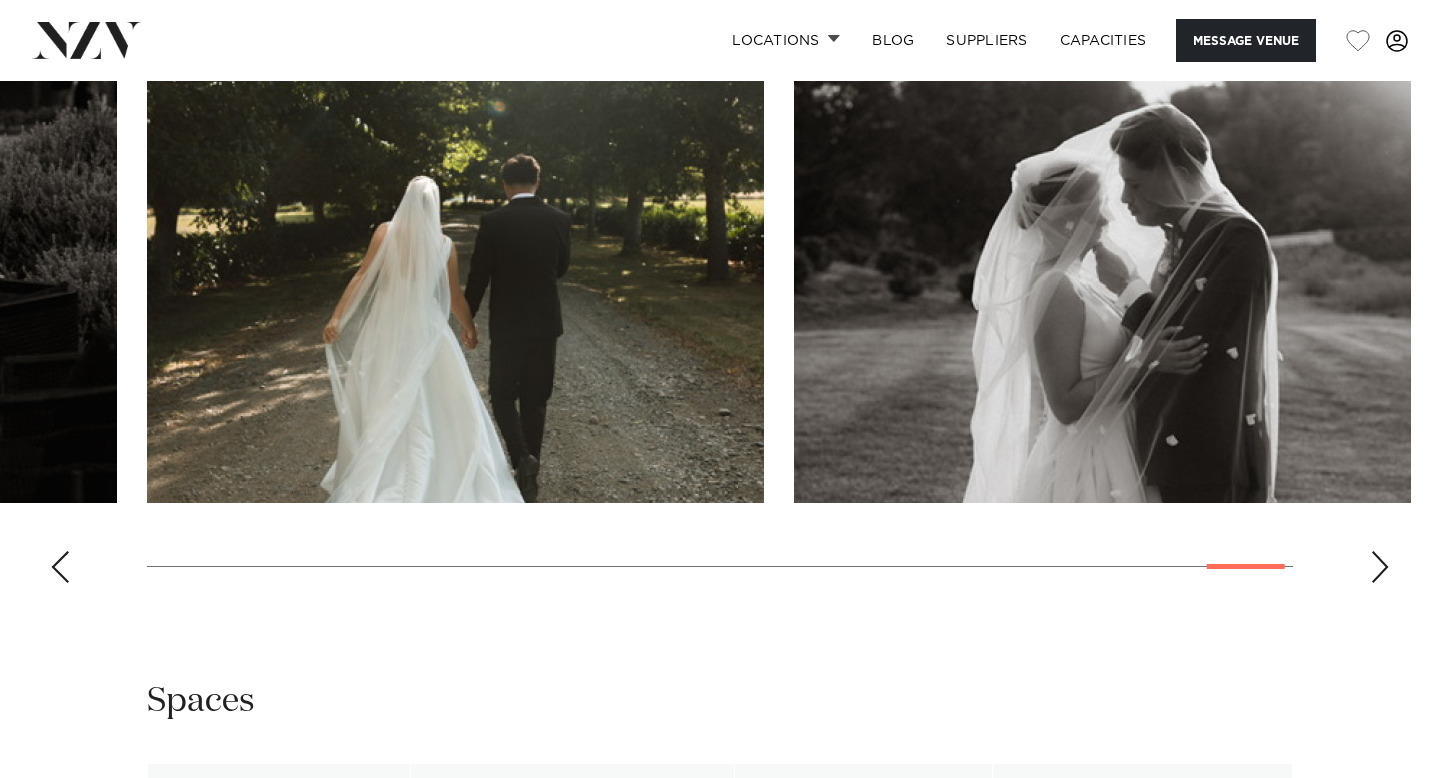 click at bounding box center (1380, 567) 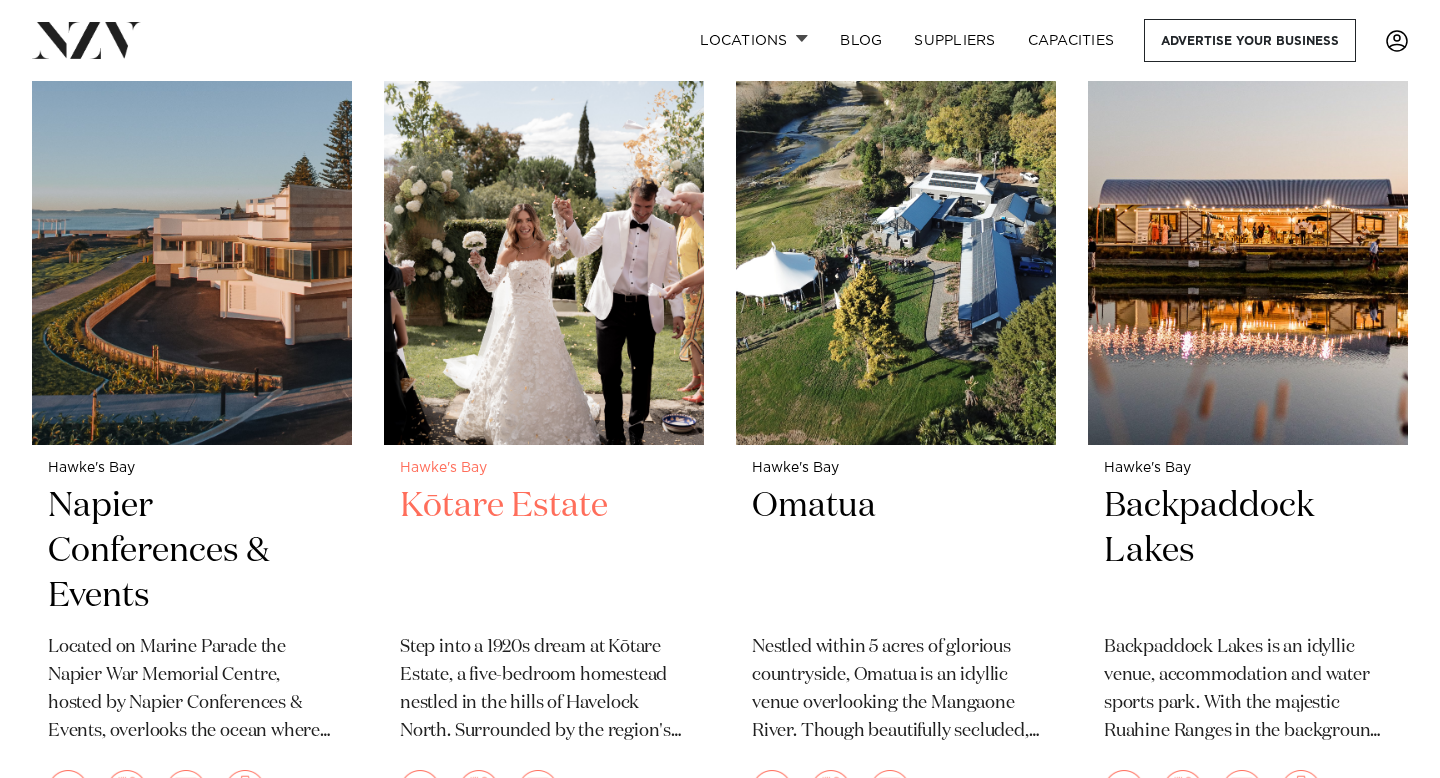 scroll, scrollTop: 842, scrollLeft: 0, axis: vertical 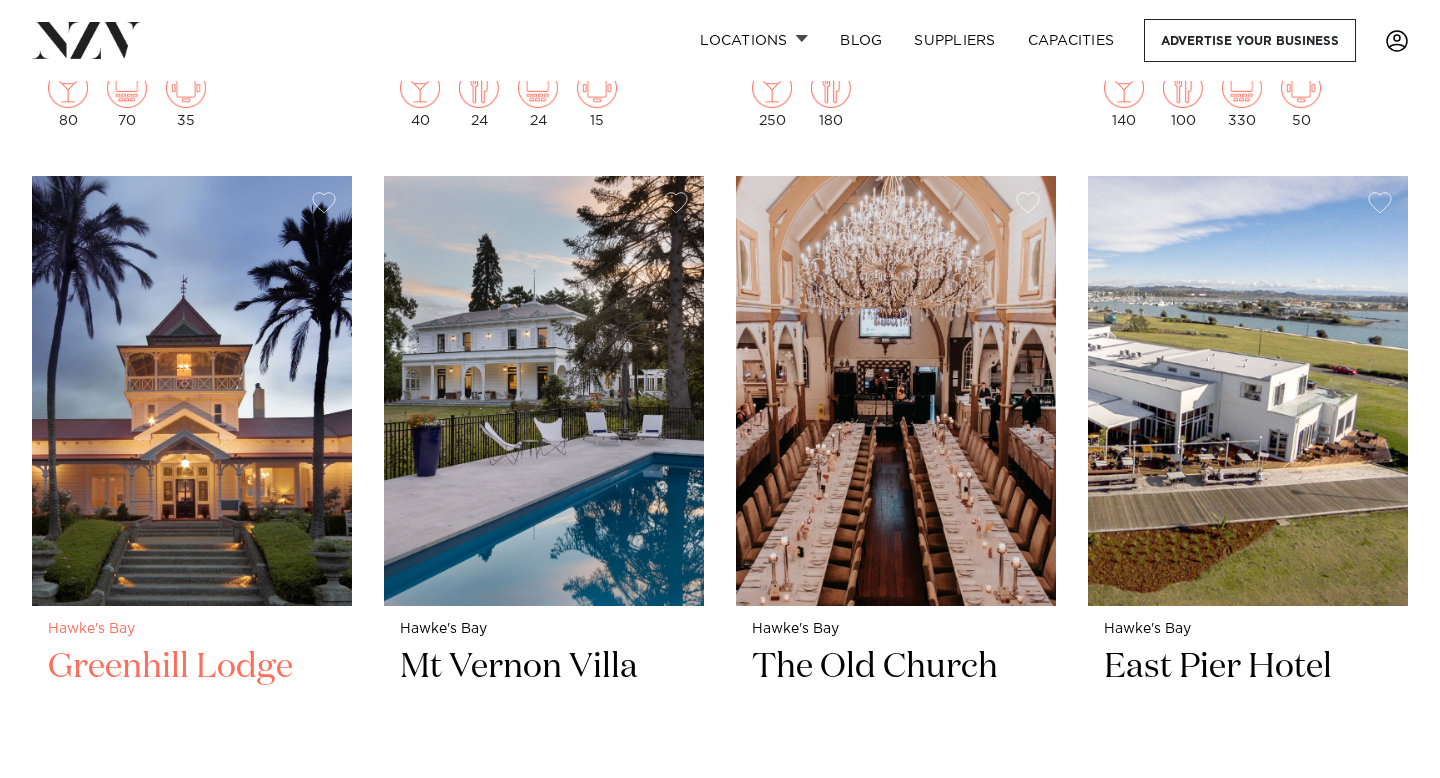 click at bounding box center [192, 390] 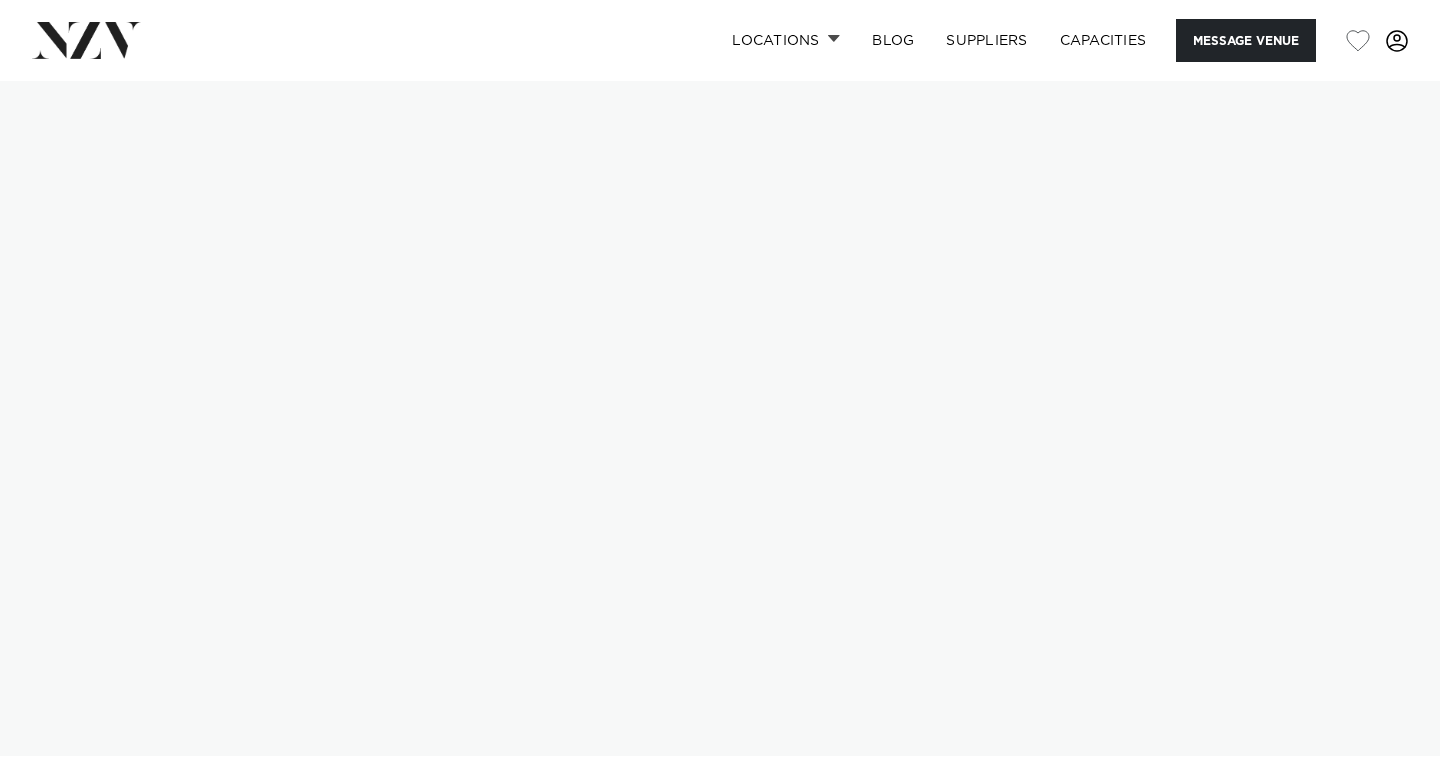 scroll, scrollTop: 0, scrollLeft: 0, axis: both 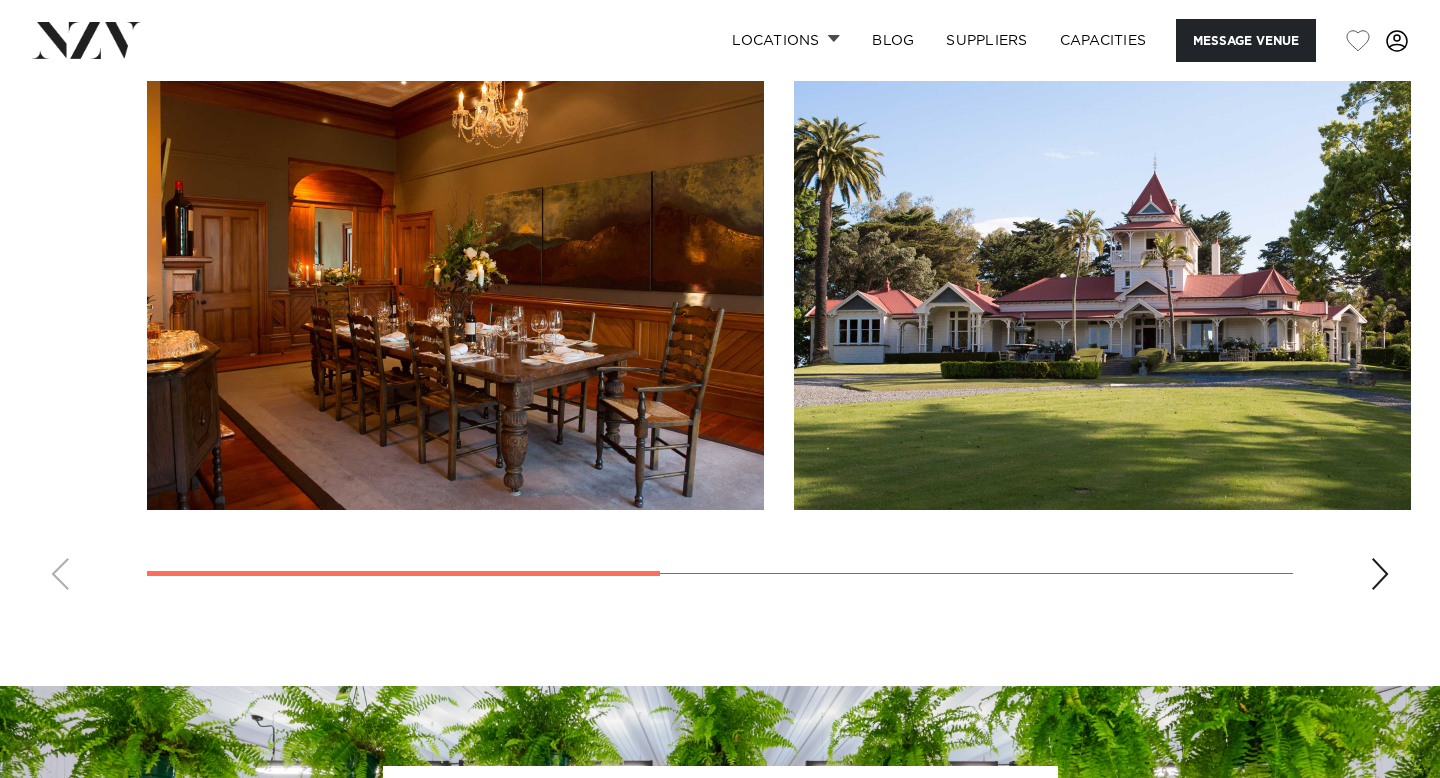 click at bounding box center (1380, 574) 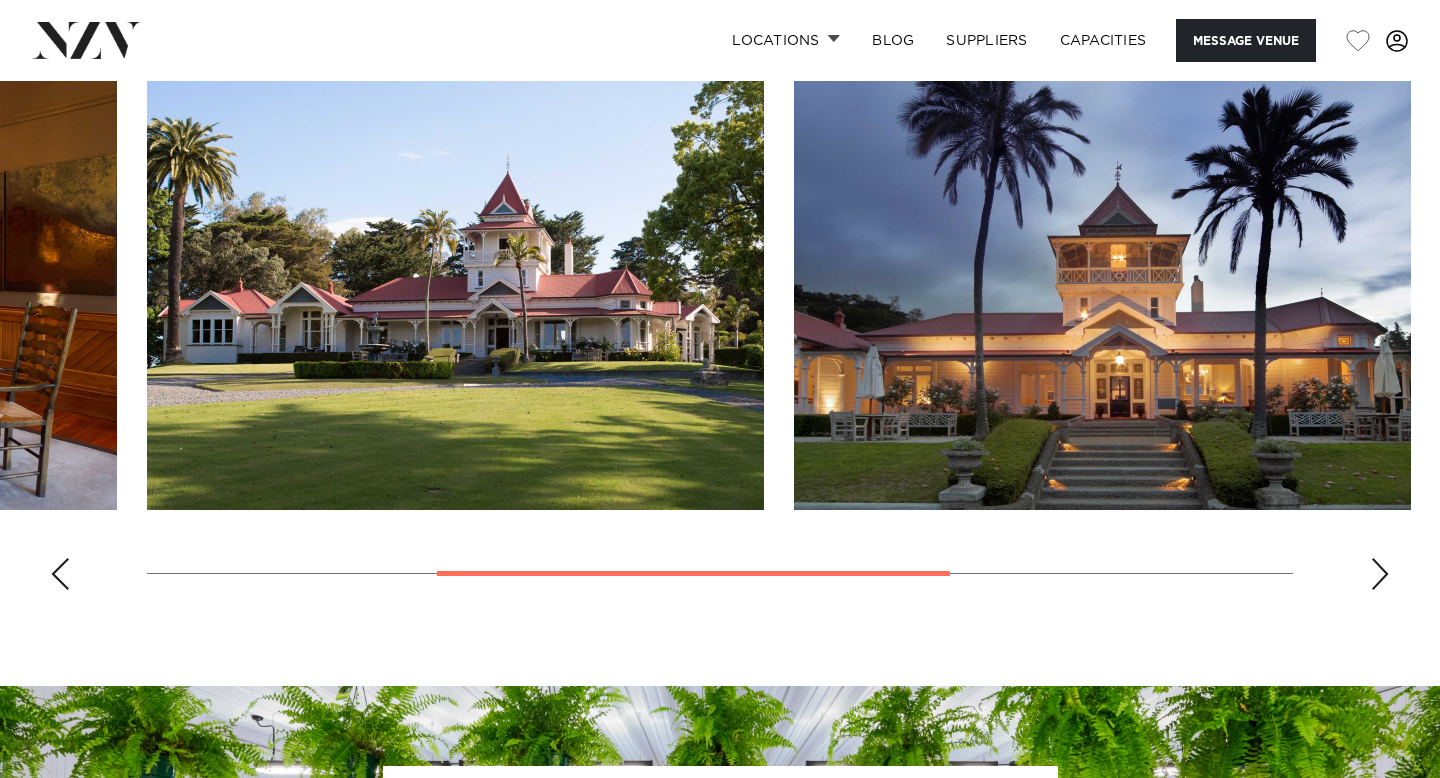 click at bounding box center (1380, 574) 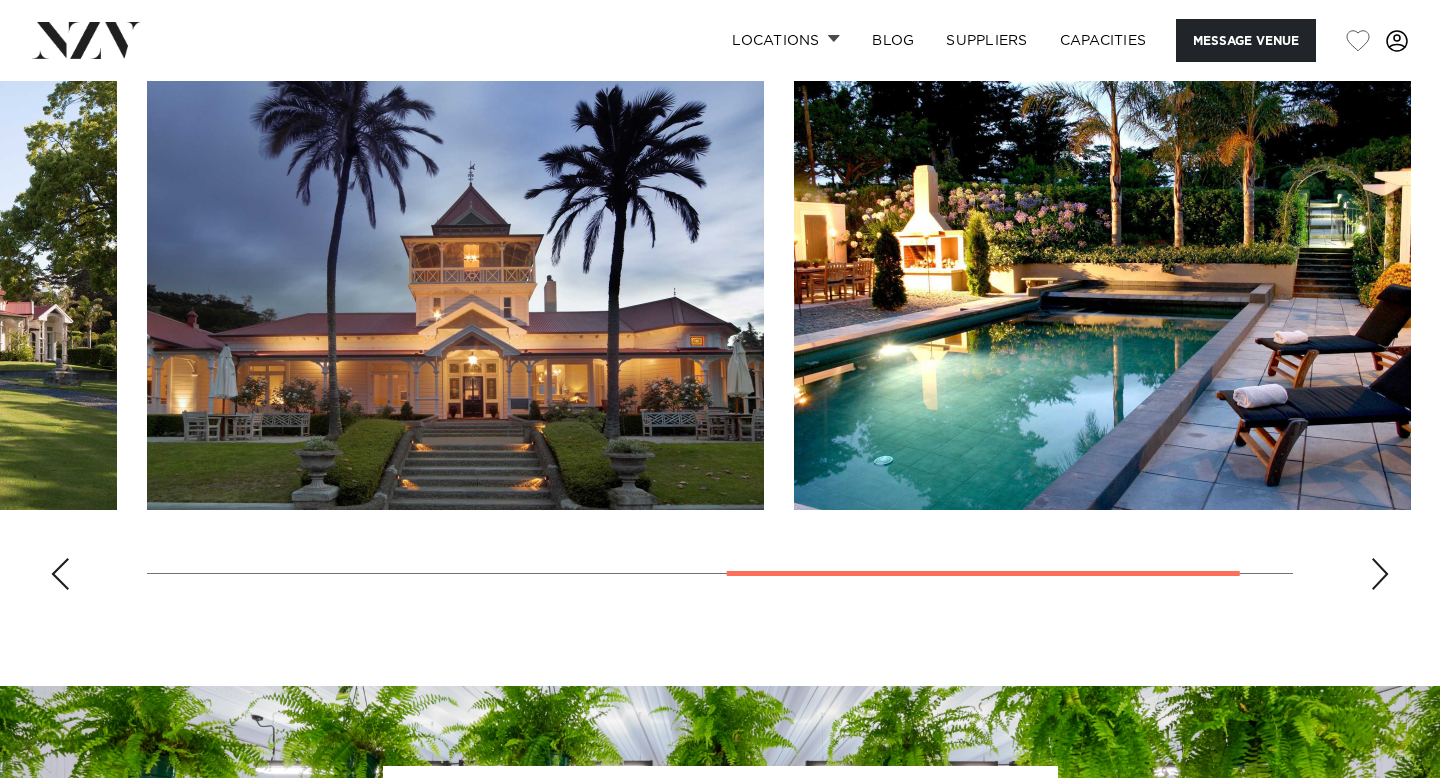 click at bounding box center [1380, 574] 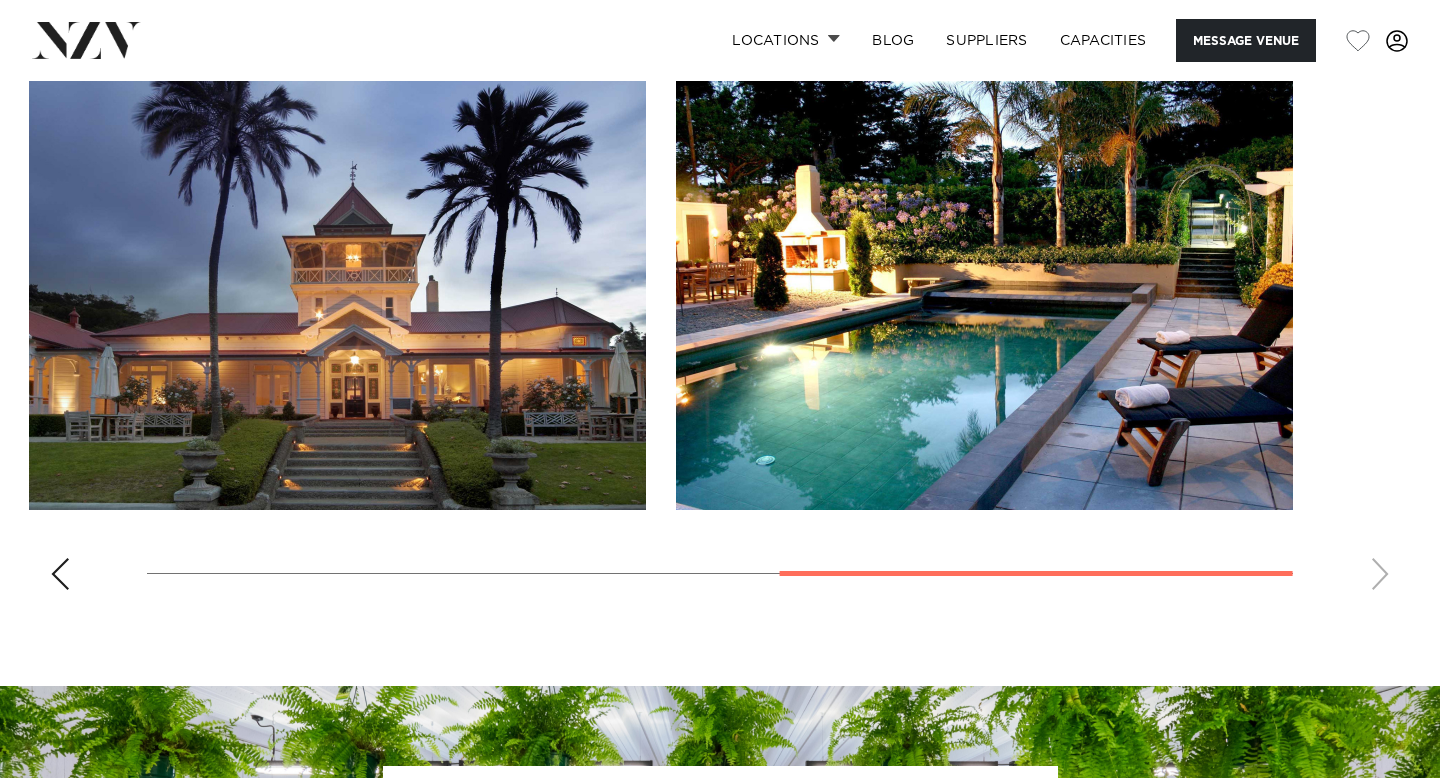 click at bounding box center (720, 331) 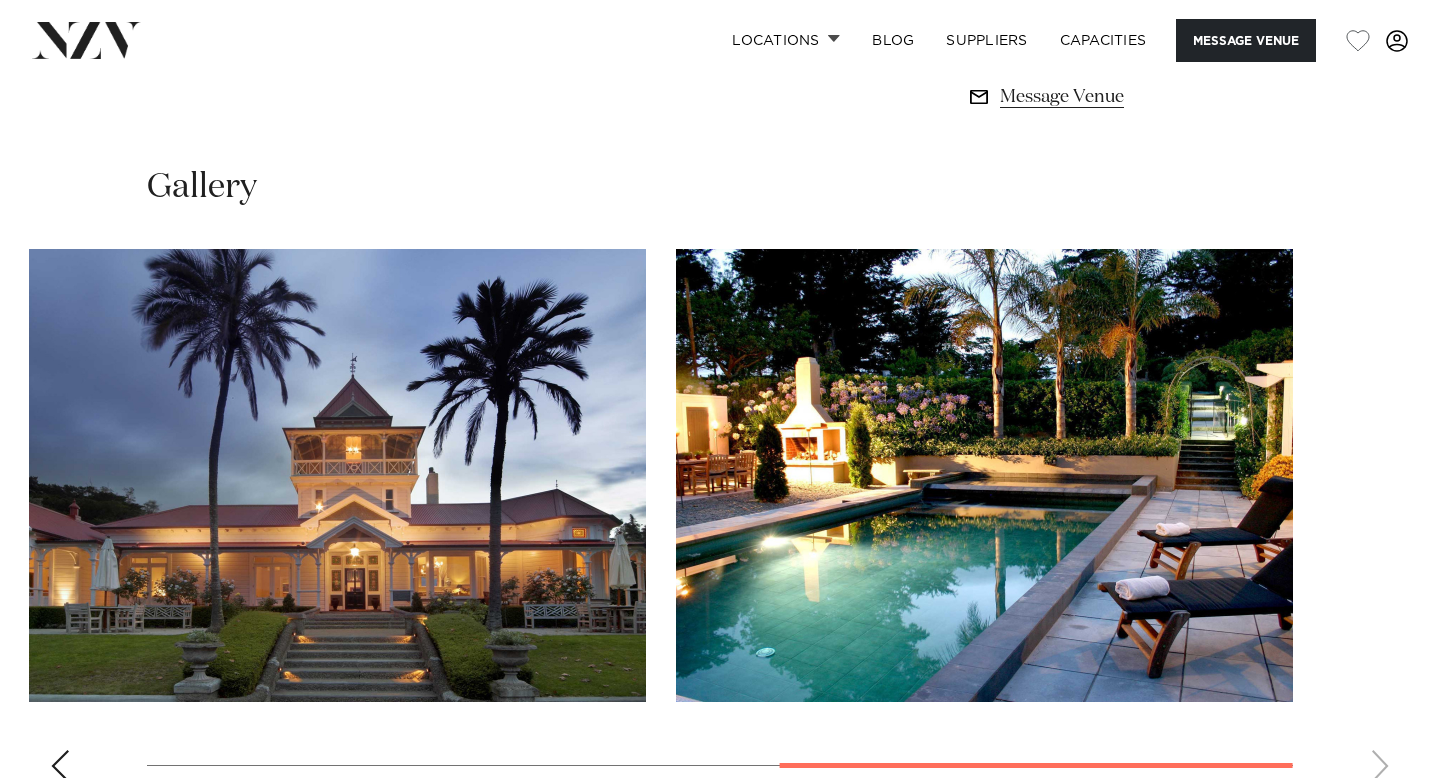 scroll, scrollTop: 1535, scrollLeft: 0, axis: vertical 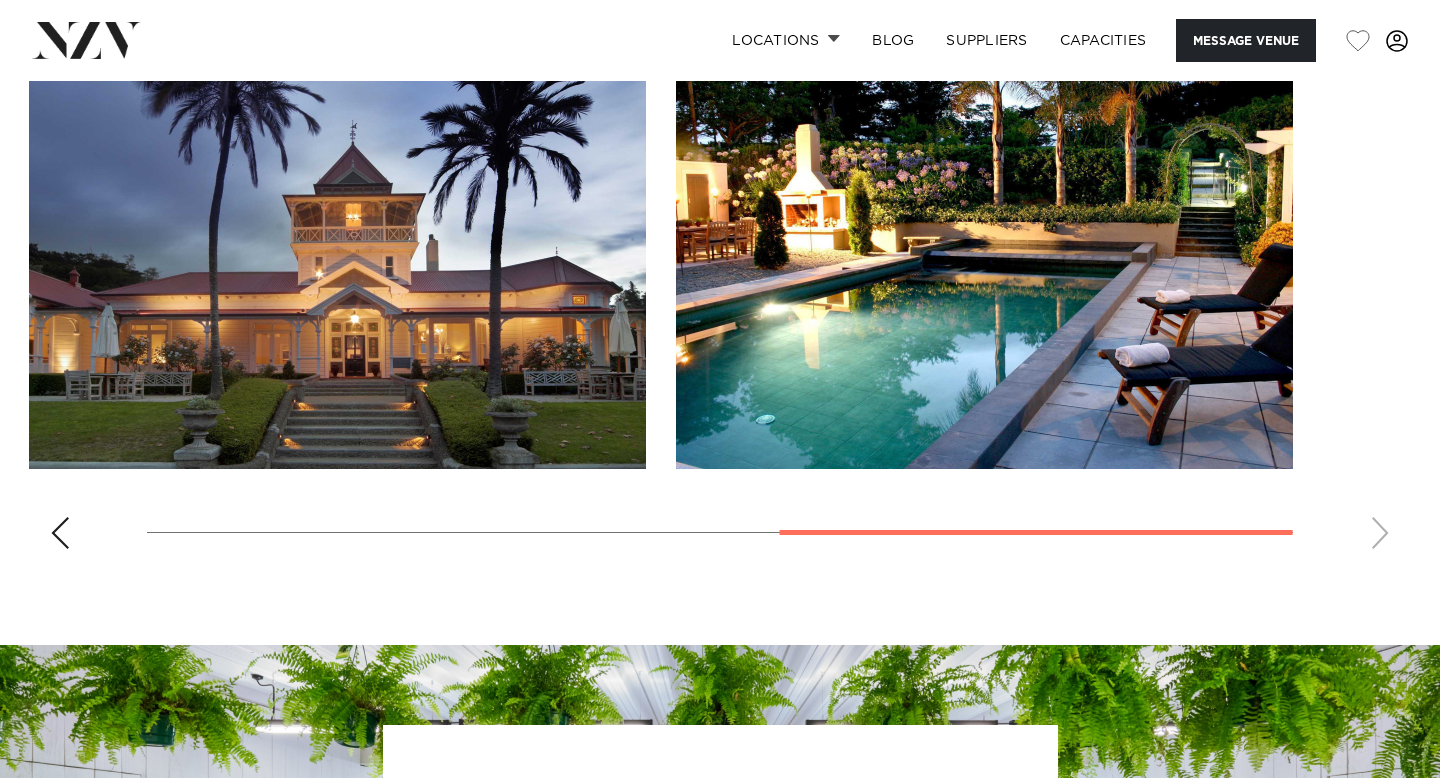 click at bounding box center (60, 533) 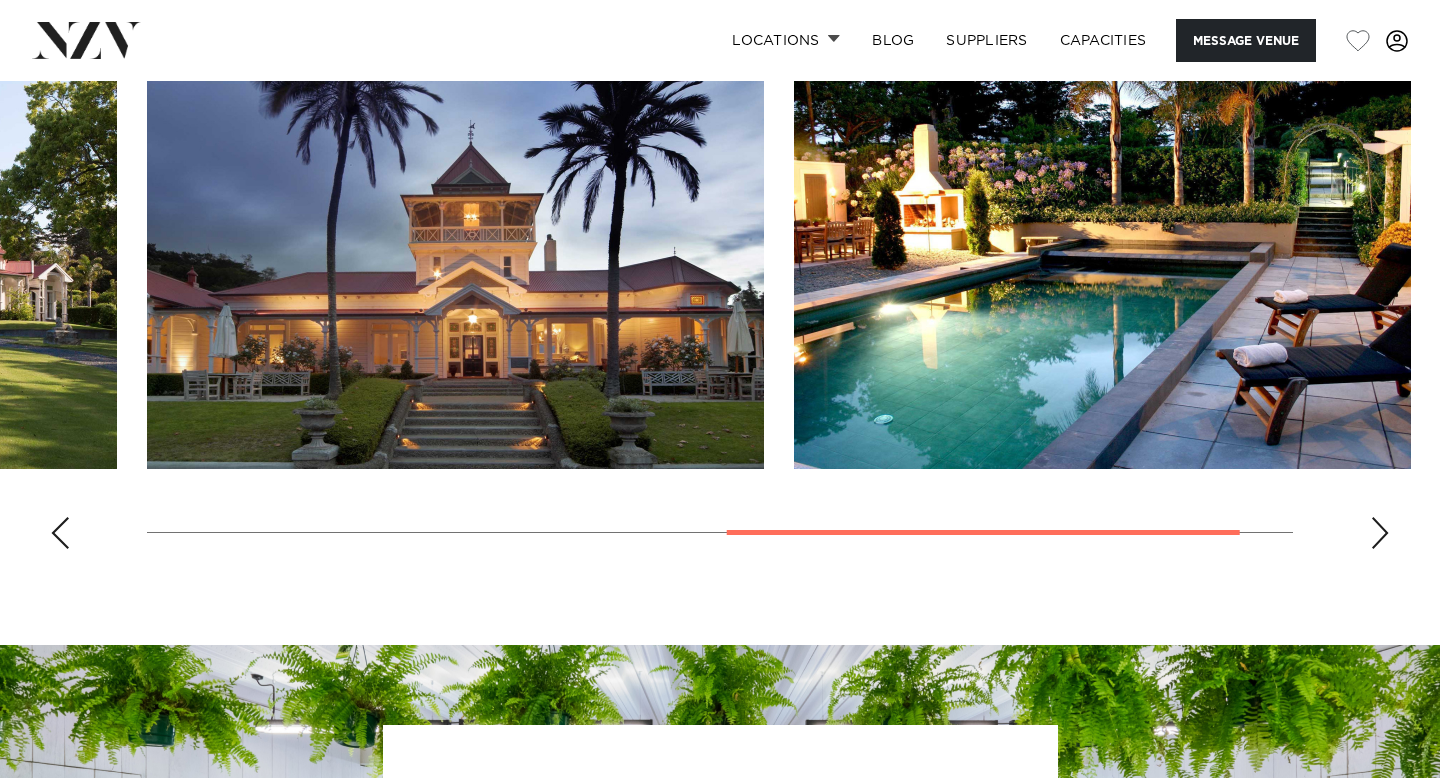 click at bounding box center [60, 533] 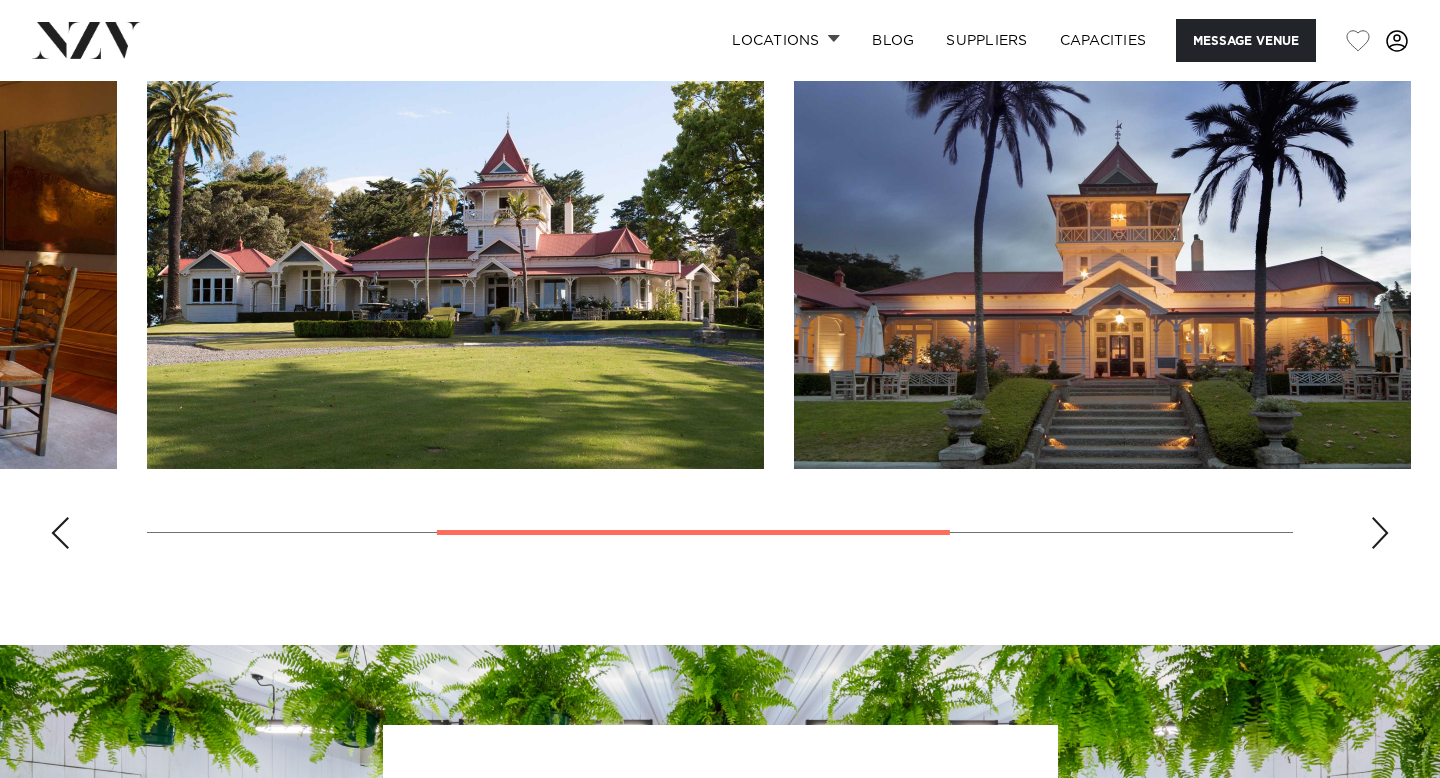 click at bounding box center [60, 533] 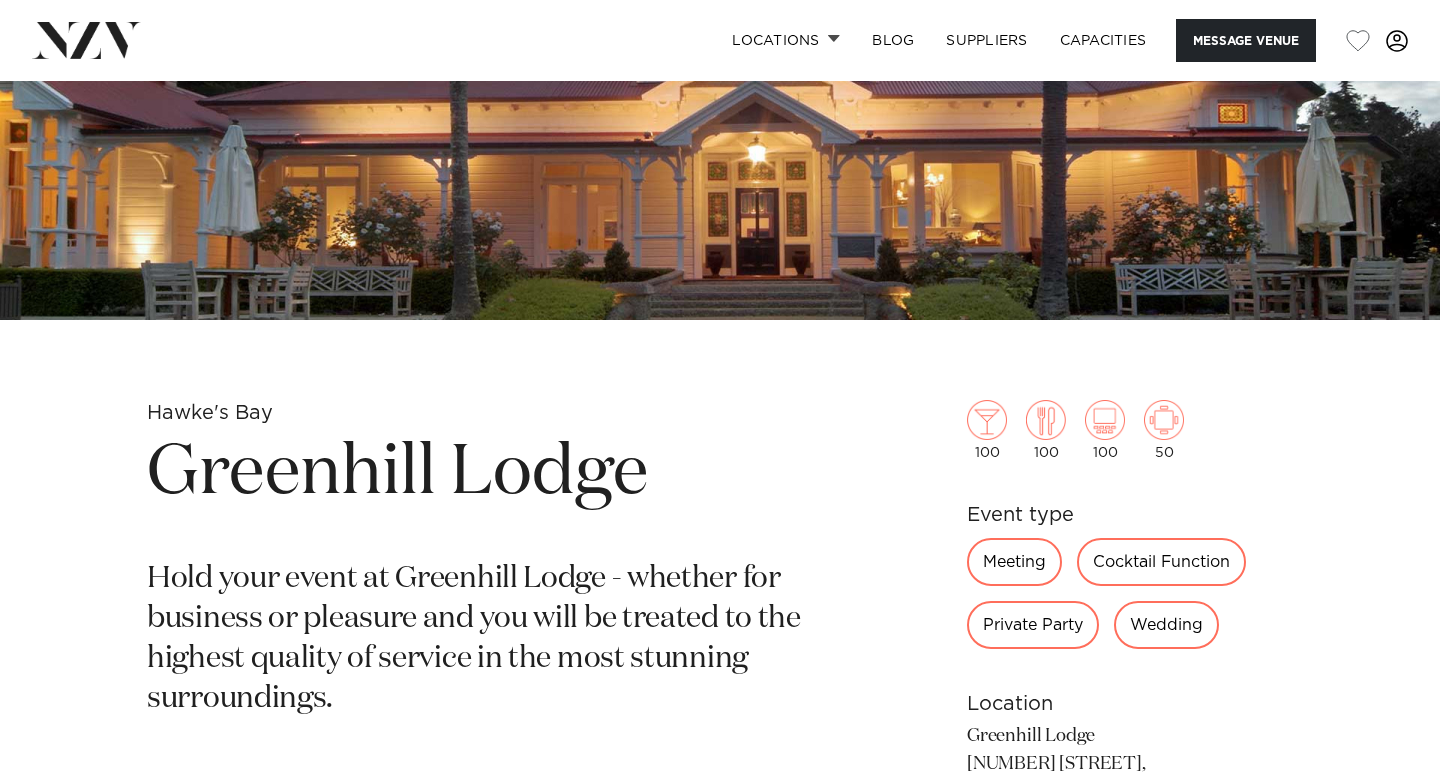 scroll, scrollTop: 0, scrollLeft: 0, axis: both 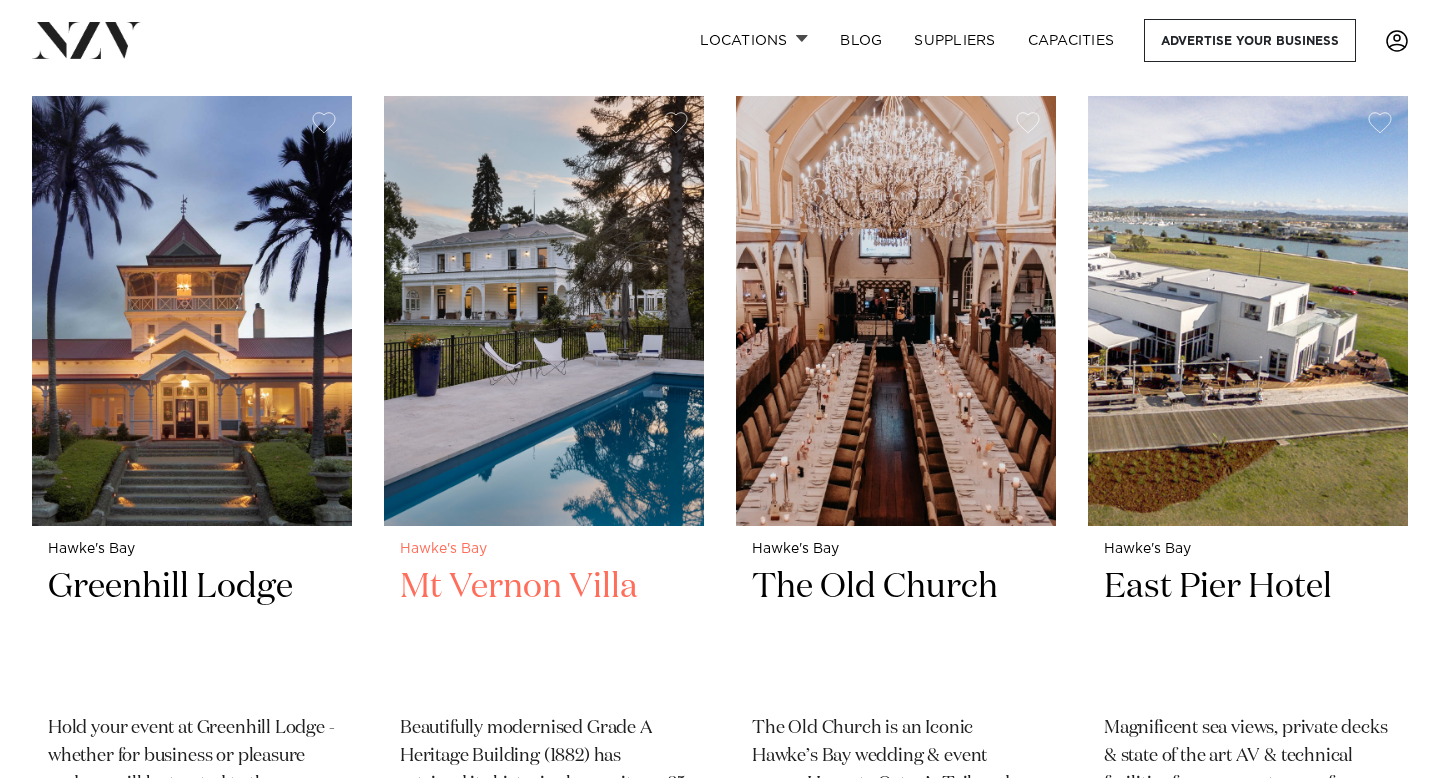 click at bounding box center [544, 310] 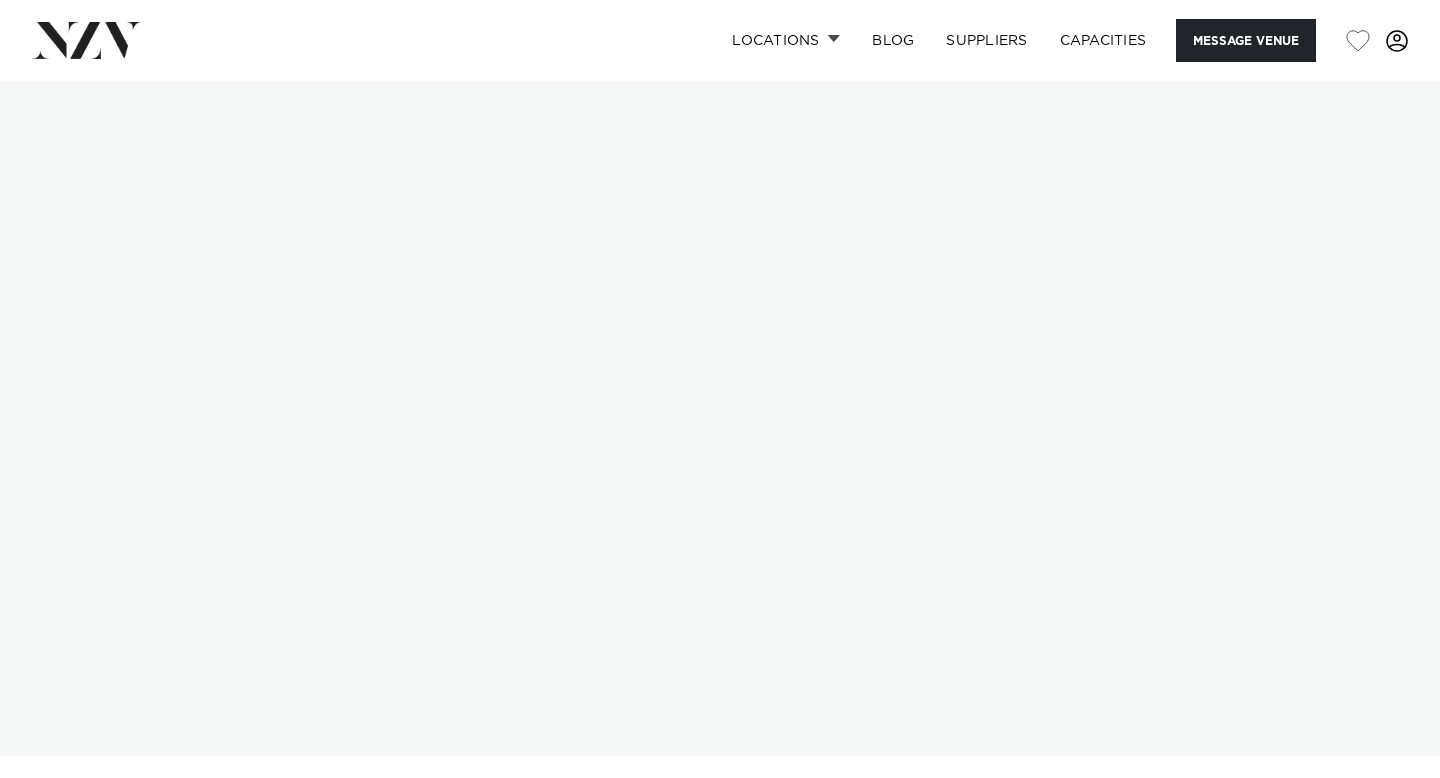 scroll, scrollTop: 0, scrollLeft: 0, axis: both 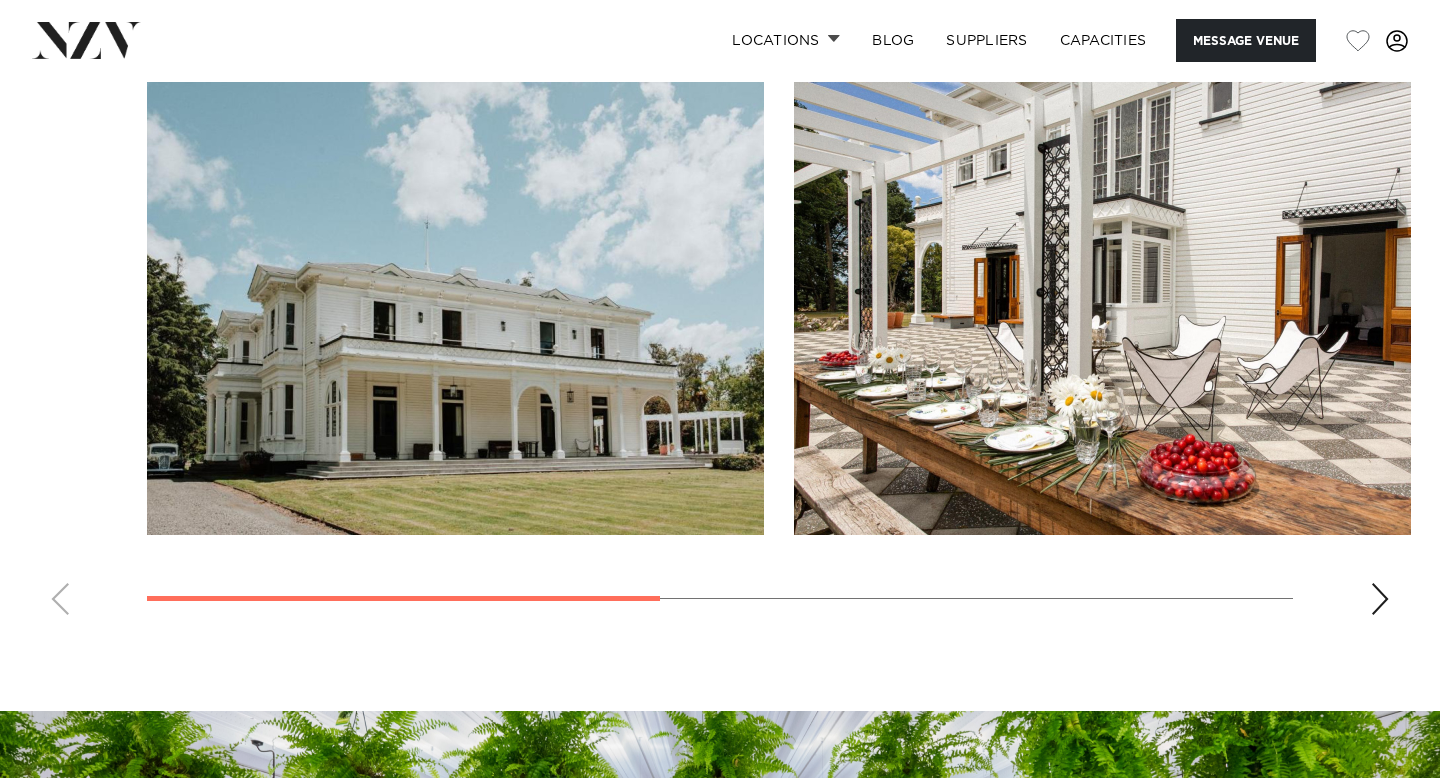 click at bounding box center [1380, 599] 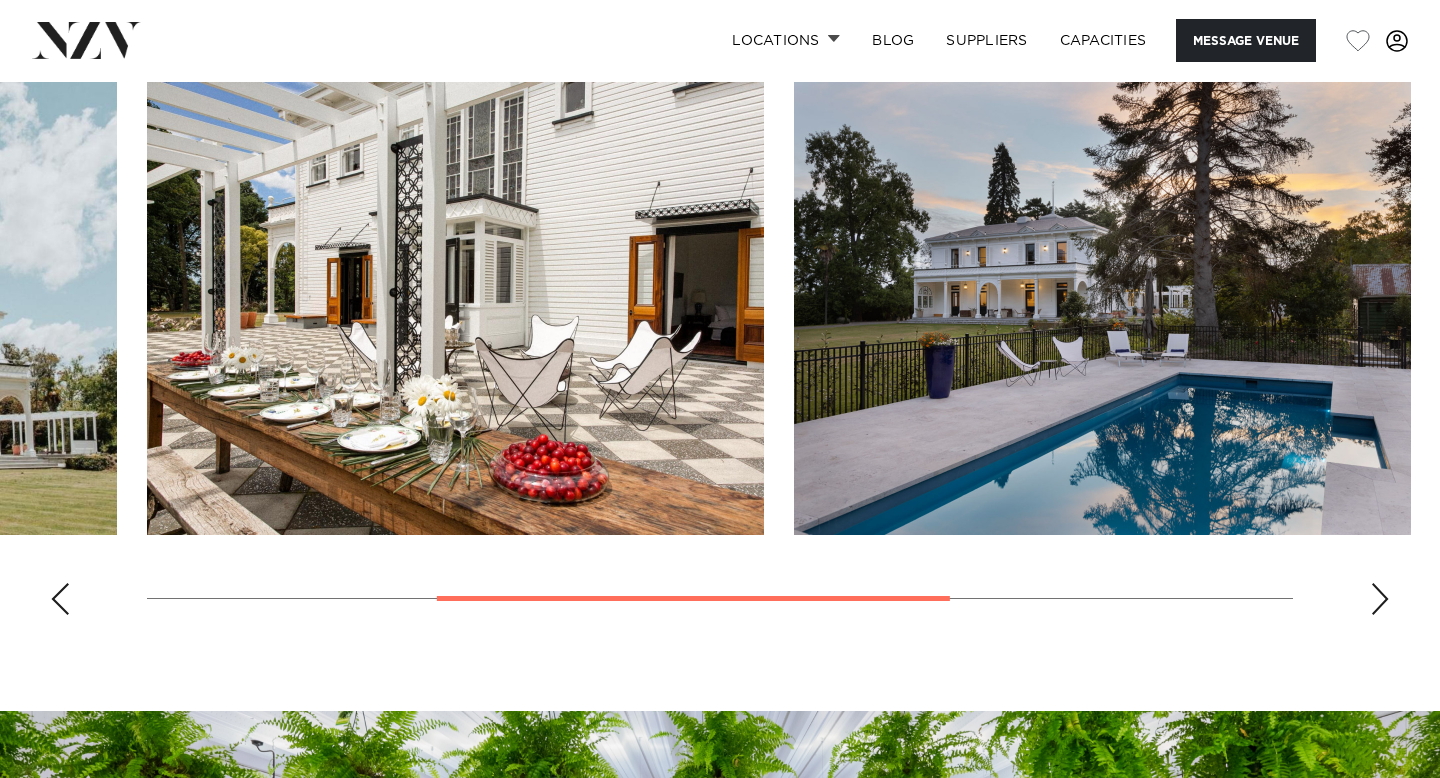 click at bounding box center [1380, 599] 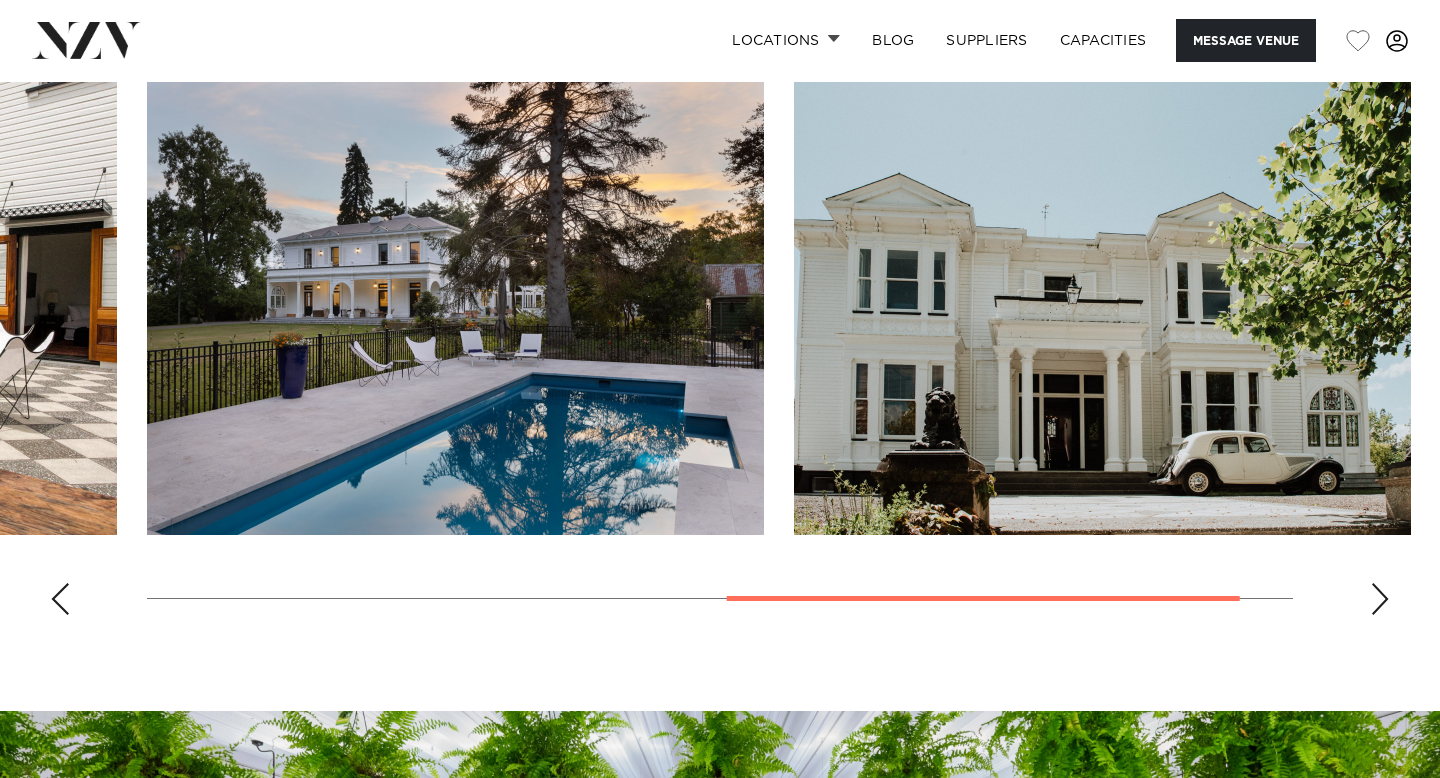 click at bounding box center [1380, 599] 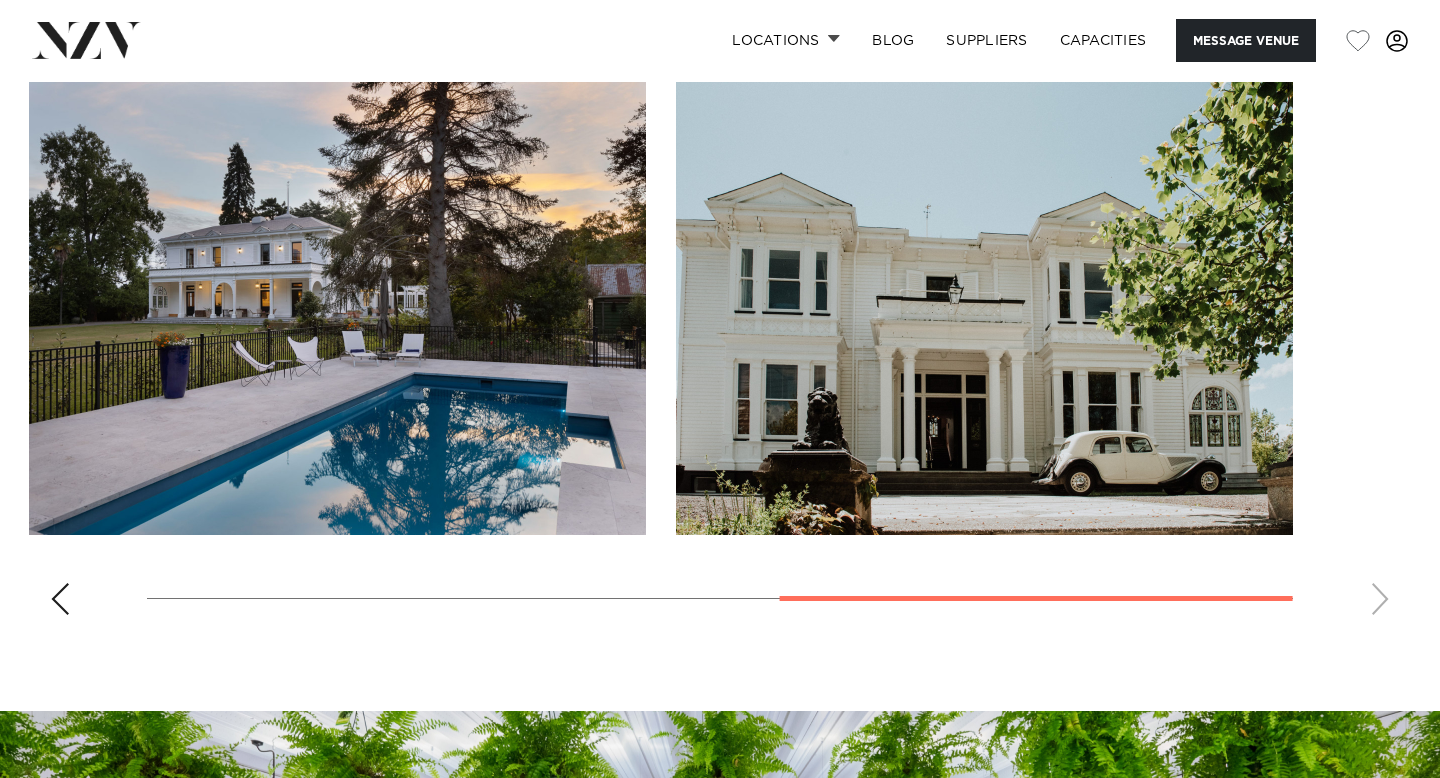 click at bounding box center (720, 356) 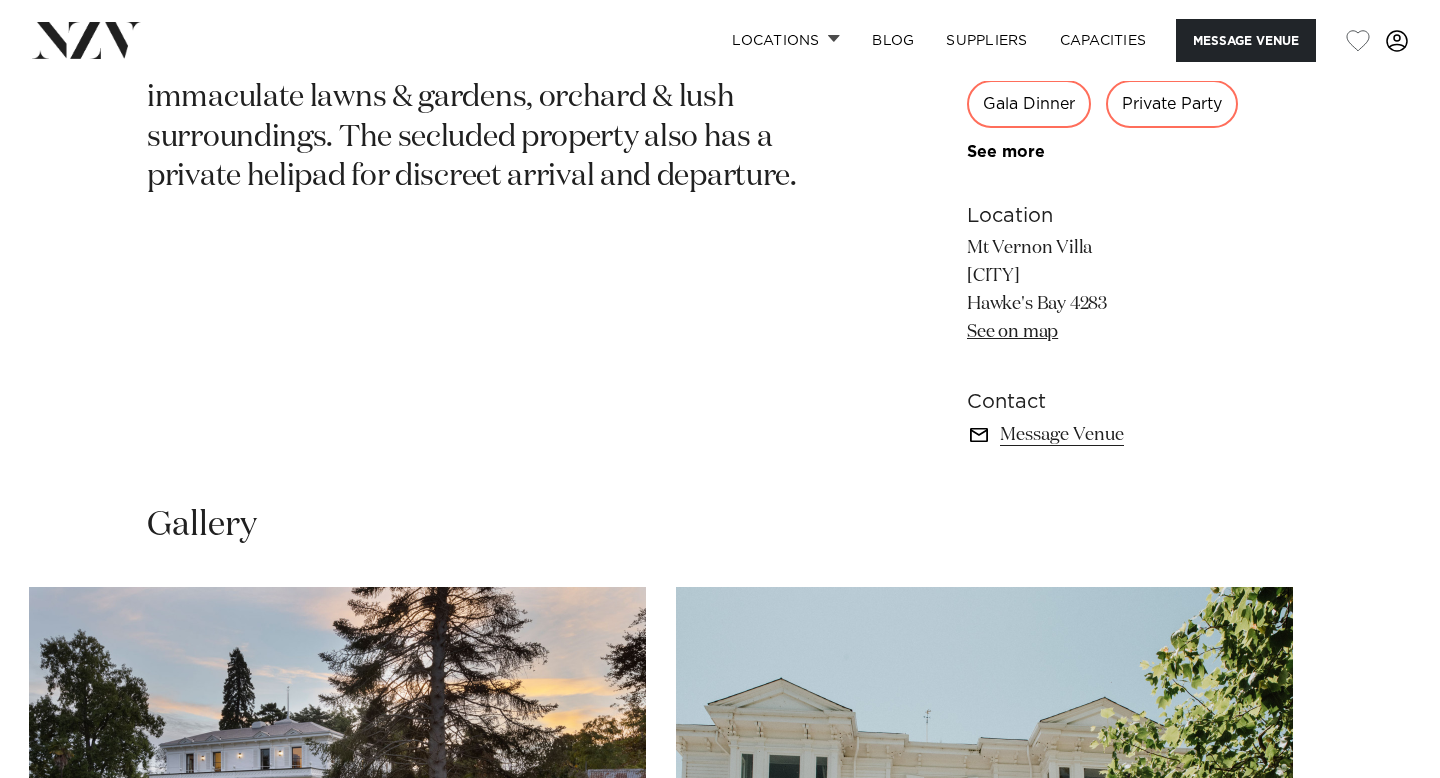 scroll, scrollTop: 898, scrollLeft: 0, axis: vertical 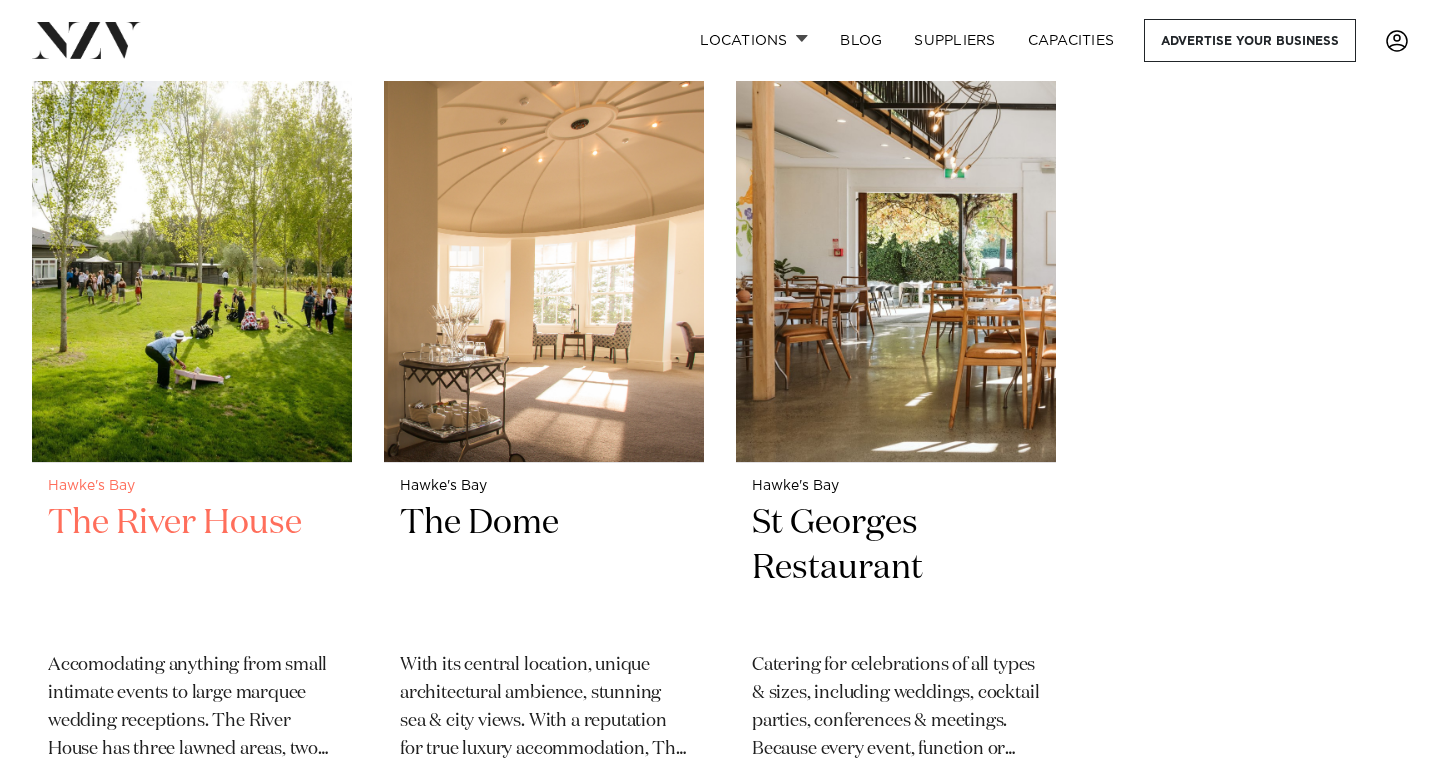 click at bounding box center [192, 247] 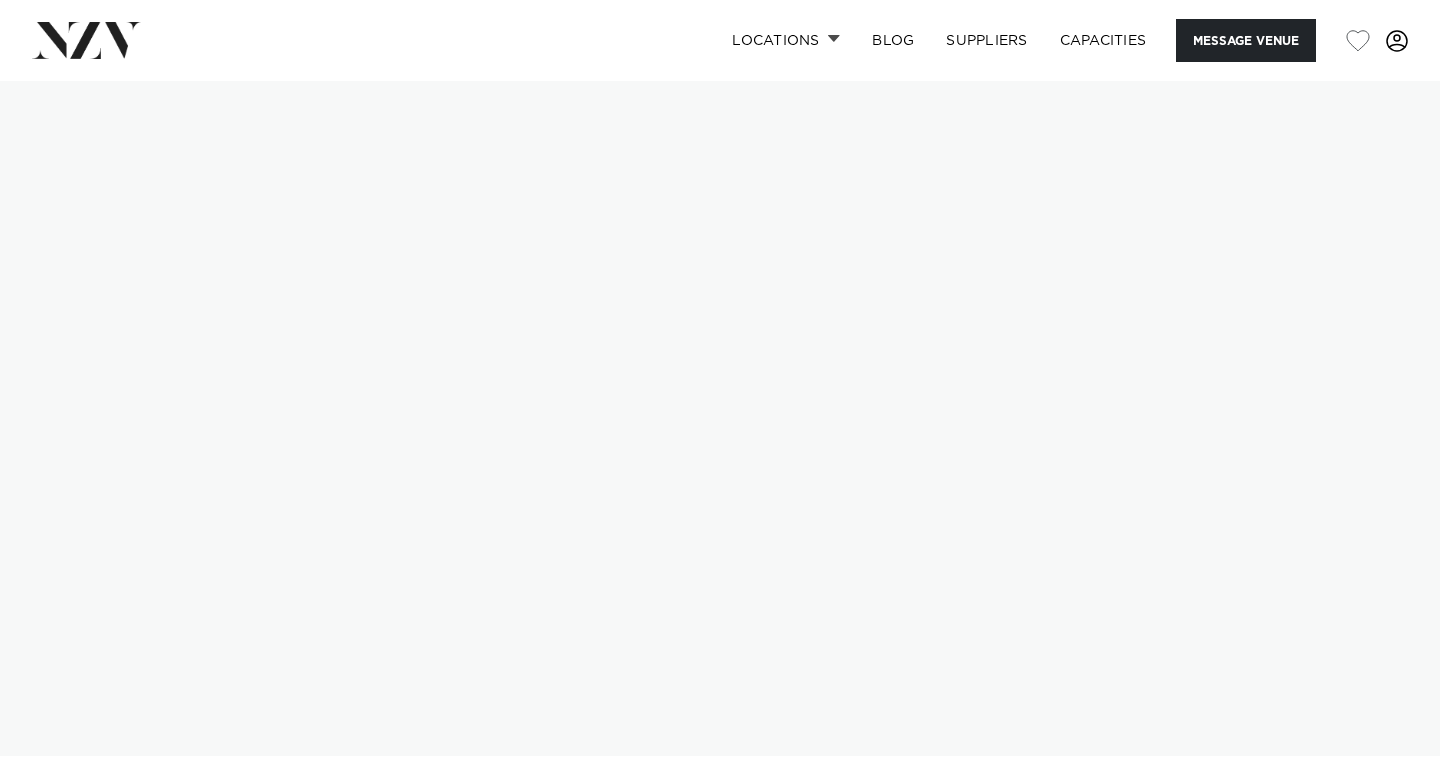 scroll, scrollTop: 0, scrollLeft: 0, axis: both 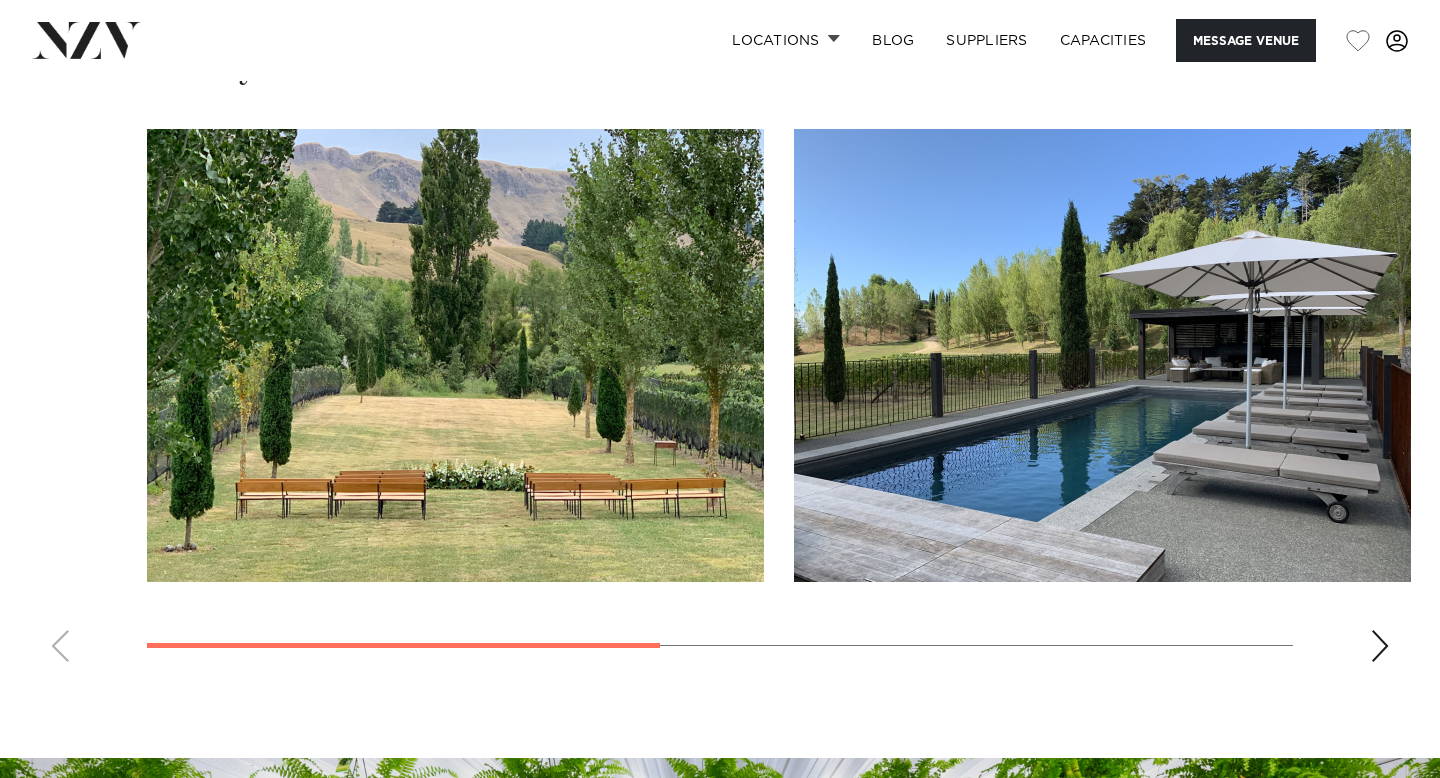 click at bounding box center [1380, 646] 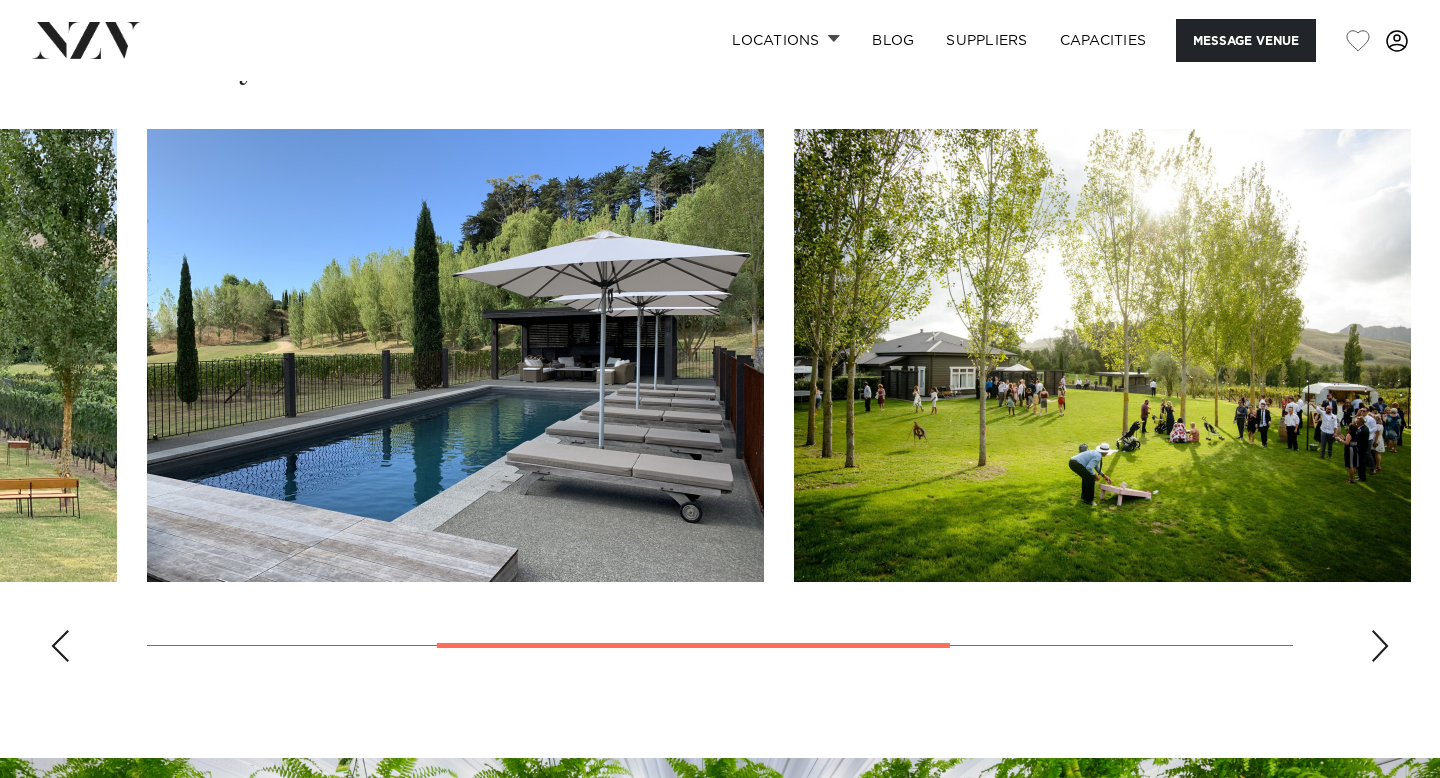 click at bounding box center (1380, 646) 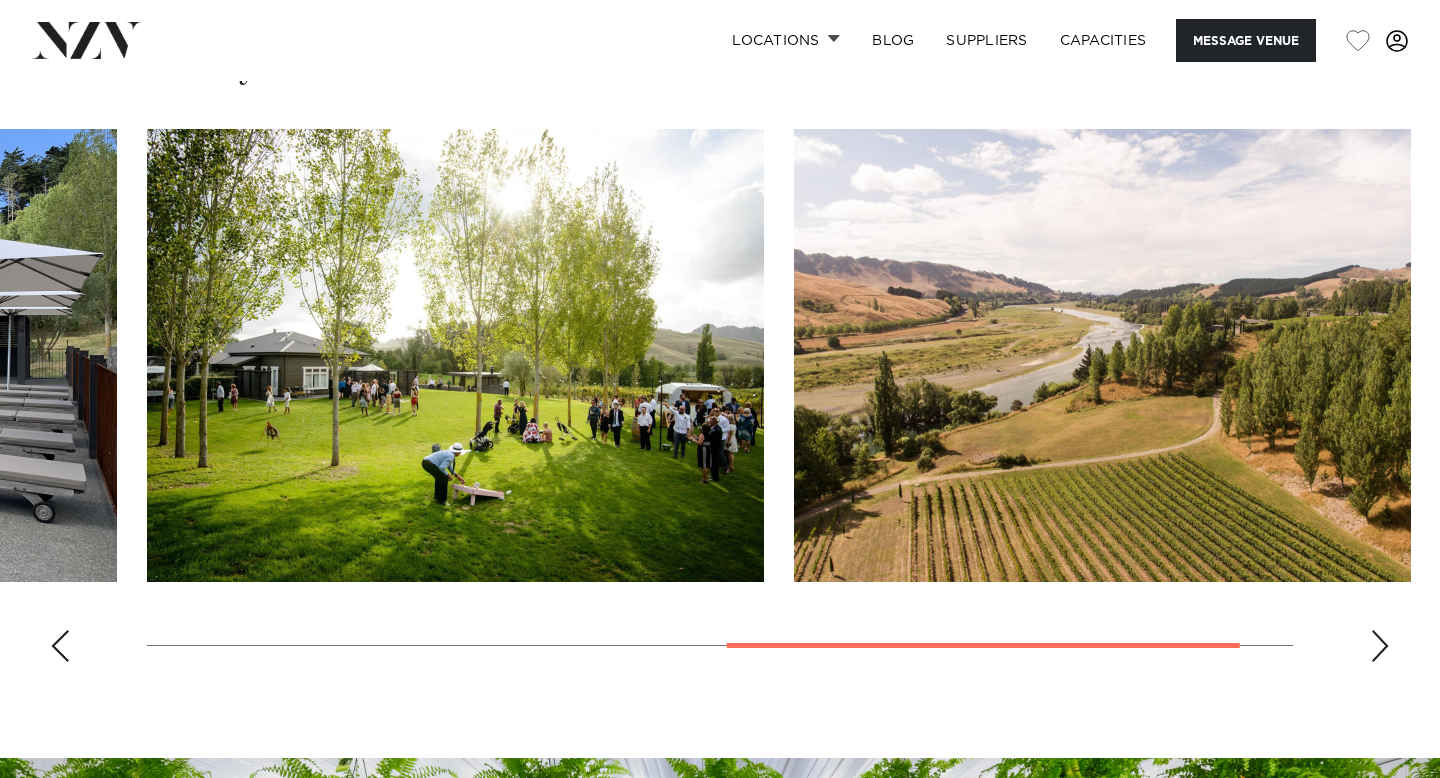click at bounding box center (1380, 646) 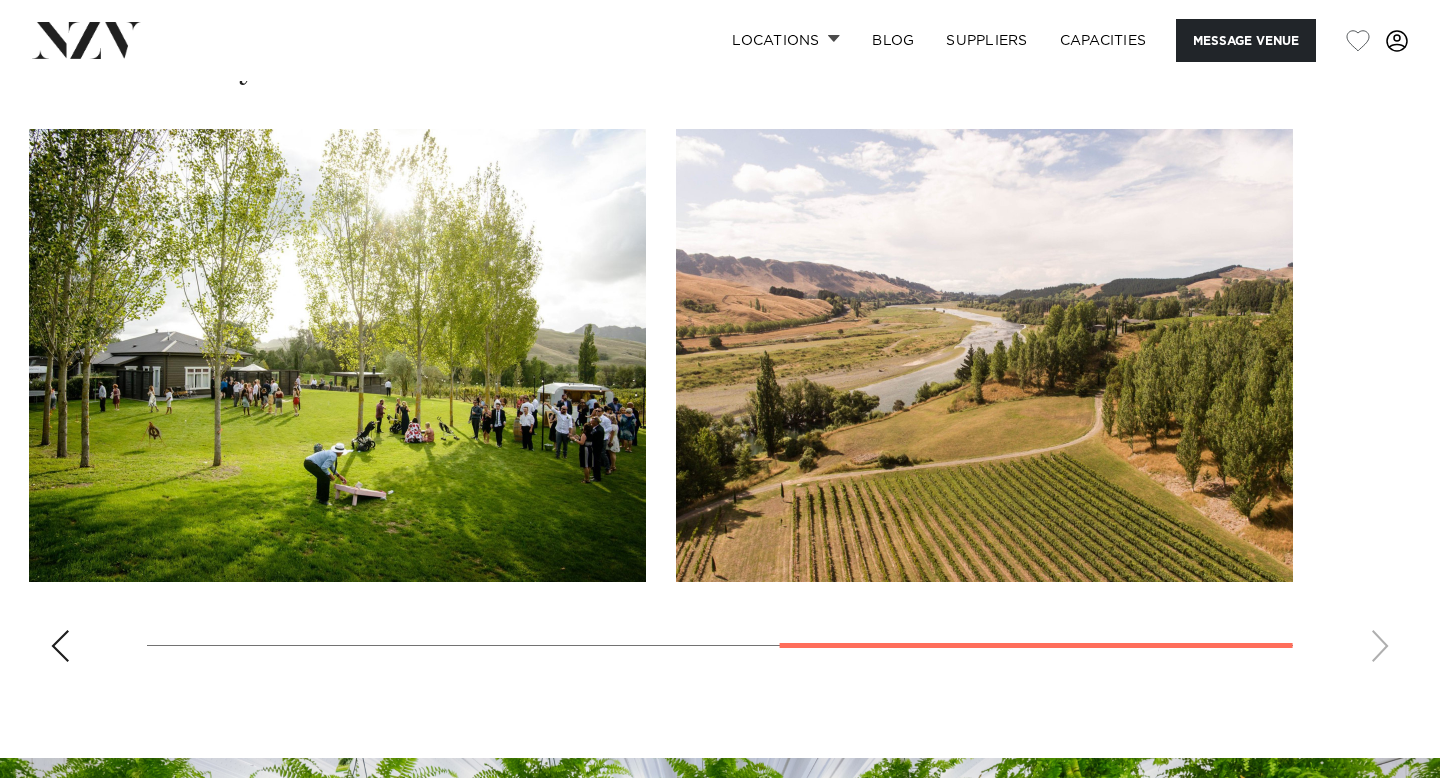 click at bounding box center [720, 403] 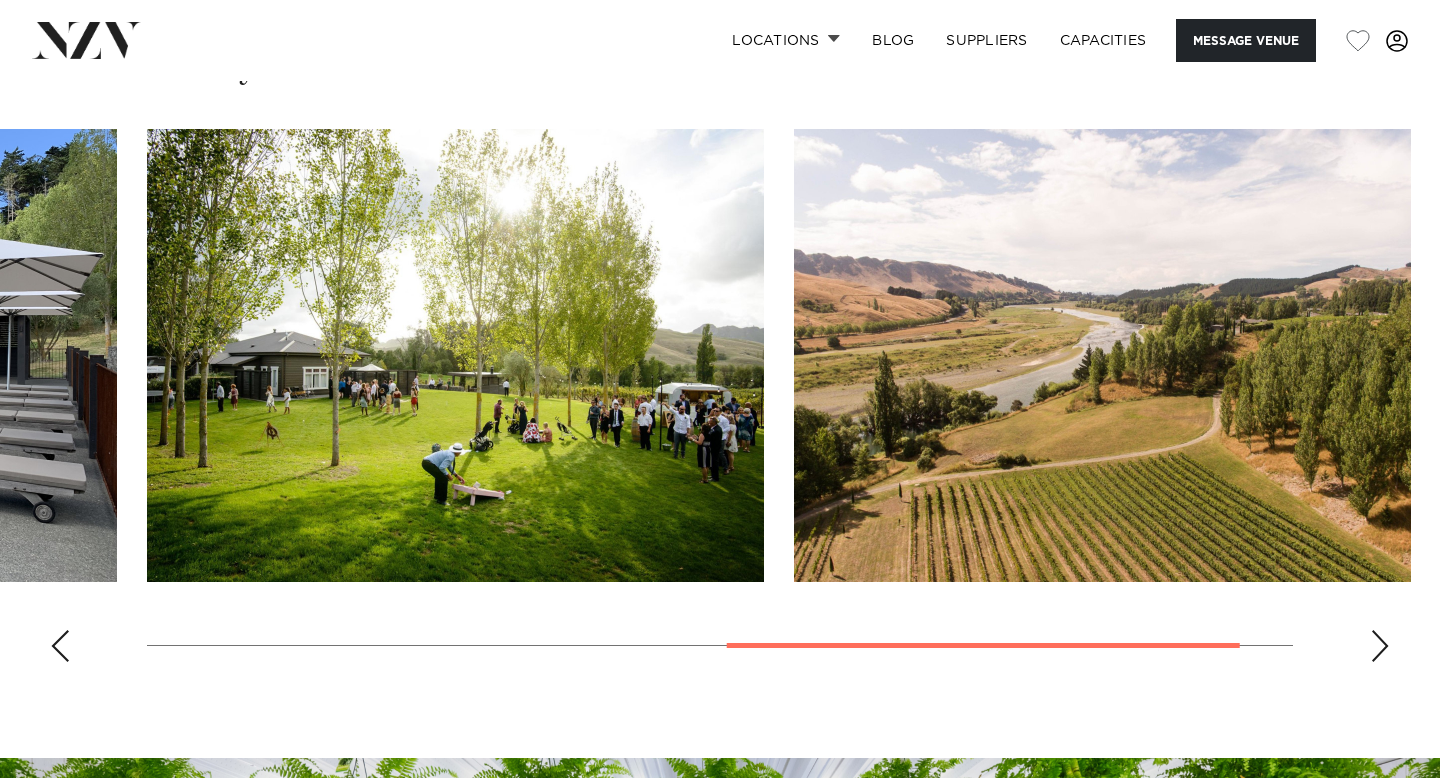 click at bounding box center (60, 646) 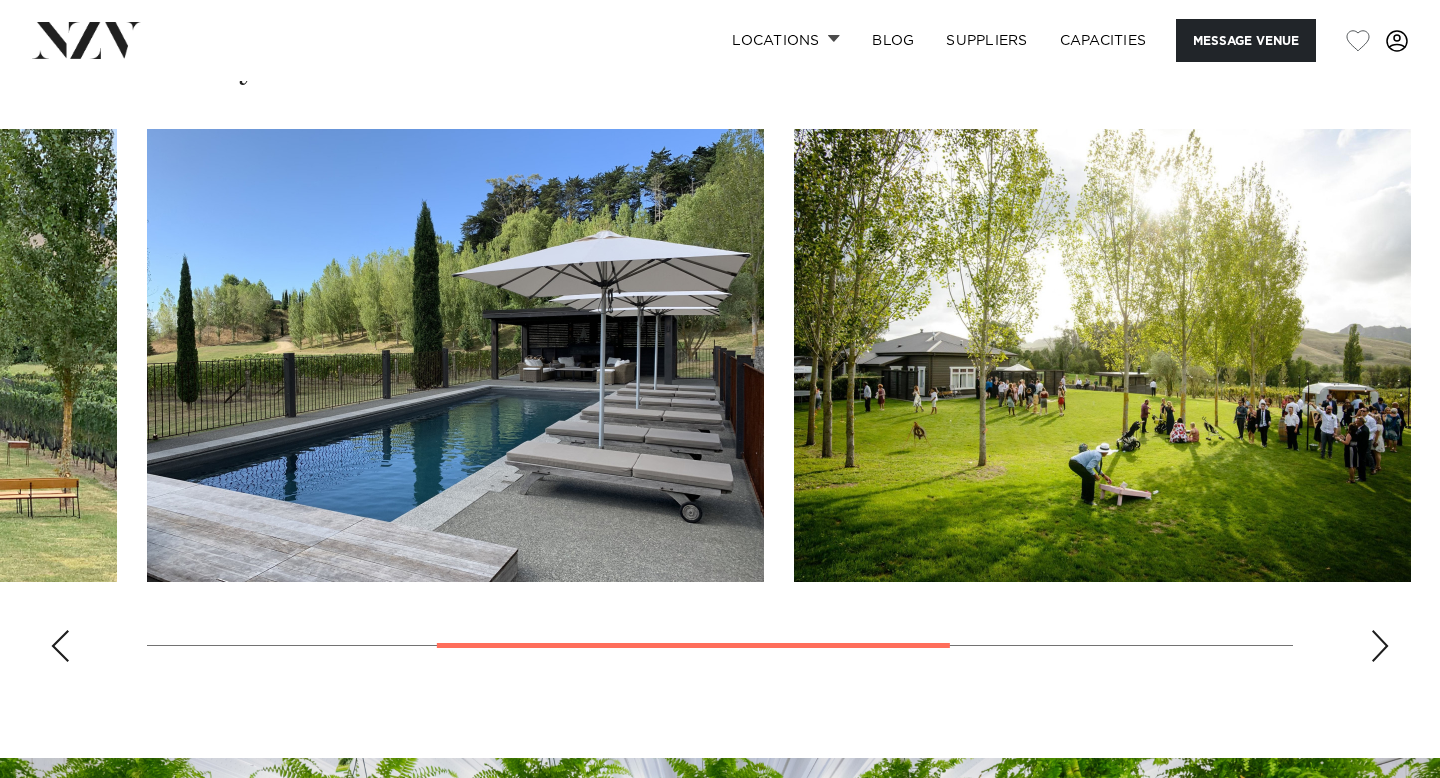 click at bounding box center [60, 646] 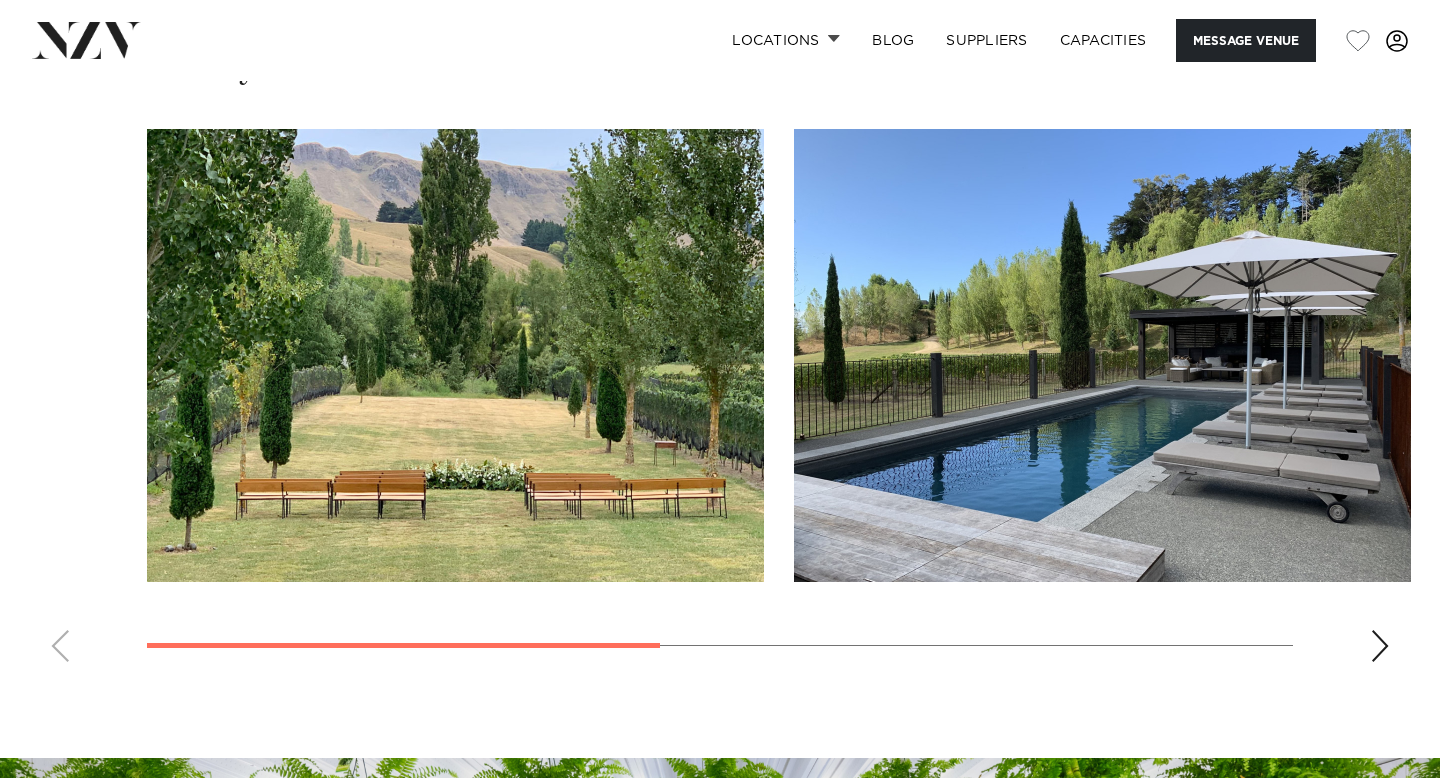 click at bounding box center (1380, 646) 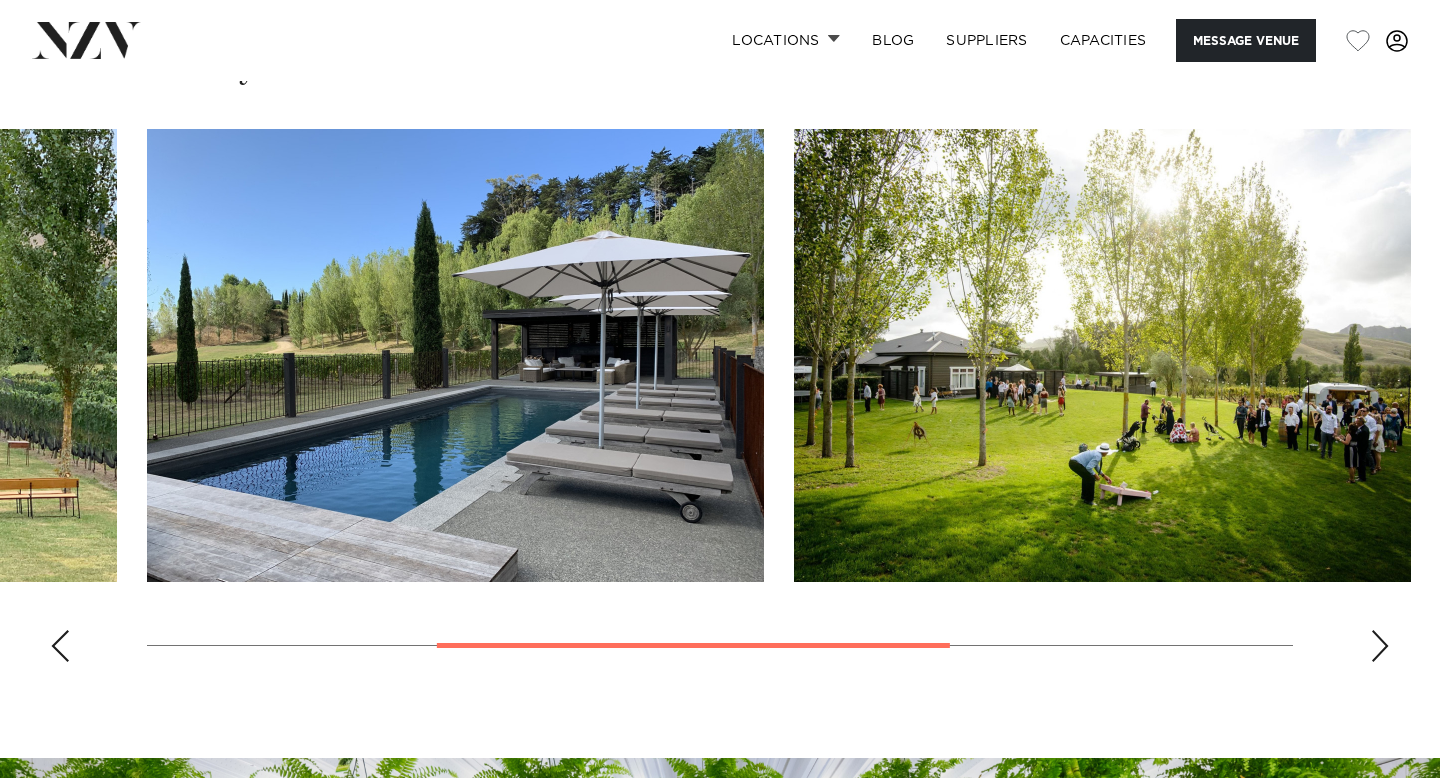 click at bounding box center [1380, 646] 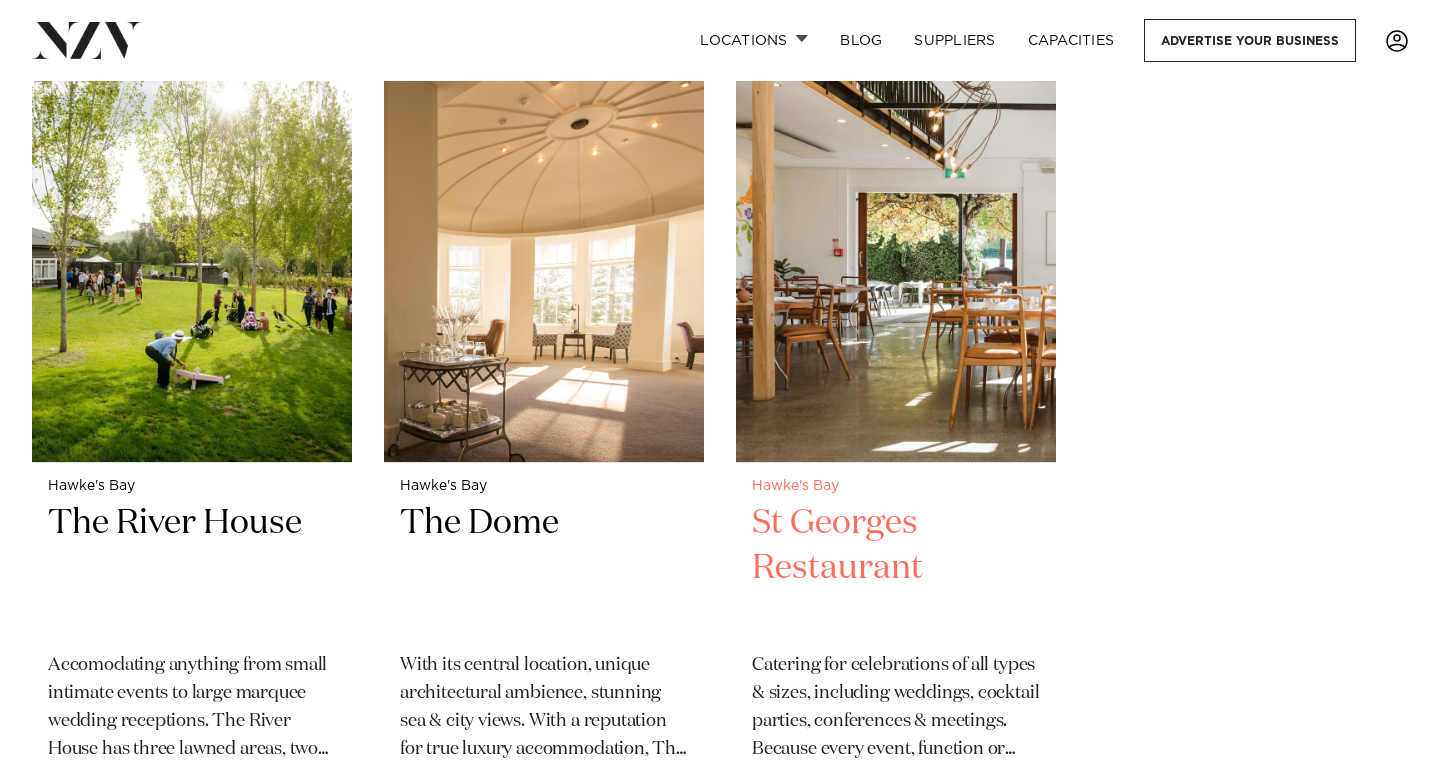 scroll, scrollTop: 3370, scrollLeft: 0, axis: vertical 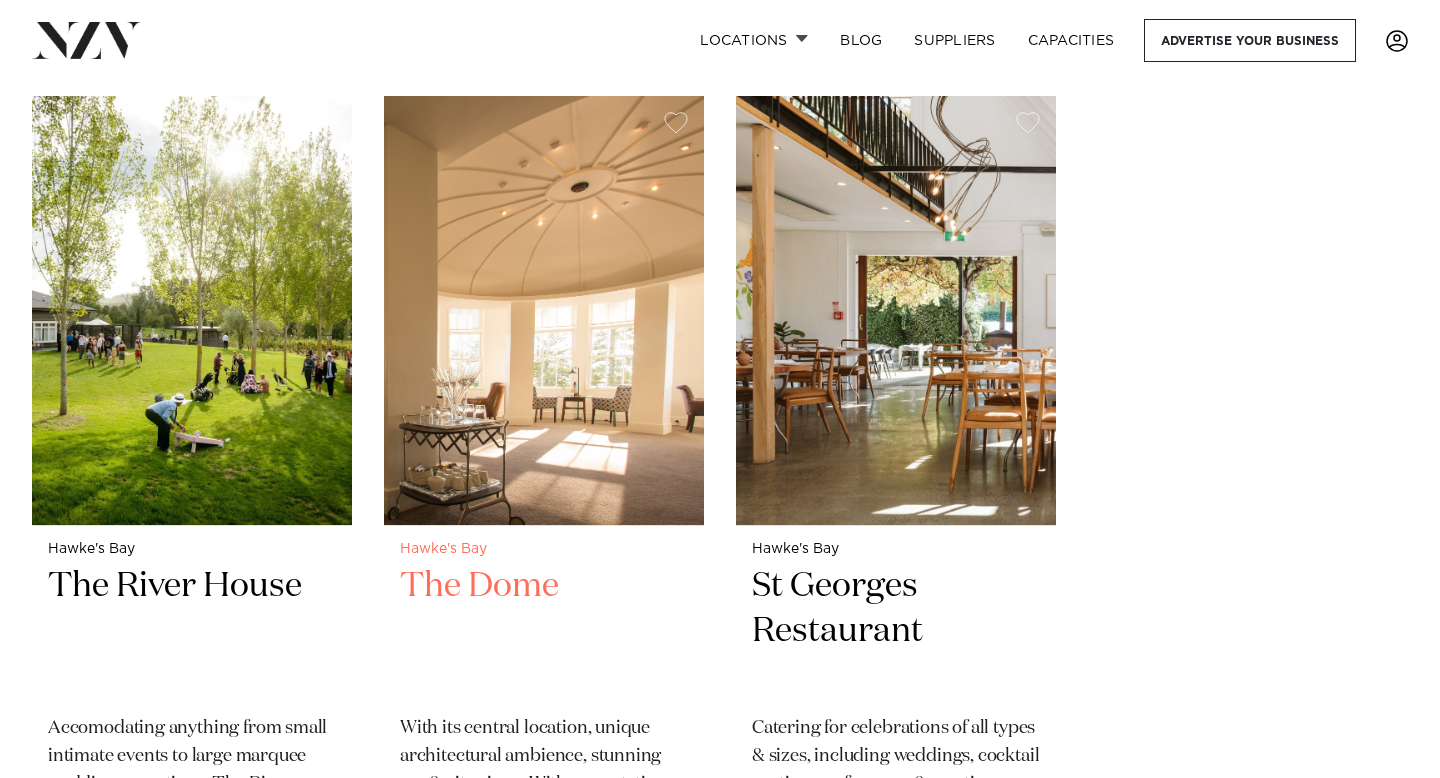 click at bounding box center [544, 310] 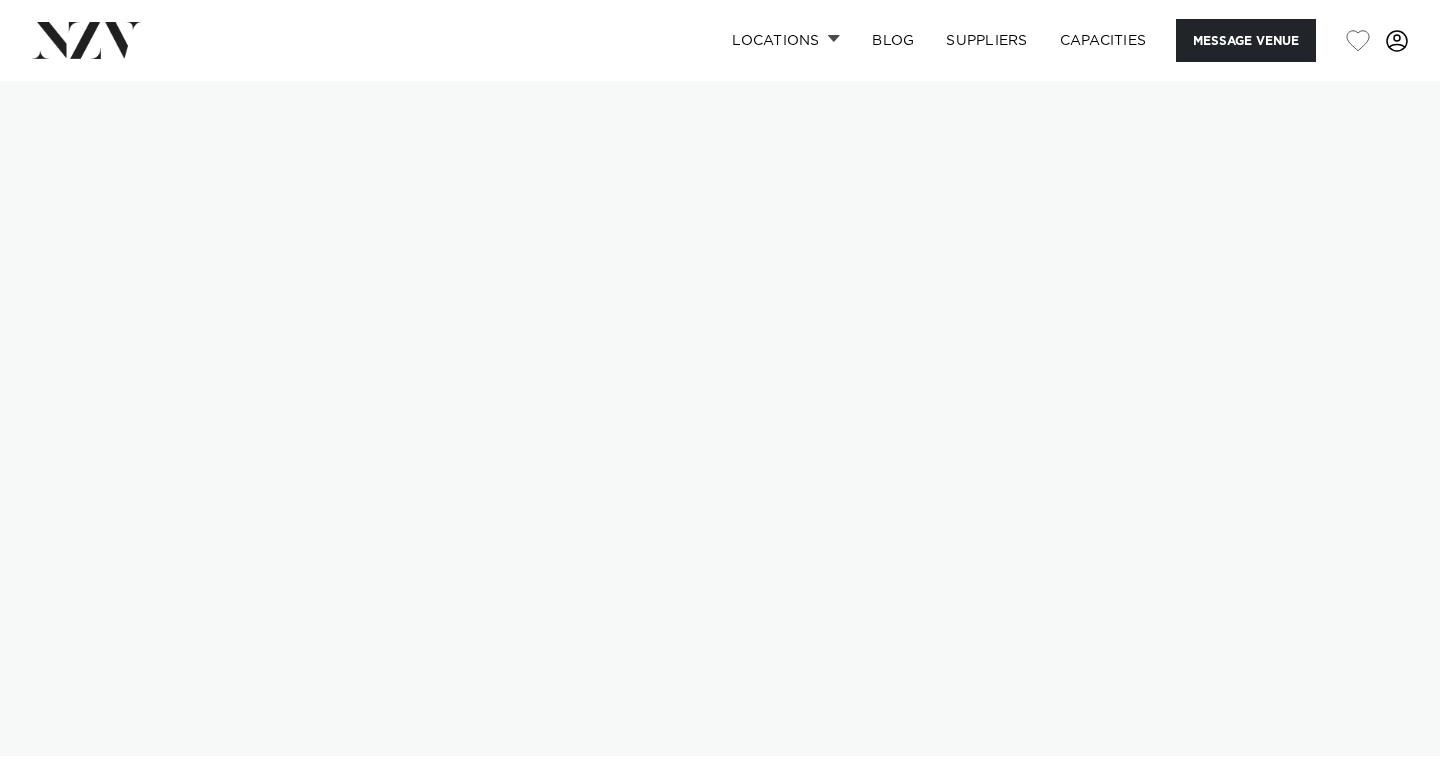 scroll, scrollTop: 0, scrollLeft: 0, axis: both 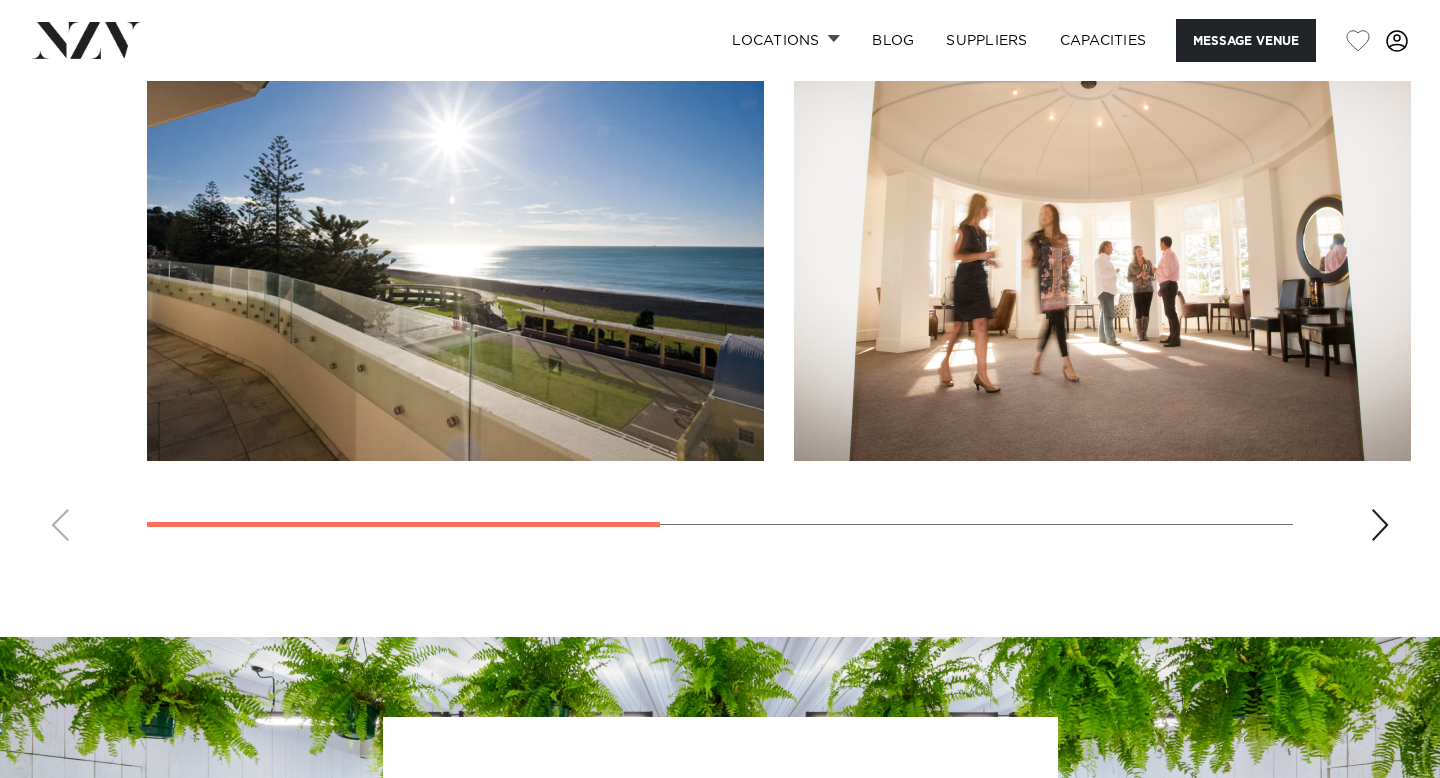 click at bounding box center [1380, 525] 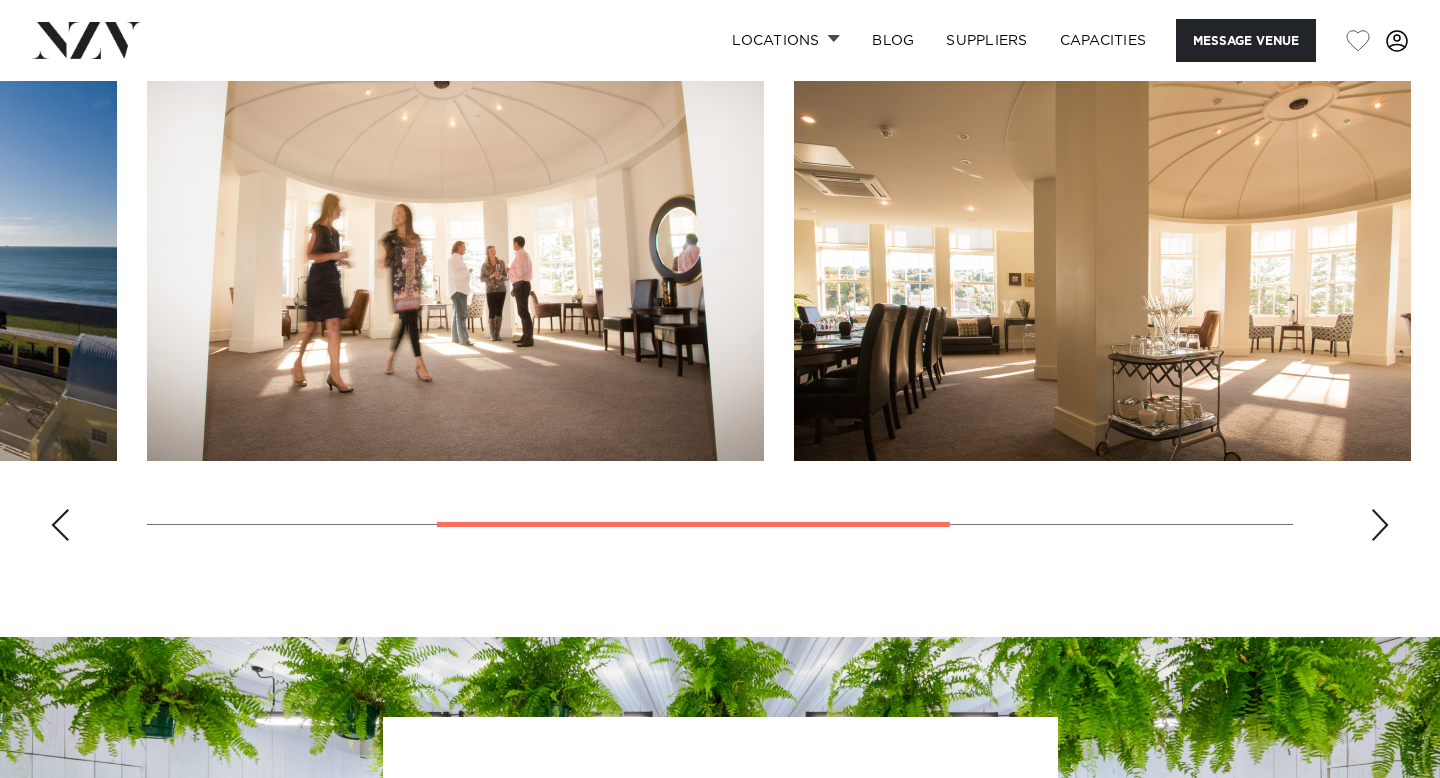 click at bounding box center [1380, 525] 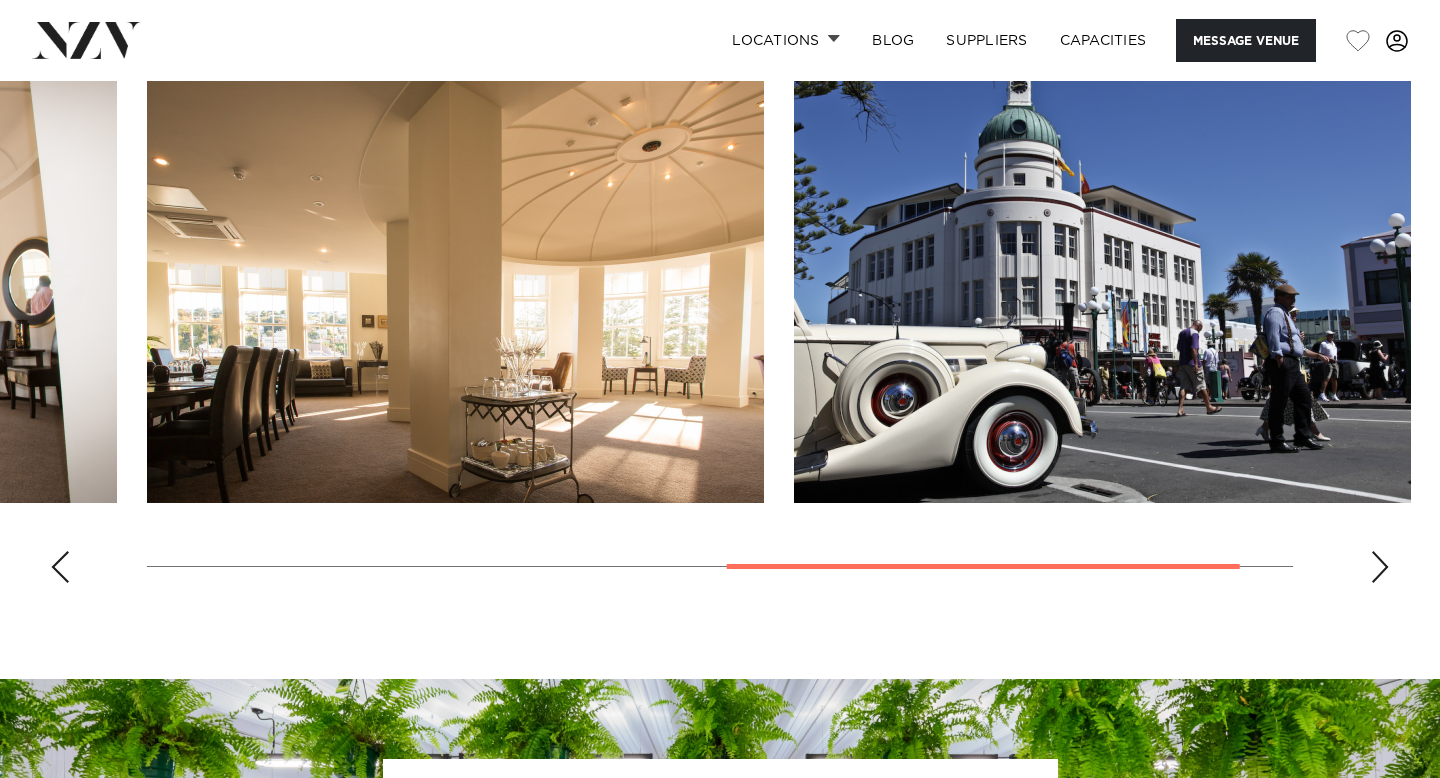 scroll, scrollTop: 1440, scrollLeft: 0, axis: vertical 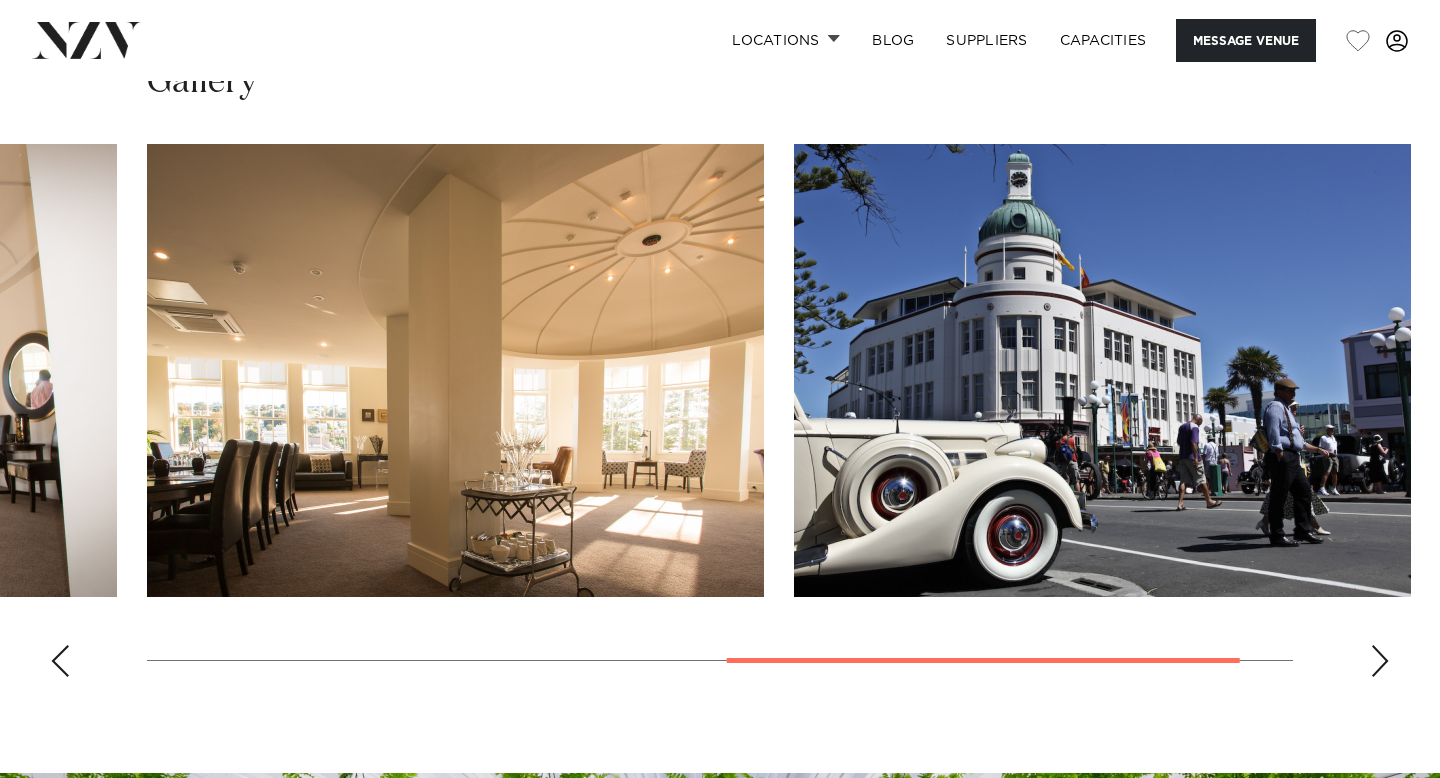 click at bounding box center (1380, 661) 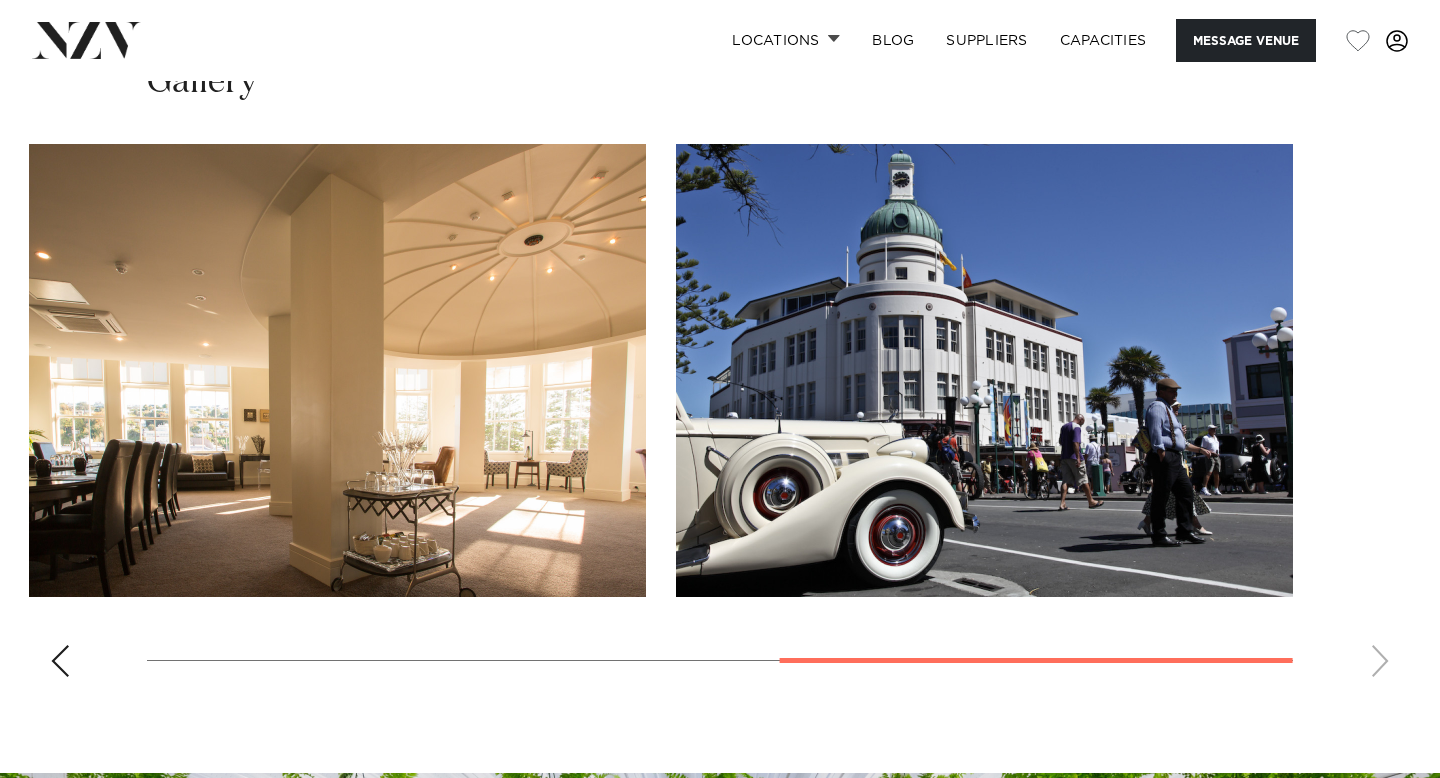 click at bounding box center [720, 418] 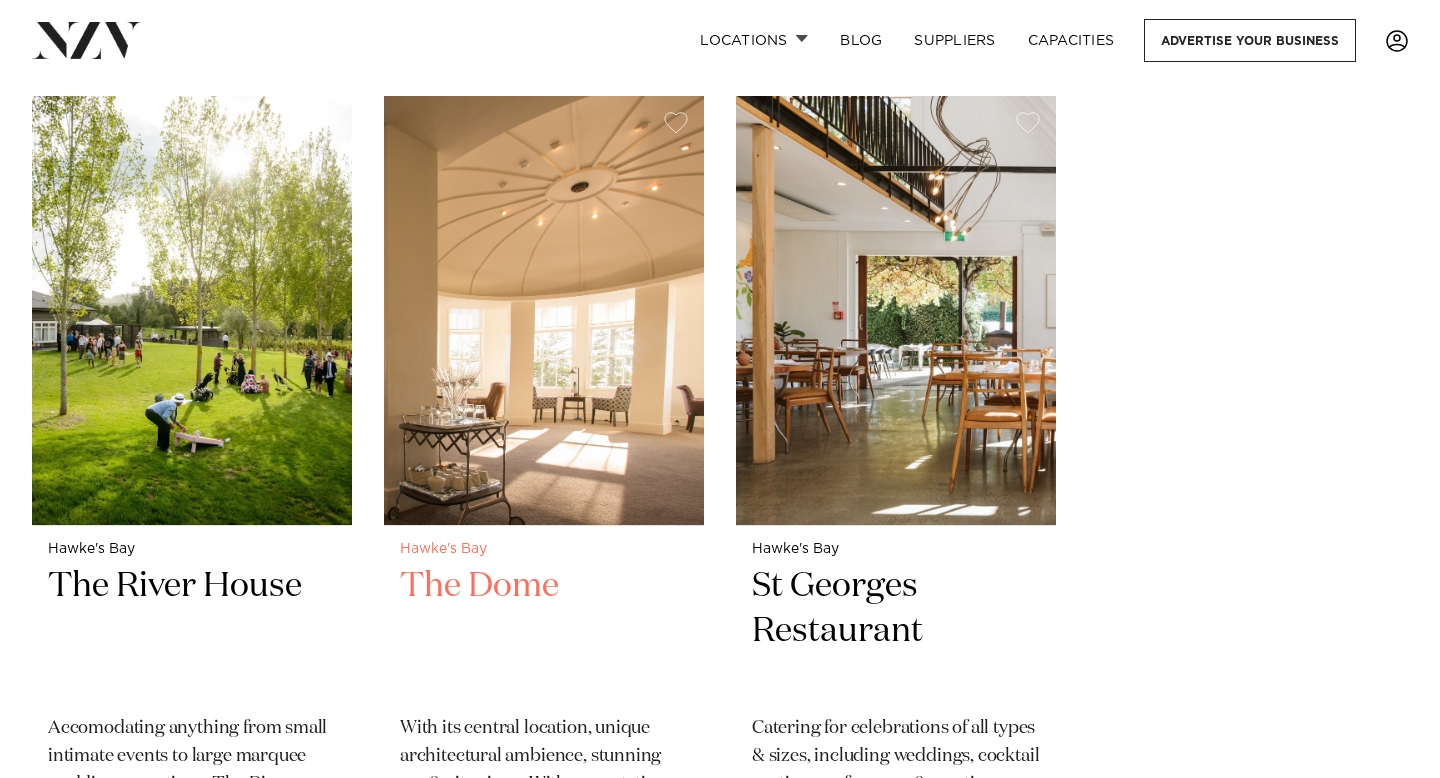 scroll, scrollTop: 3210, scrollLeft: 0, axis: vertical 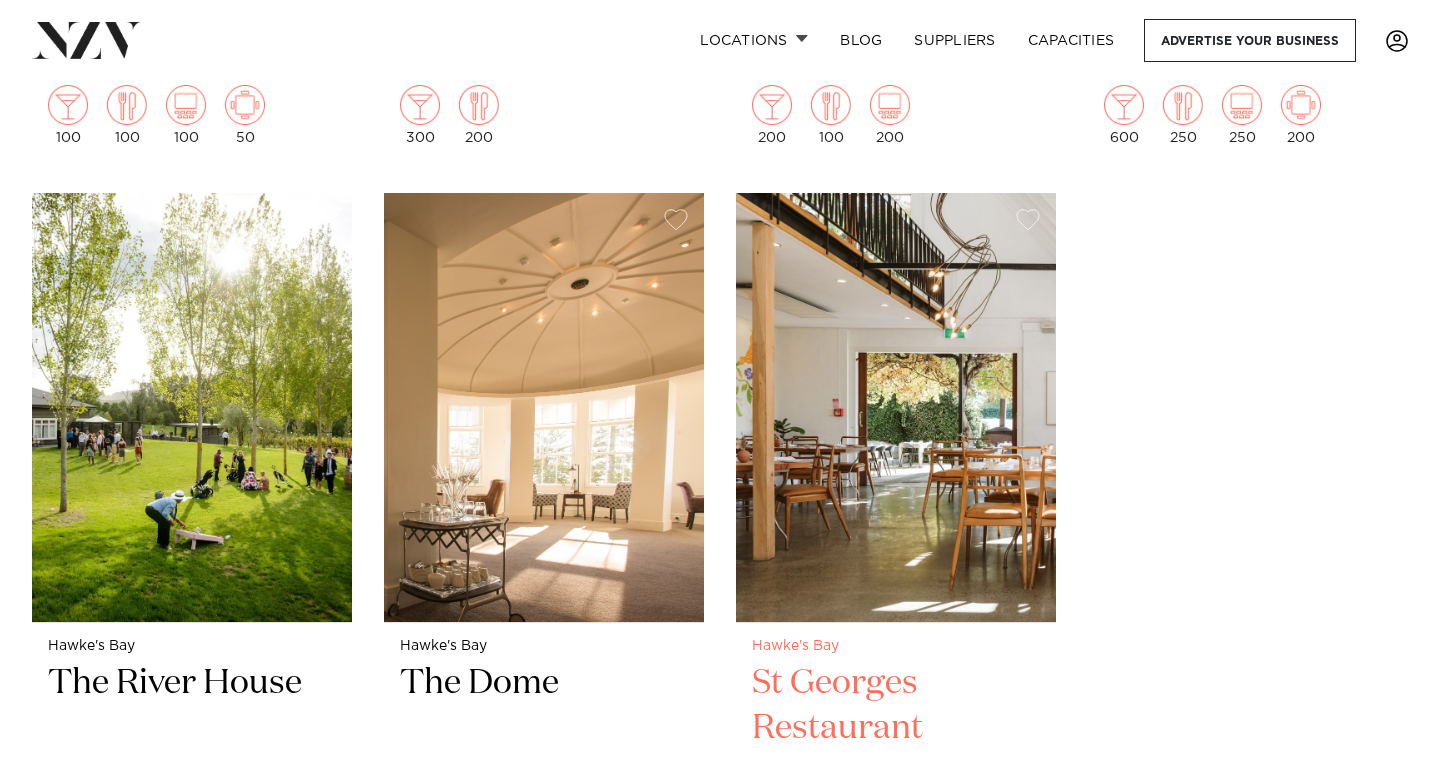click at bounding box center (896, 407) 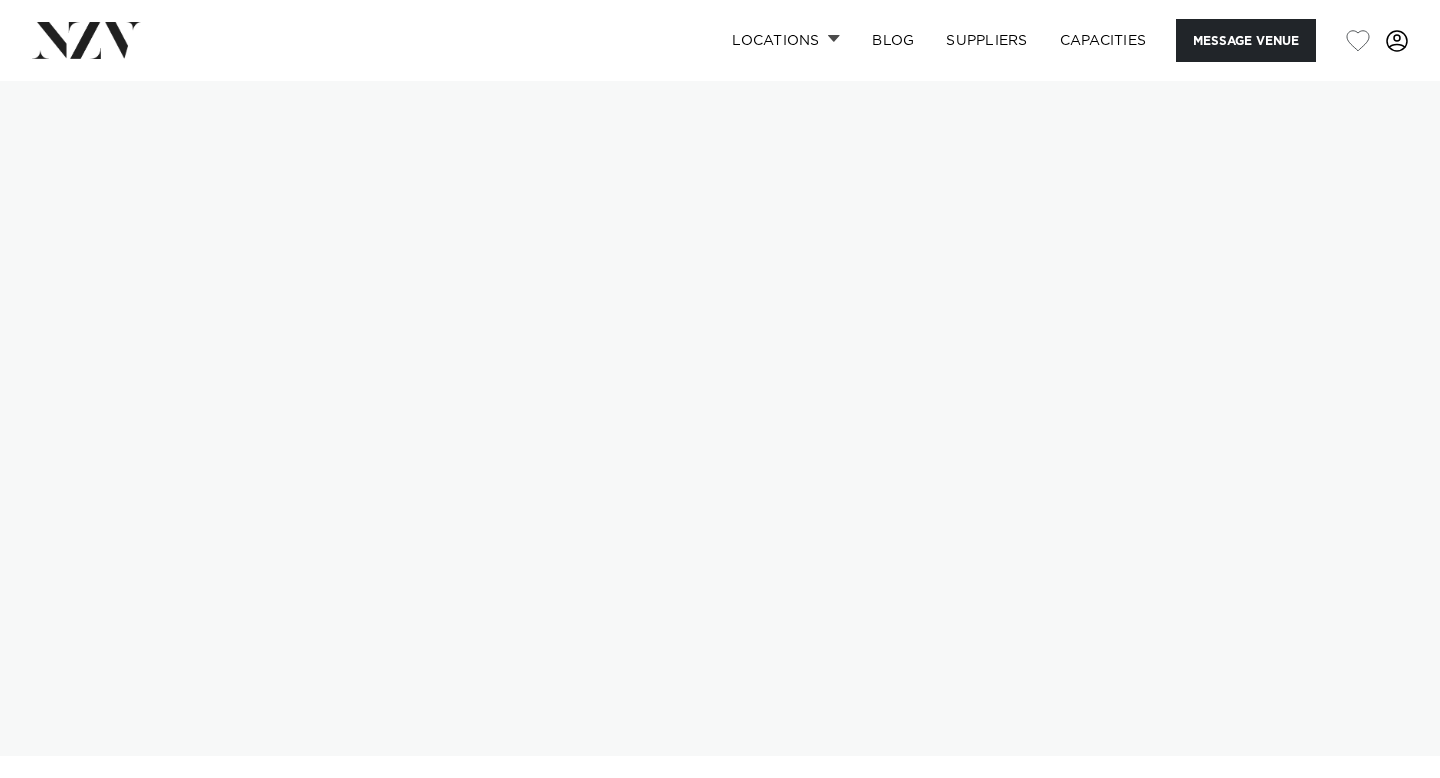 scroll, scrollTop: 0, scrollLeft: 0, axis: both 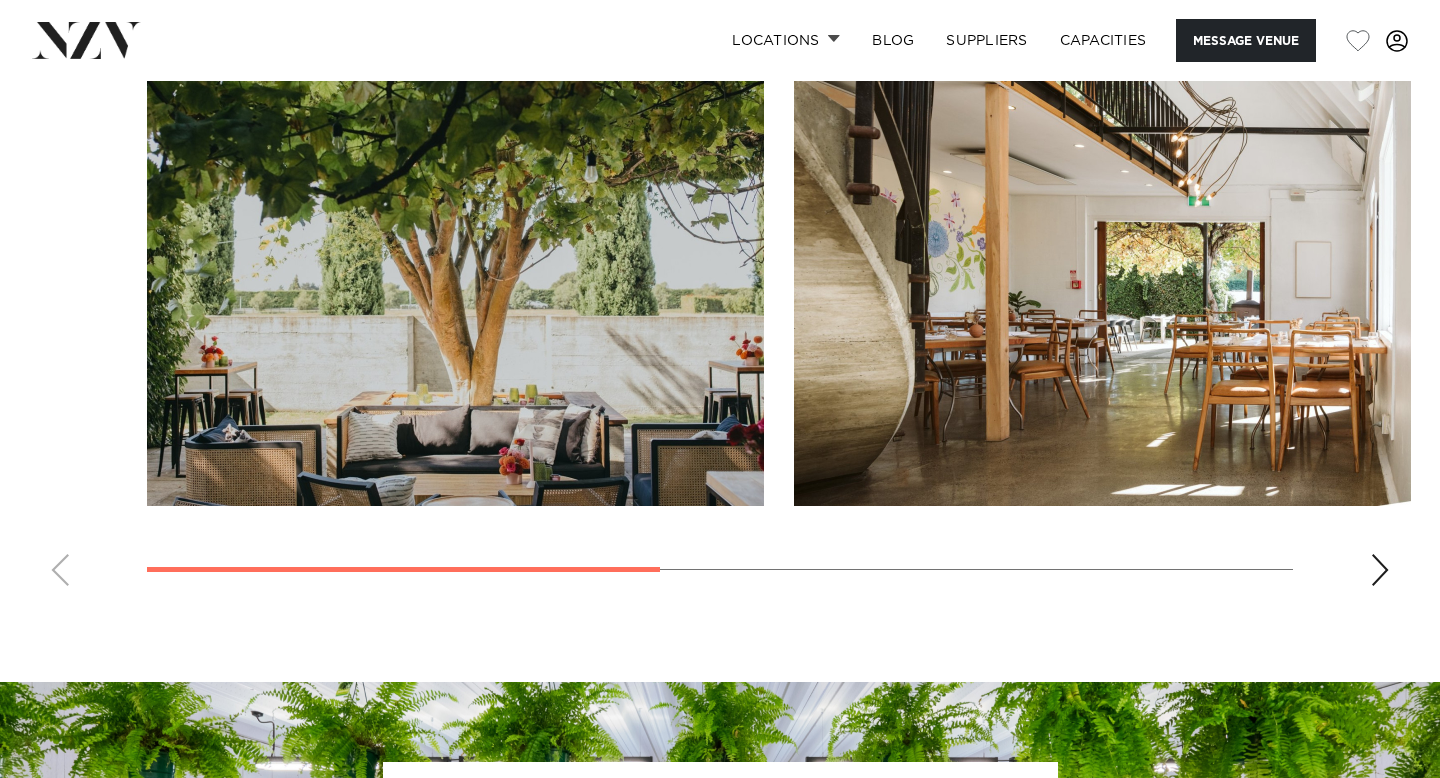 click at bounding box center (1380, 570) 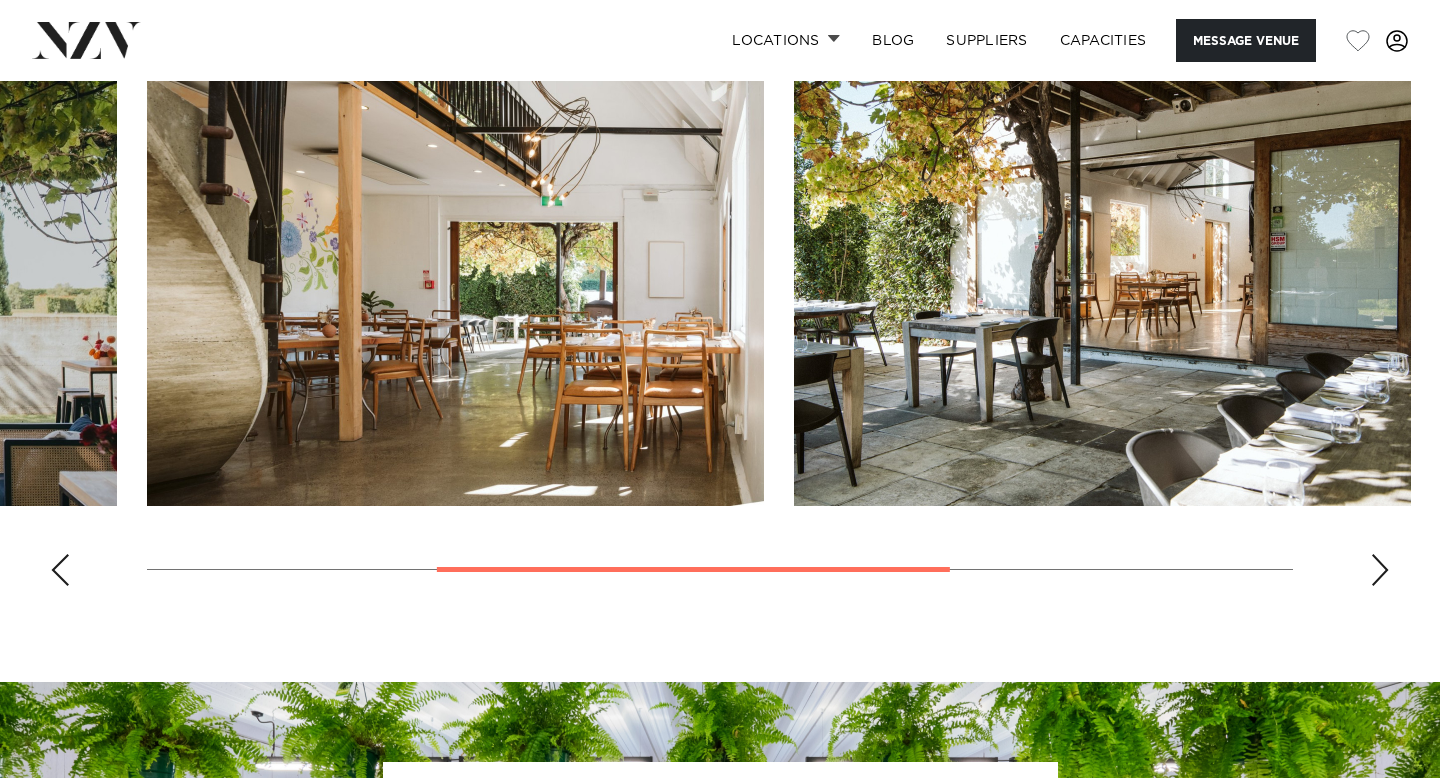 scroll, scrollTop: 1473, scrollLeft: 0, axis: vertical 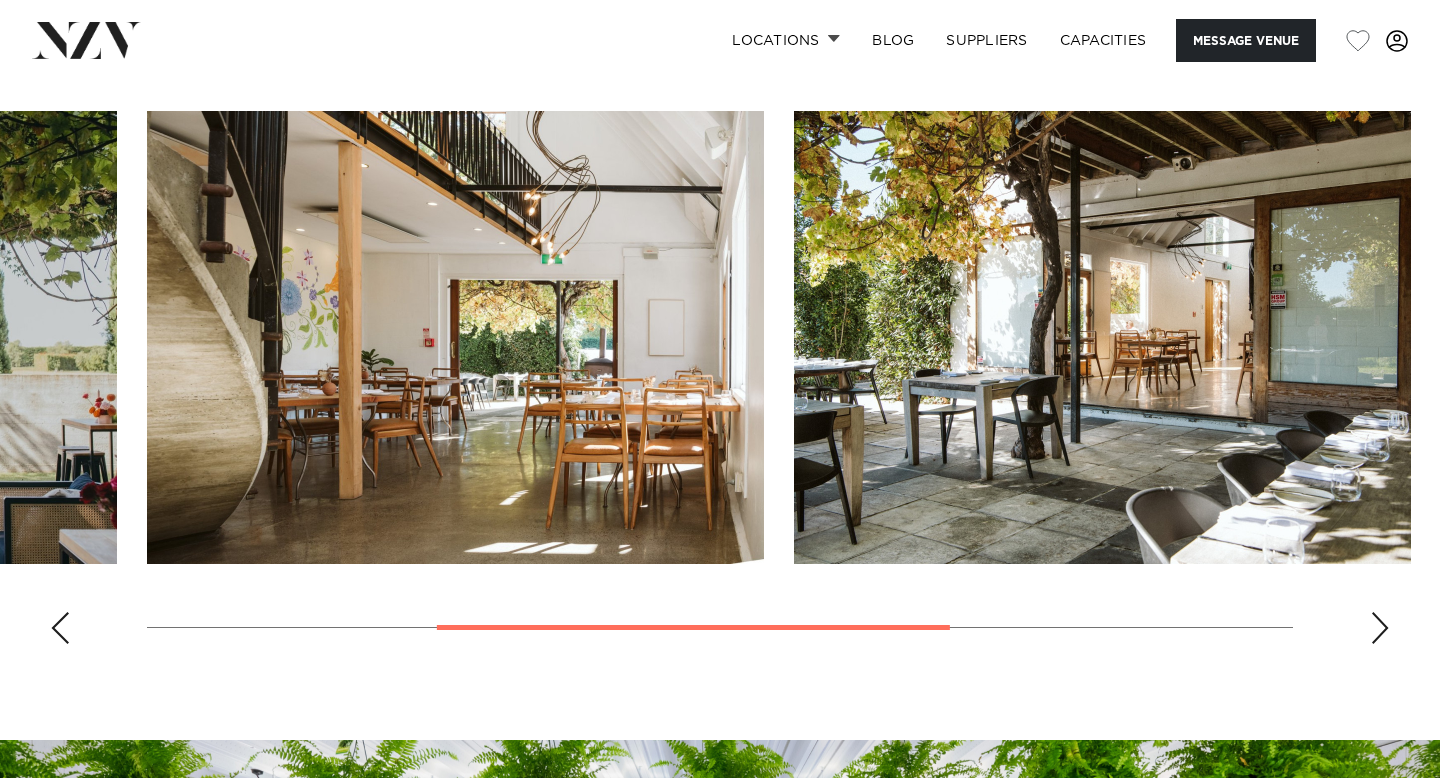 click at bounding box center [1380, 628] 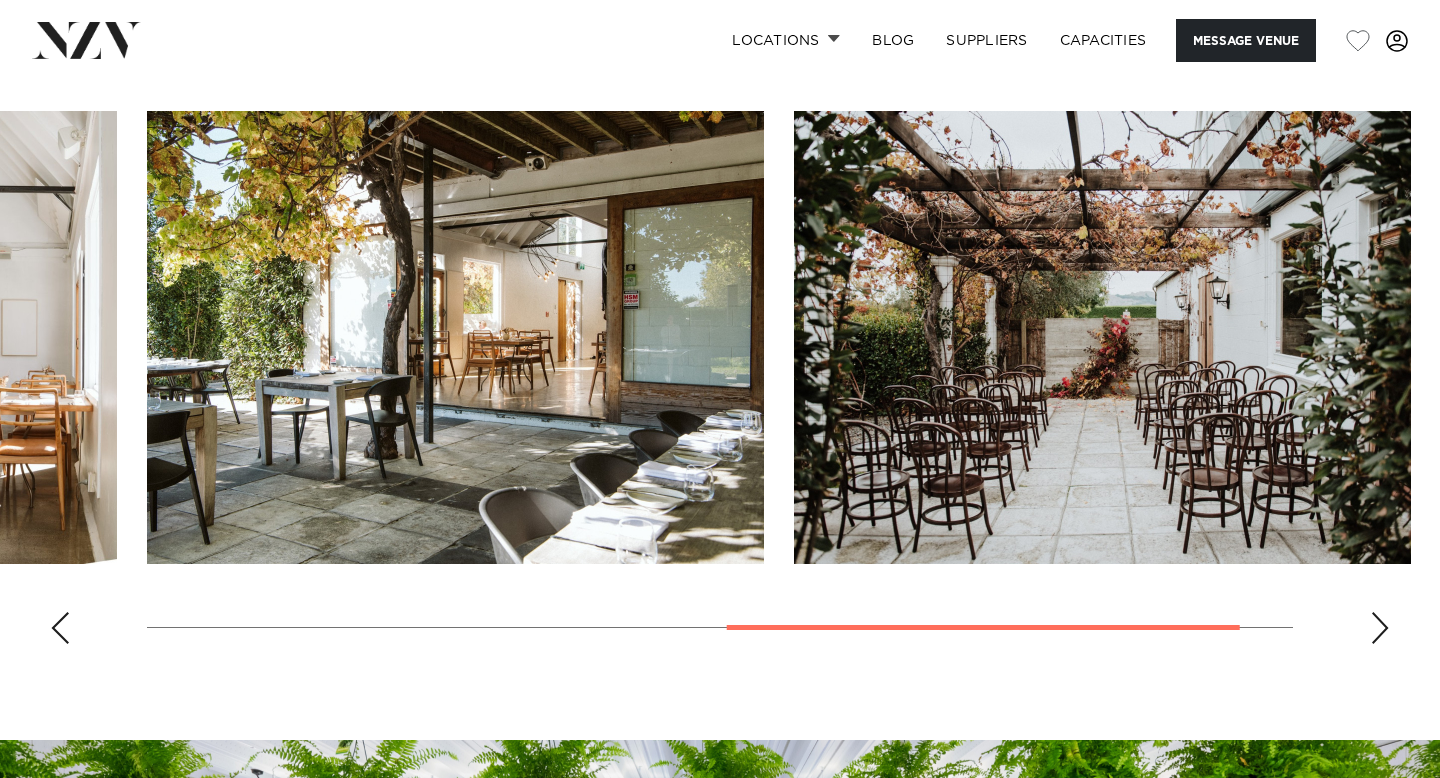 click at bounding box center (1380, 628) 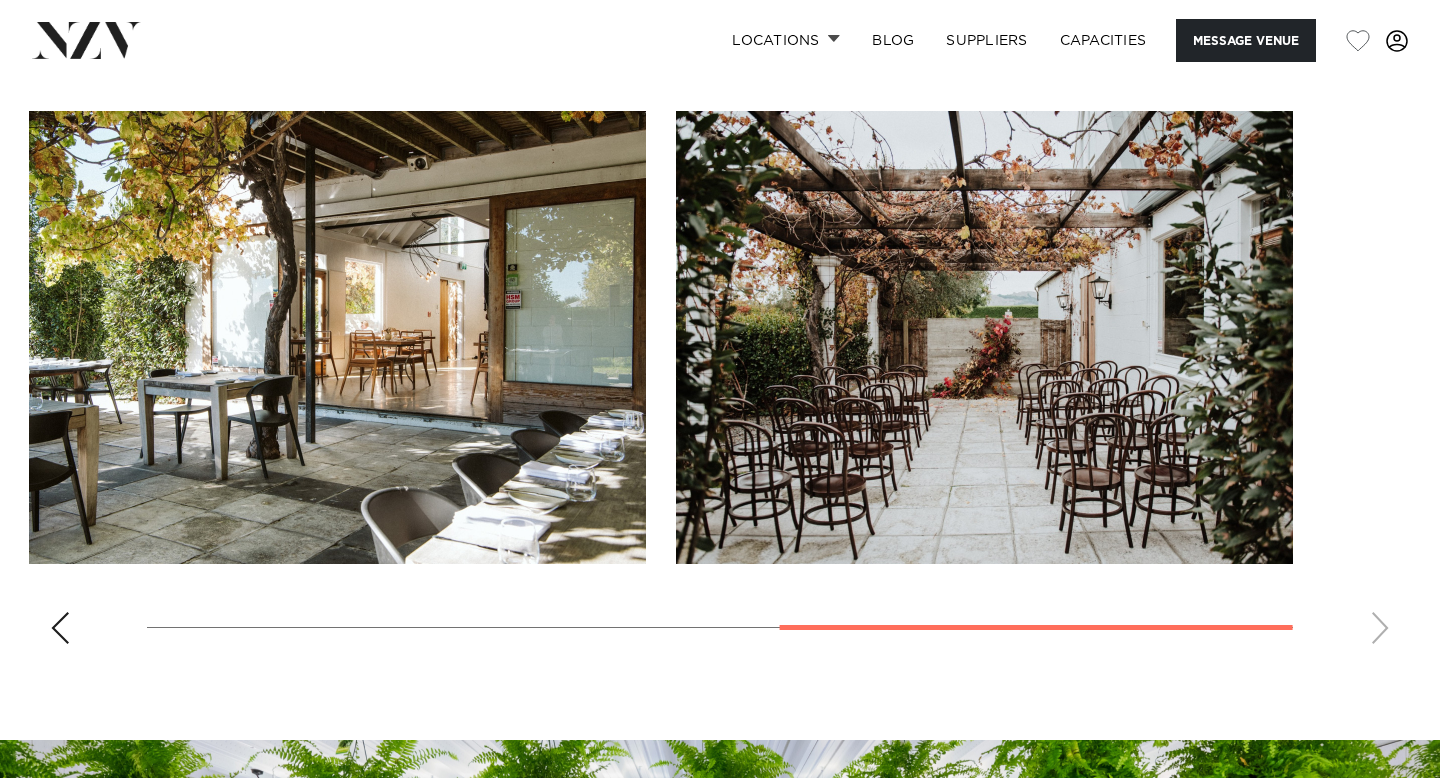 click at bounding box center [720, 385] 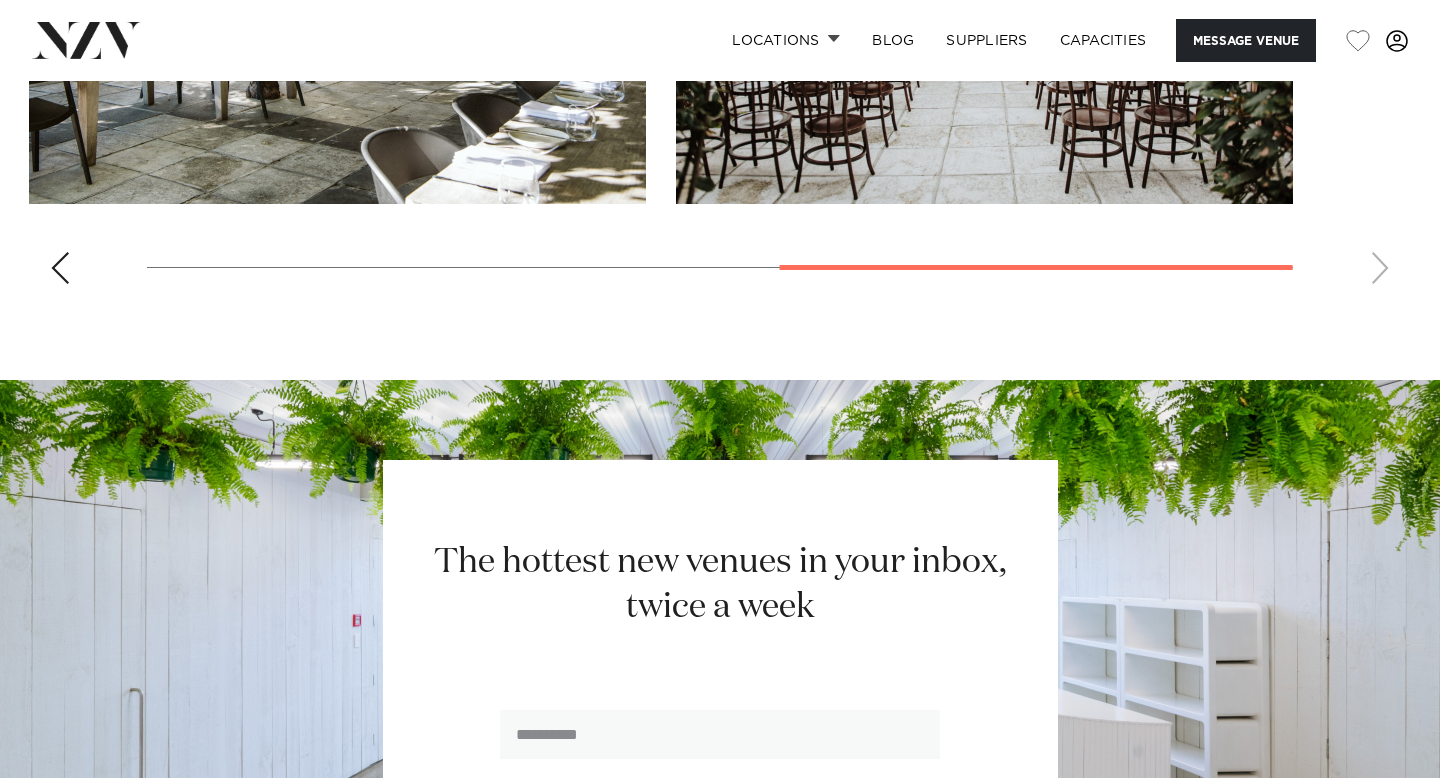 scroll, scrollTop: 1628, scrollLeft: 0, axis: vertical 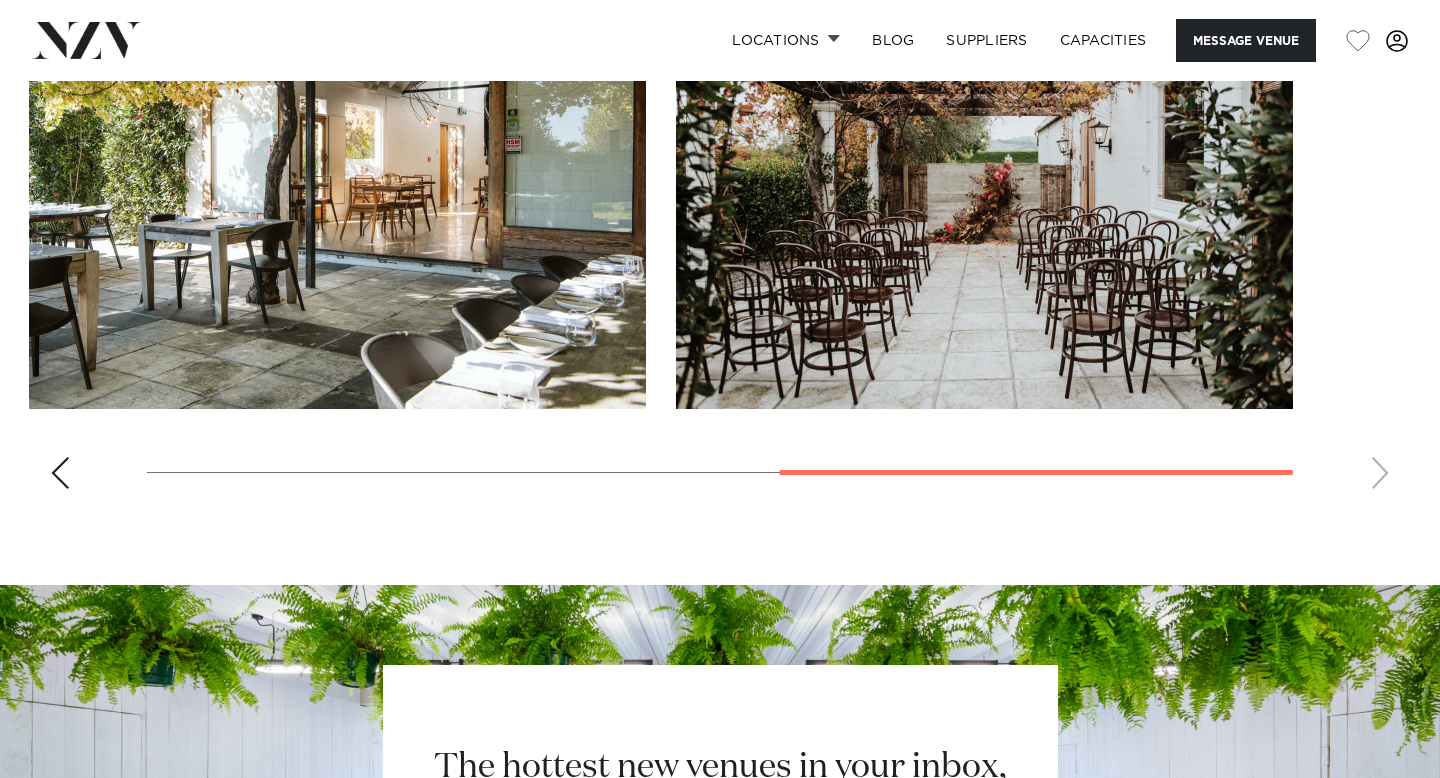 click at bounding box center (720, 230) 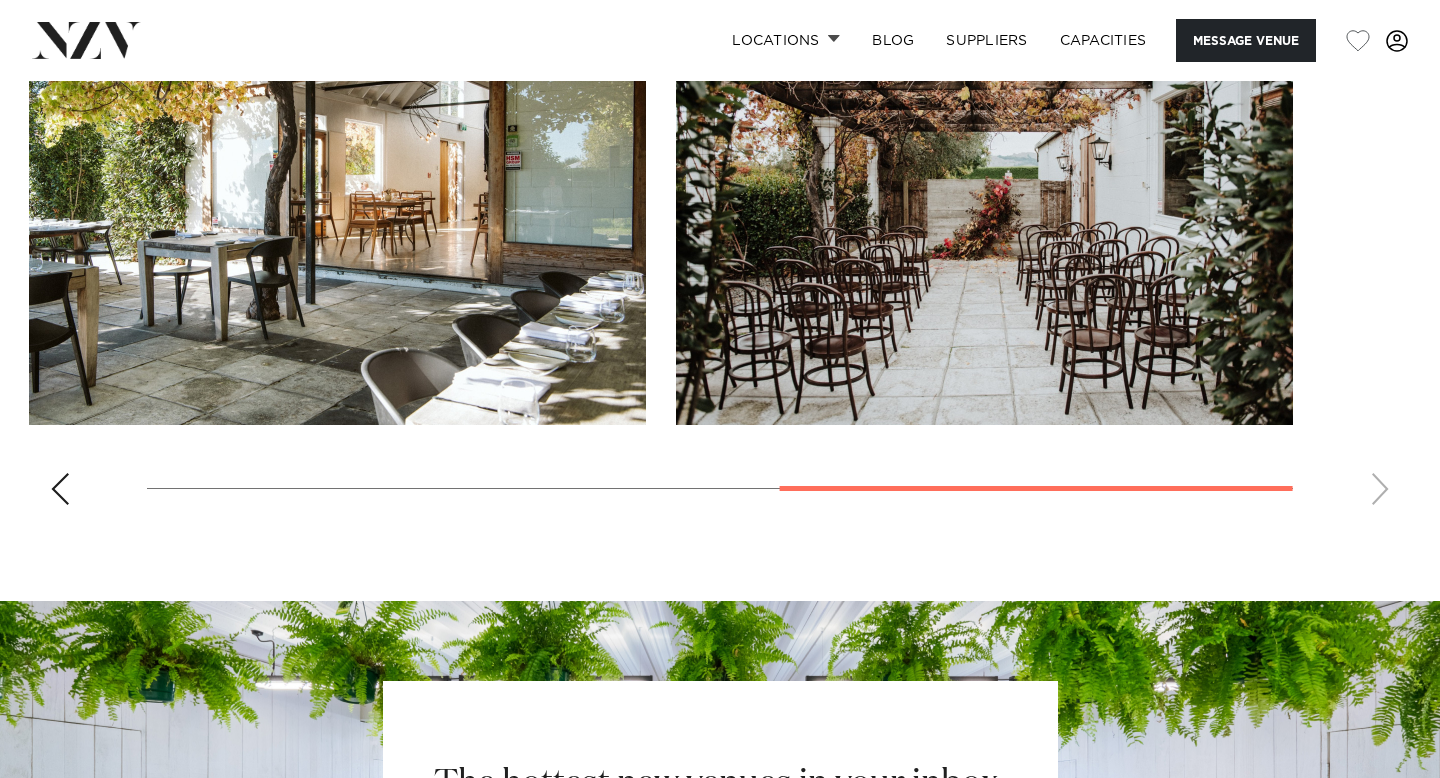 scroll, scrollTop: 1611, scrollLeft: 0, axis: vertical 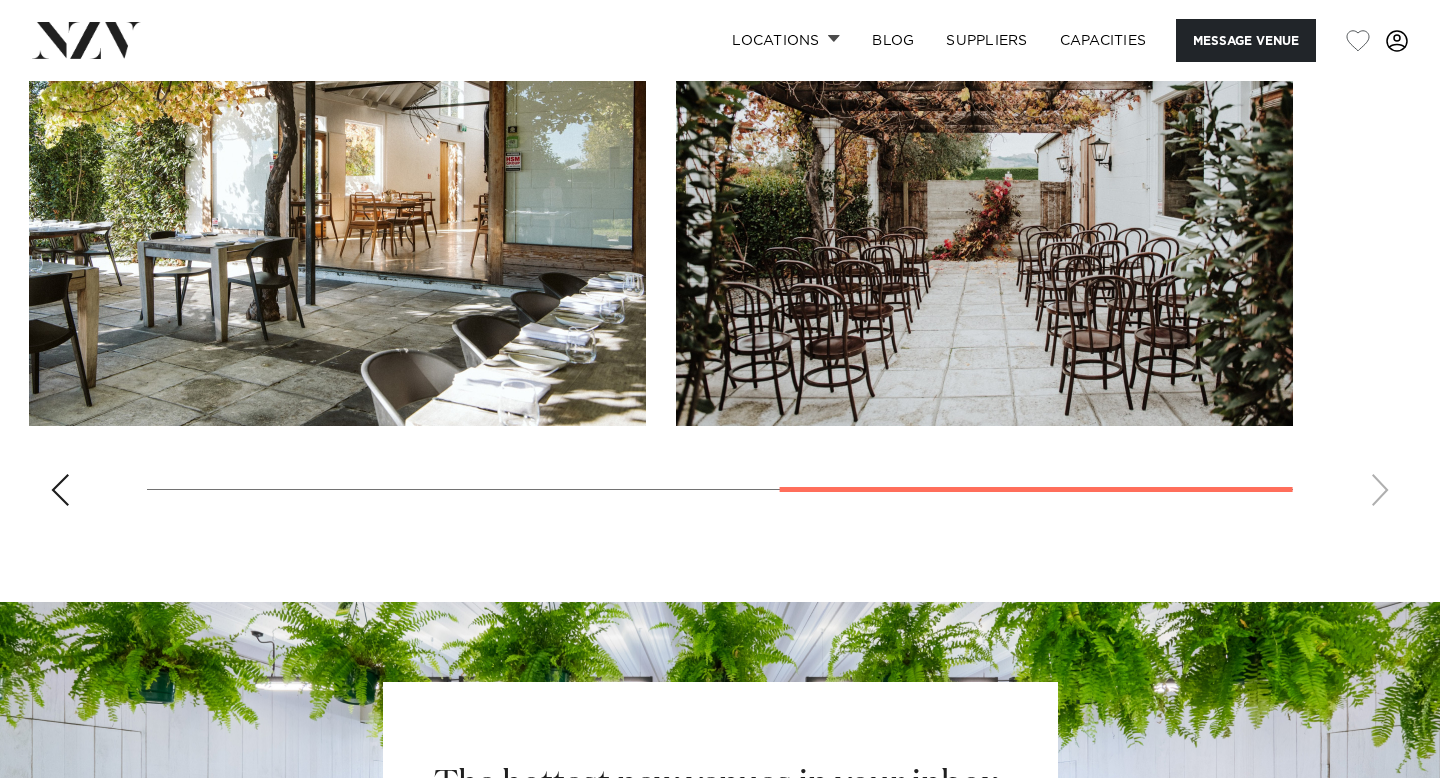 click at bounding box center [60, 490] 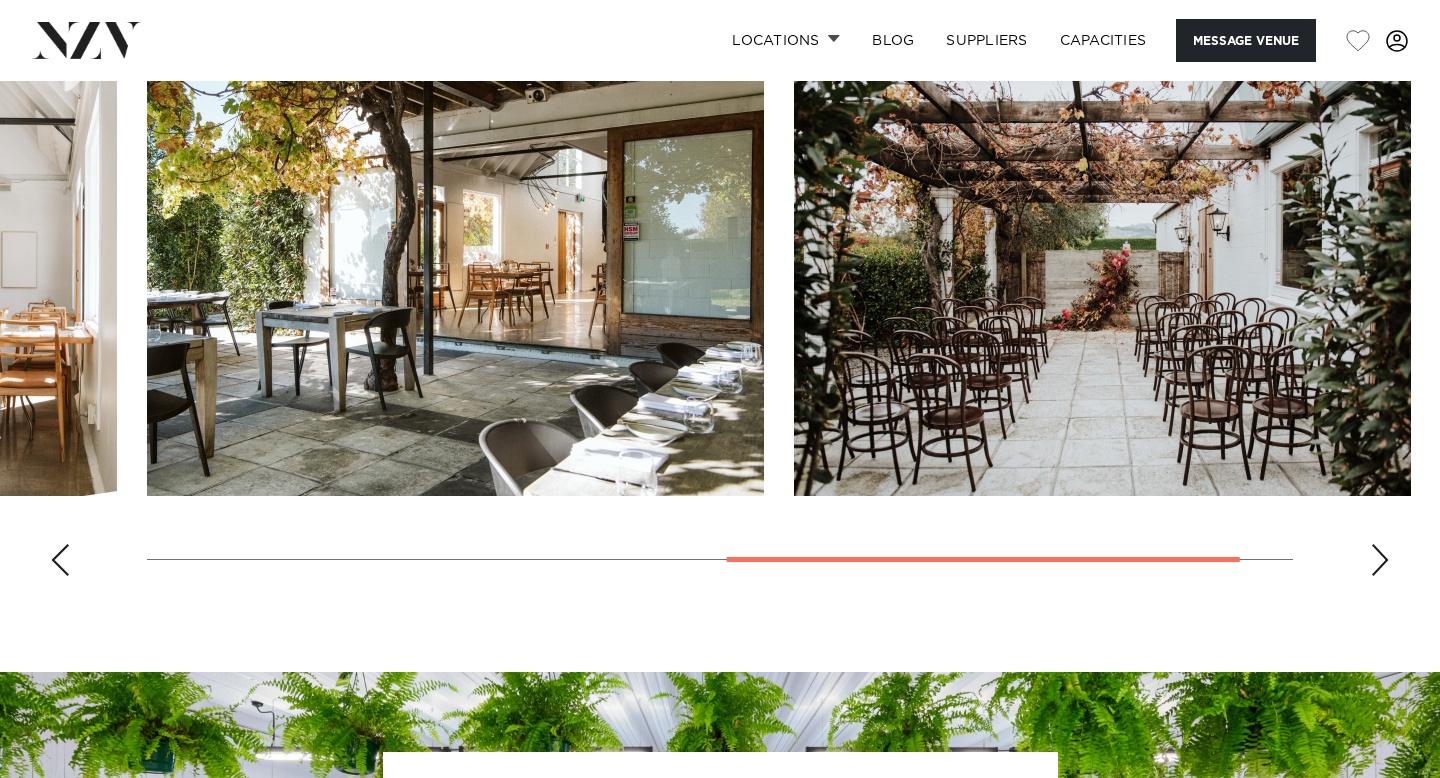 scroll, scrollTop: 1473, scrollLeft: 0, axis: vertical 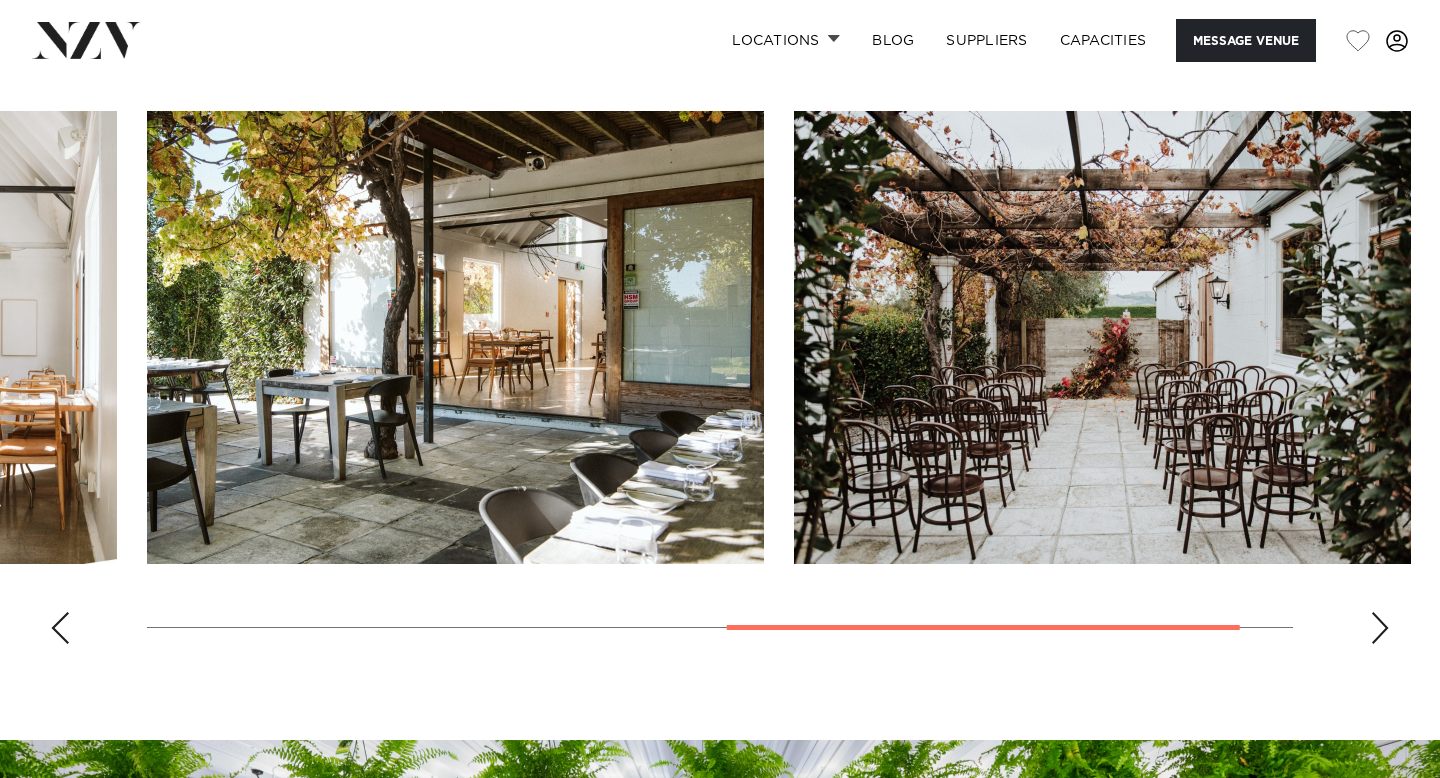 click at bounding box center (60, 628) 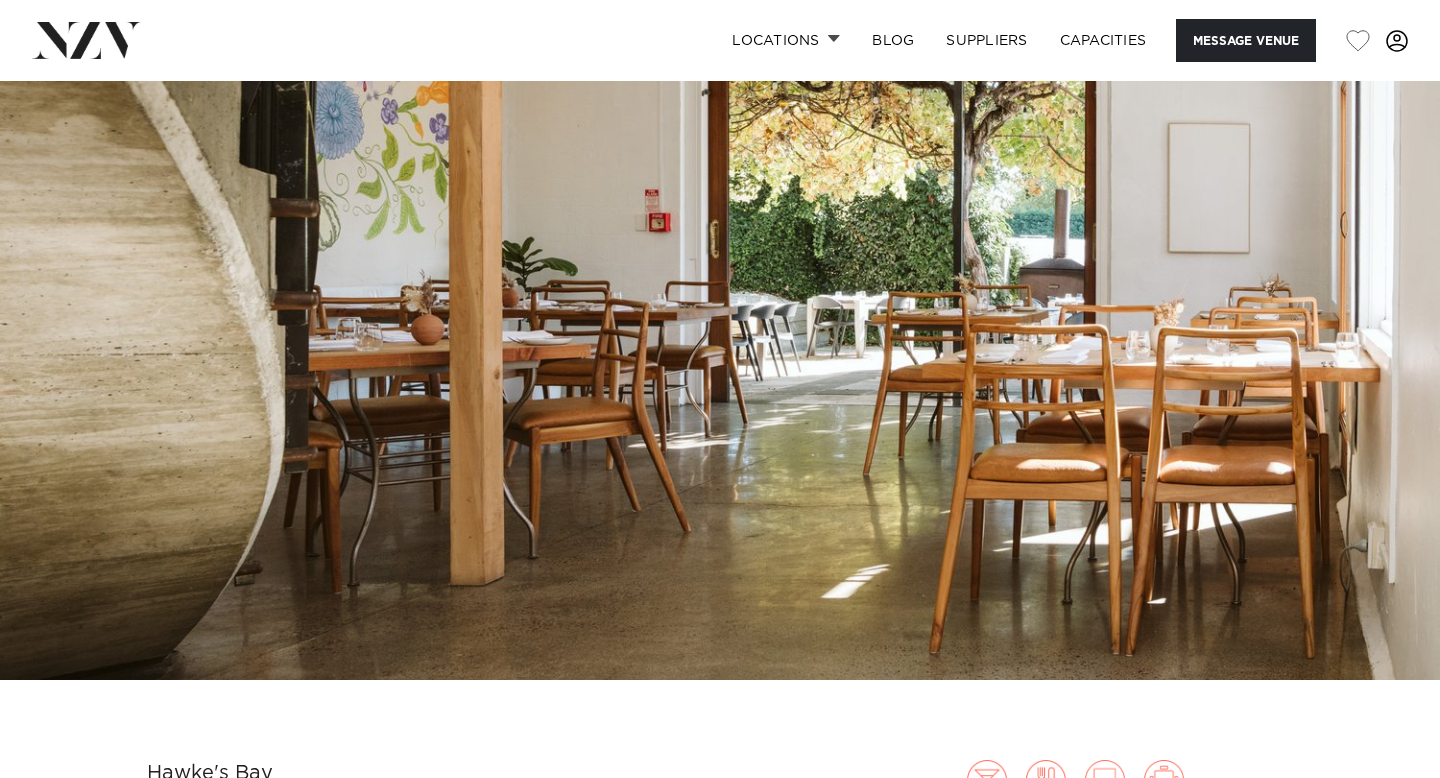 scroll, scrollTop: 0, scrollLeft: 0, axis: both 